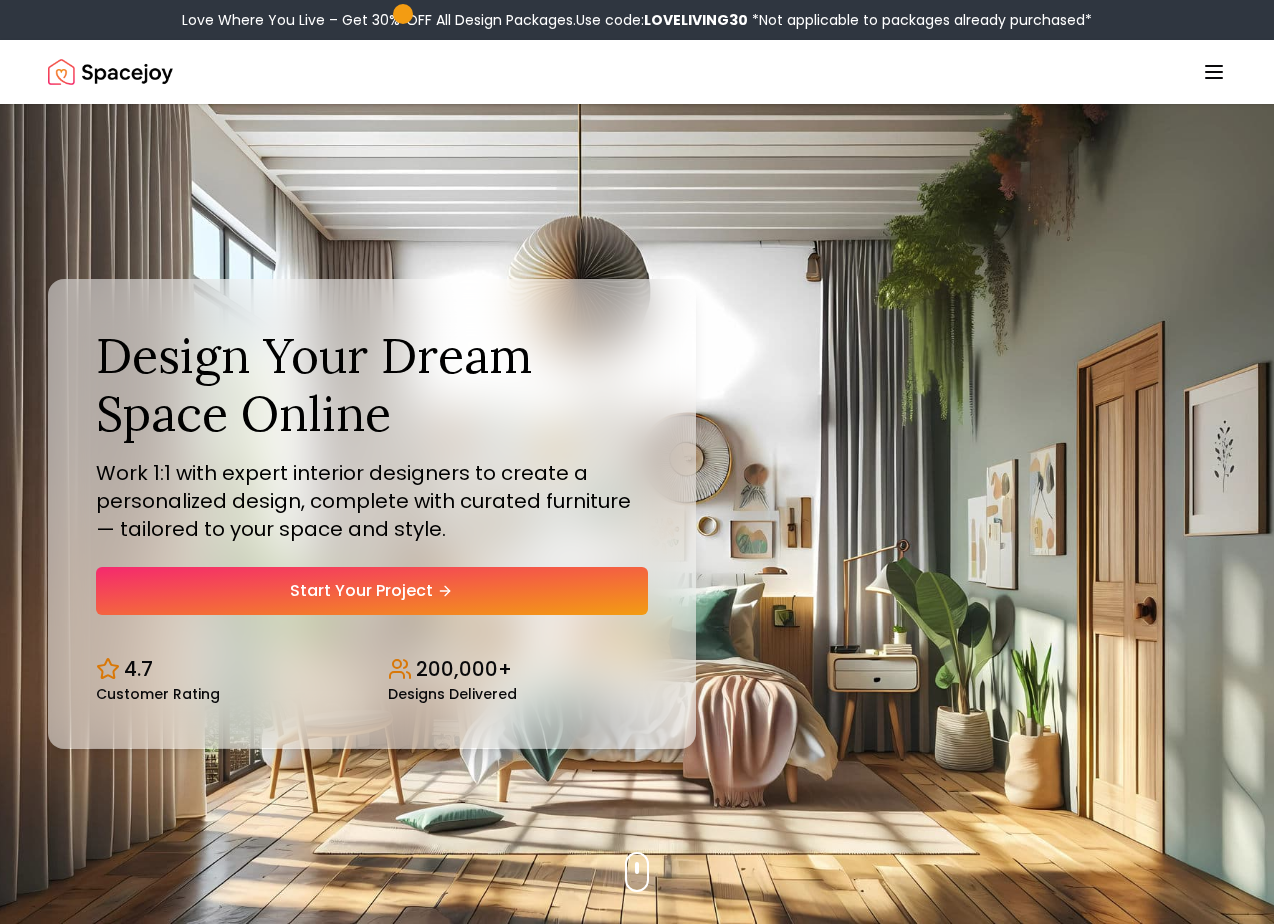 scroll, scrollTop: 0, scrollLeft: 0, axis: both 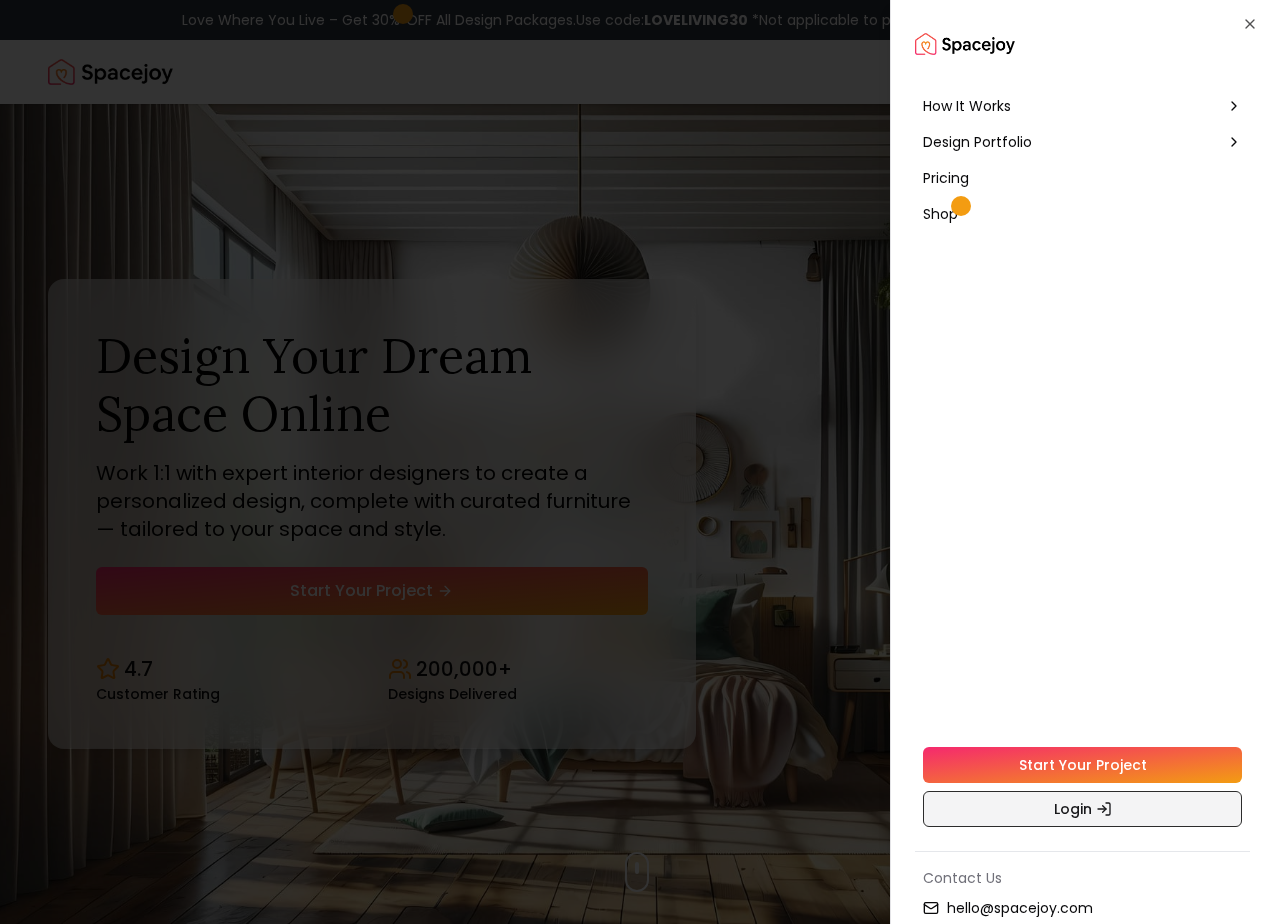 click on "Login" at bounding box center (1082, 809) 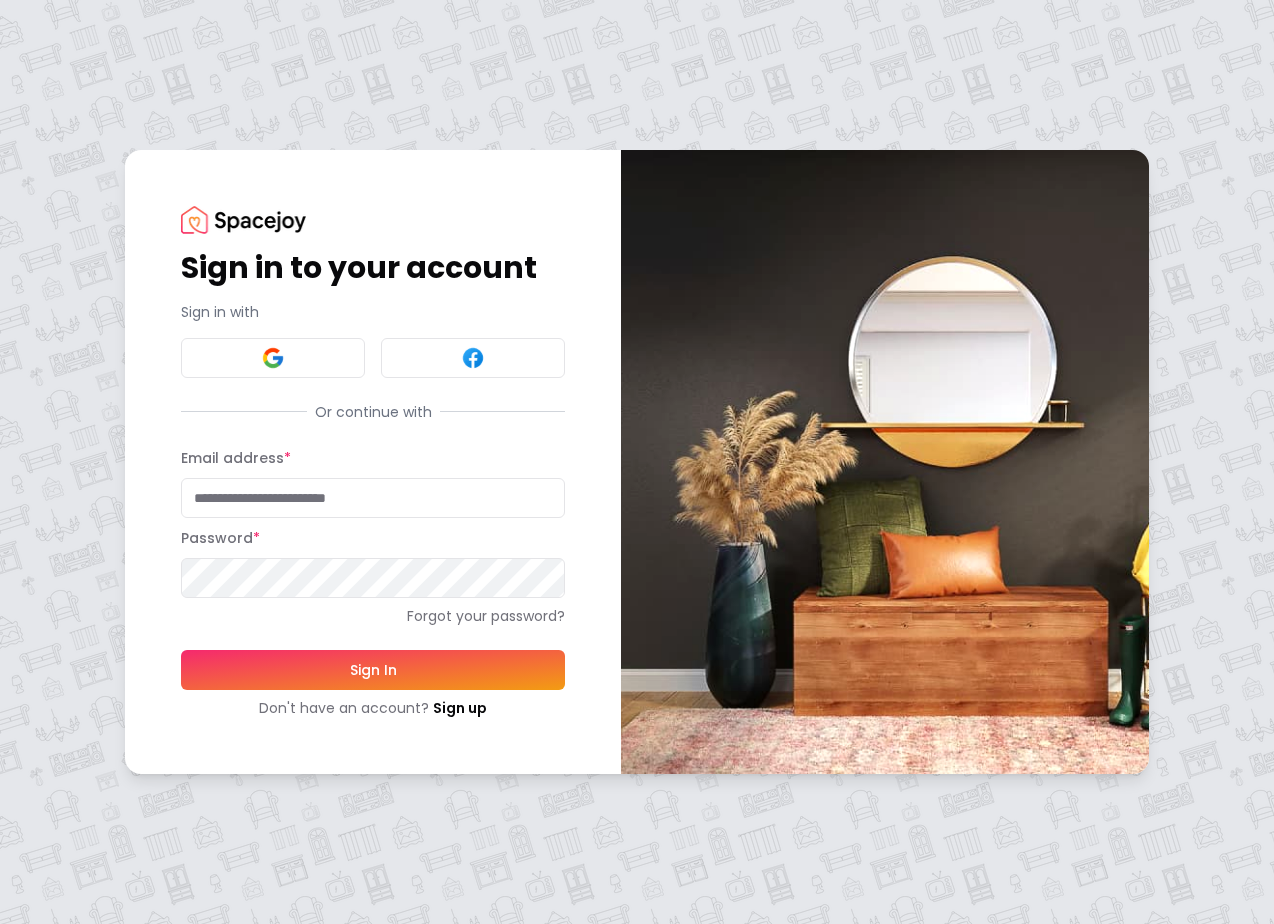 click on "Email address  *" at bounding box center [373, 498] 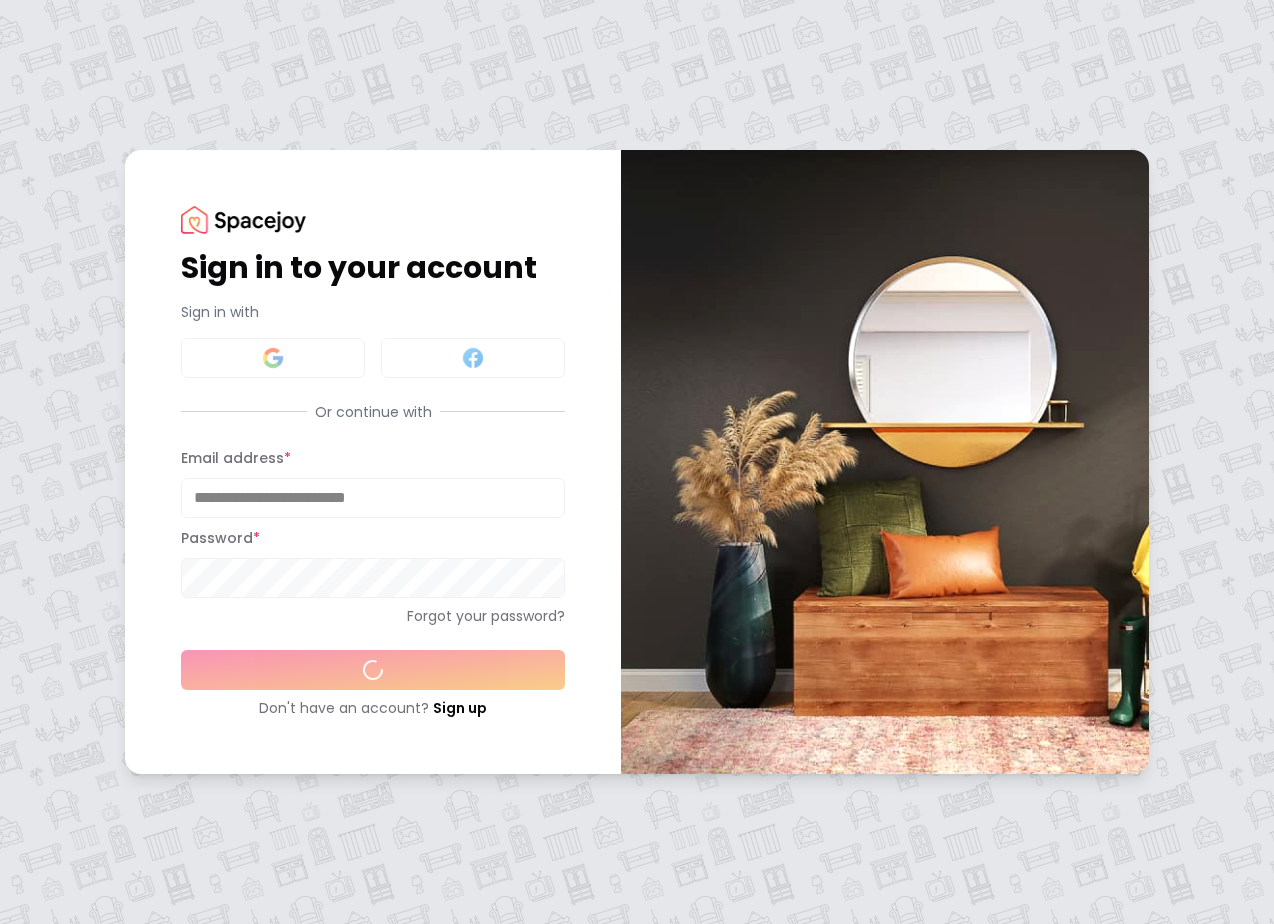 scroll, scrollTop: 0, scrollLeft: 0, axis: both 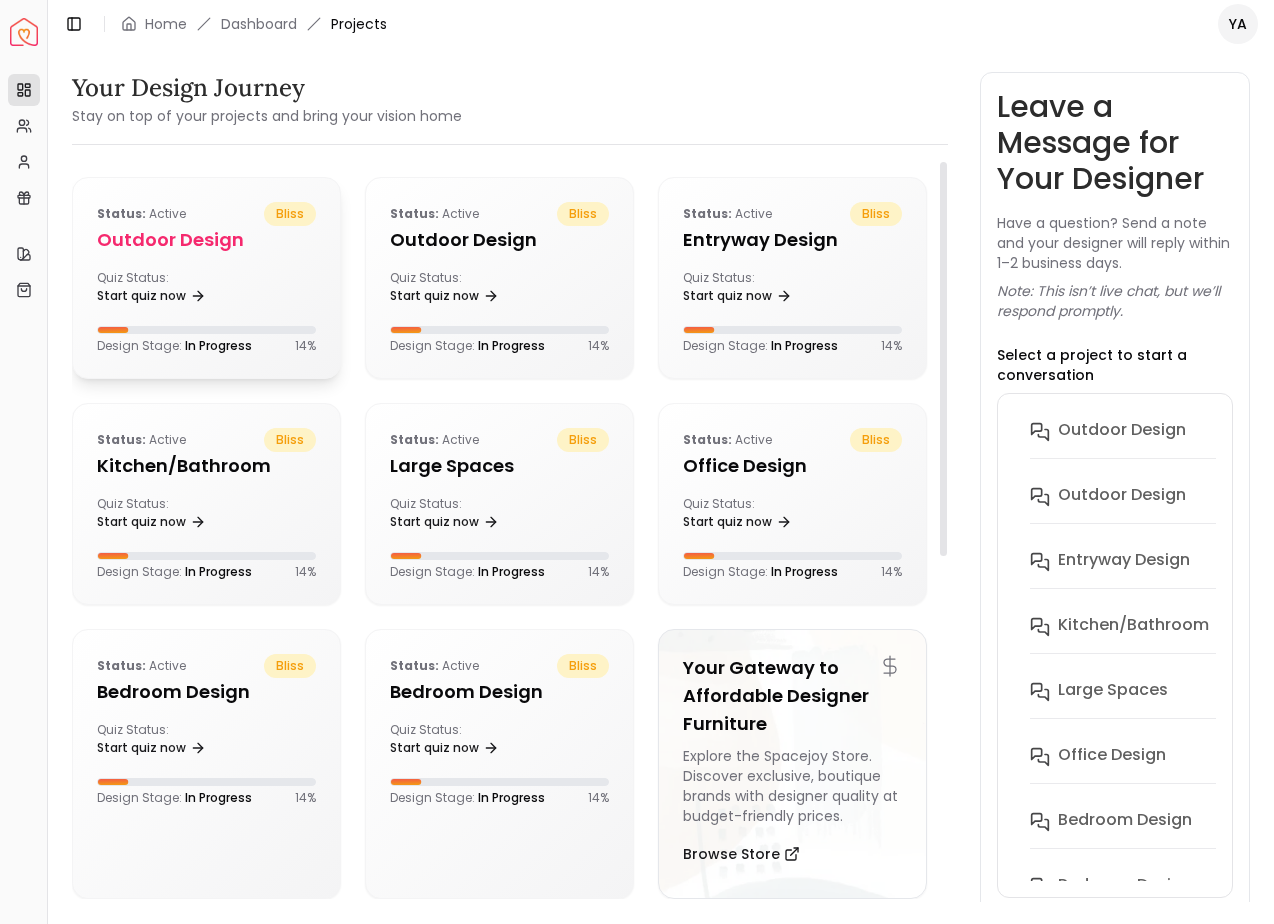 click on "Outdoor design" at bounding box center [206, 240] 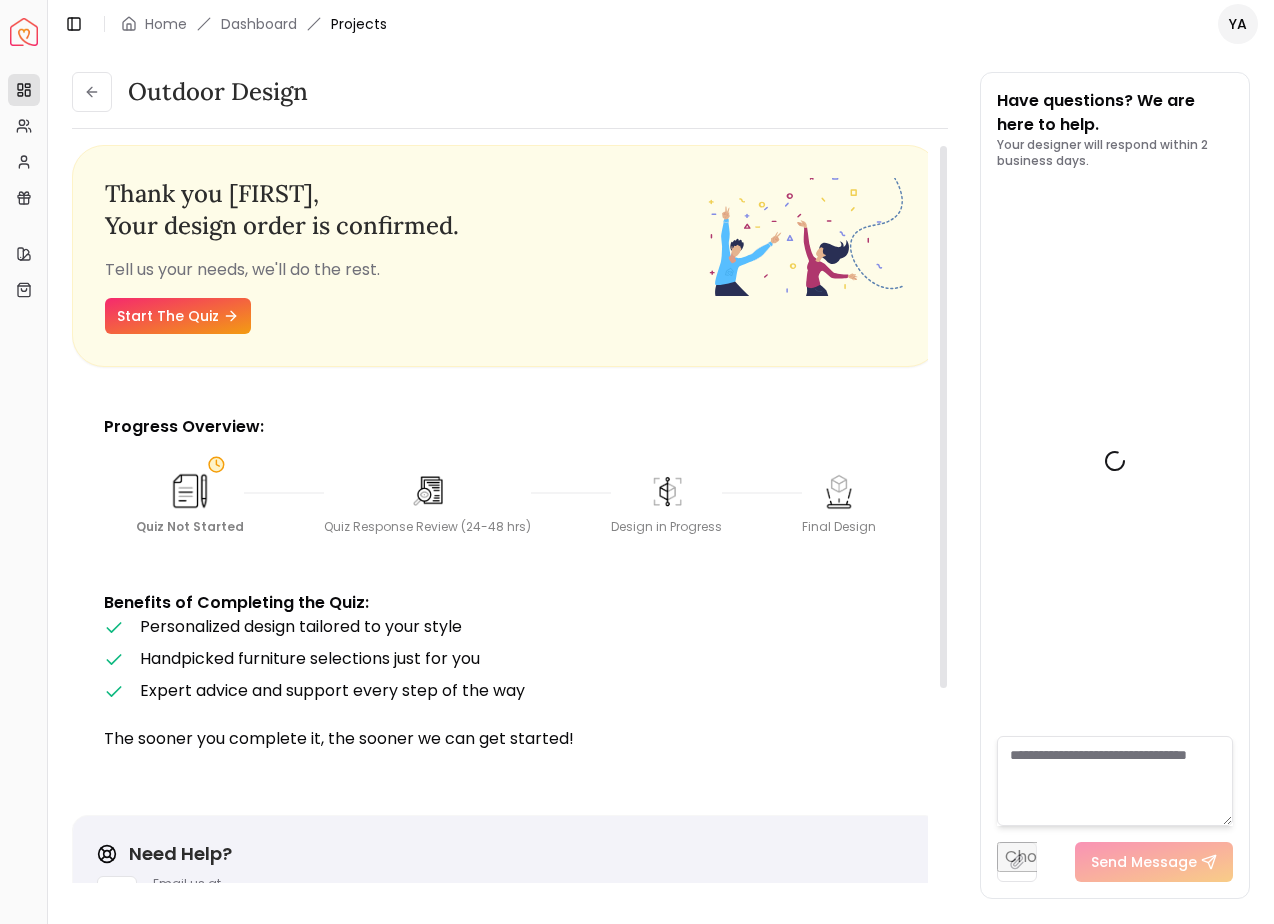 scroll, scrollTop: 849, scrollLeft: 0, axis: vertical 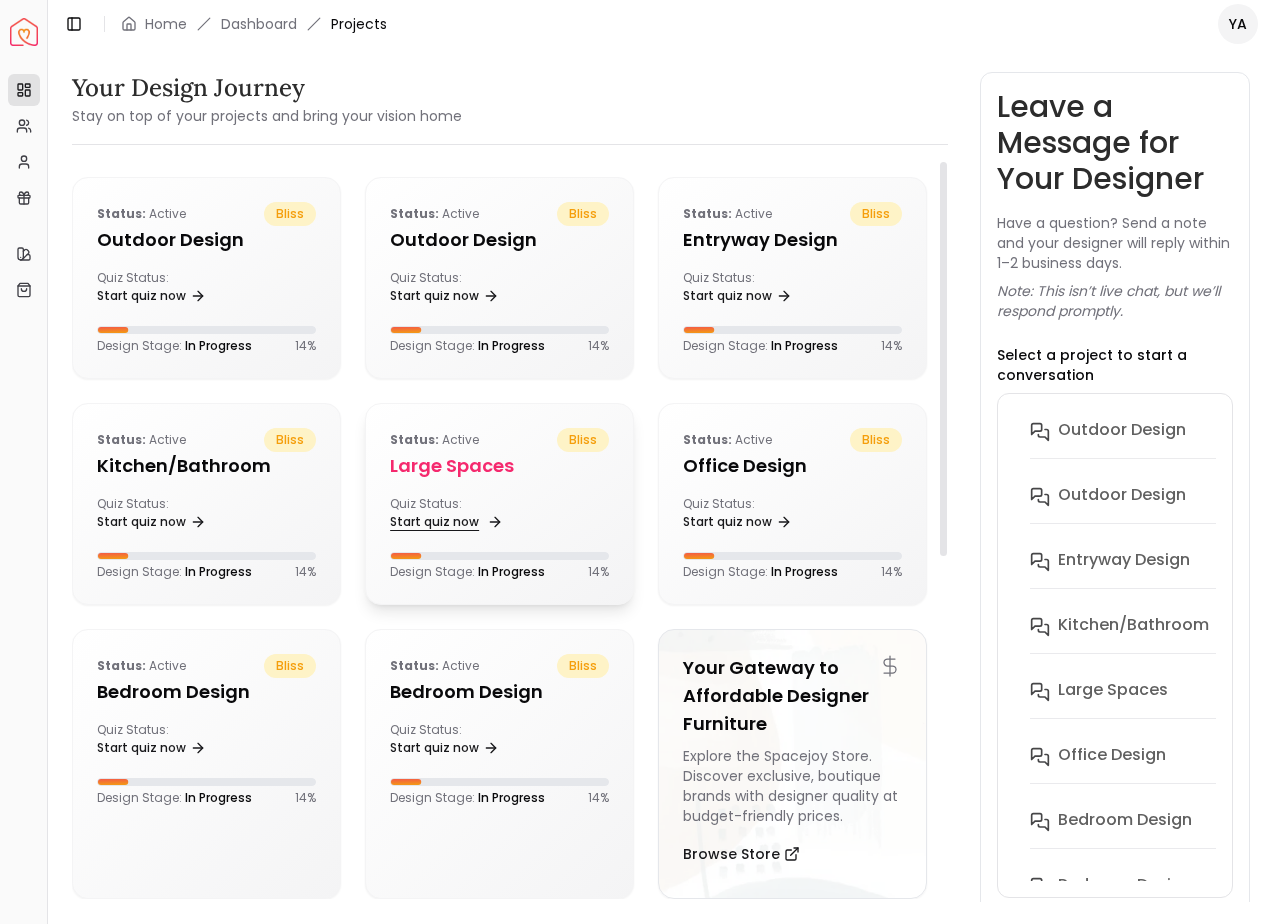 click on "Start quiz now" at bounding box center [444, 522] 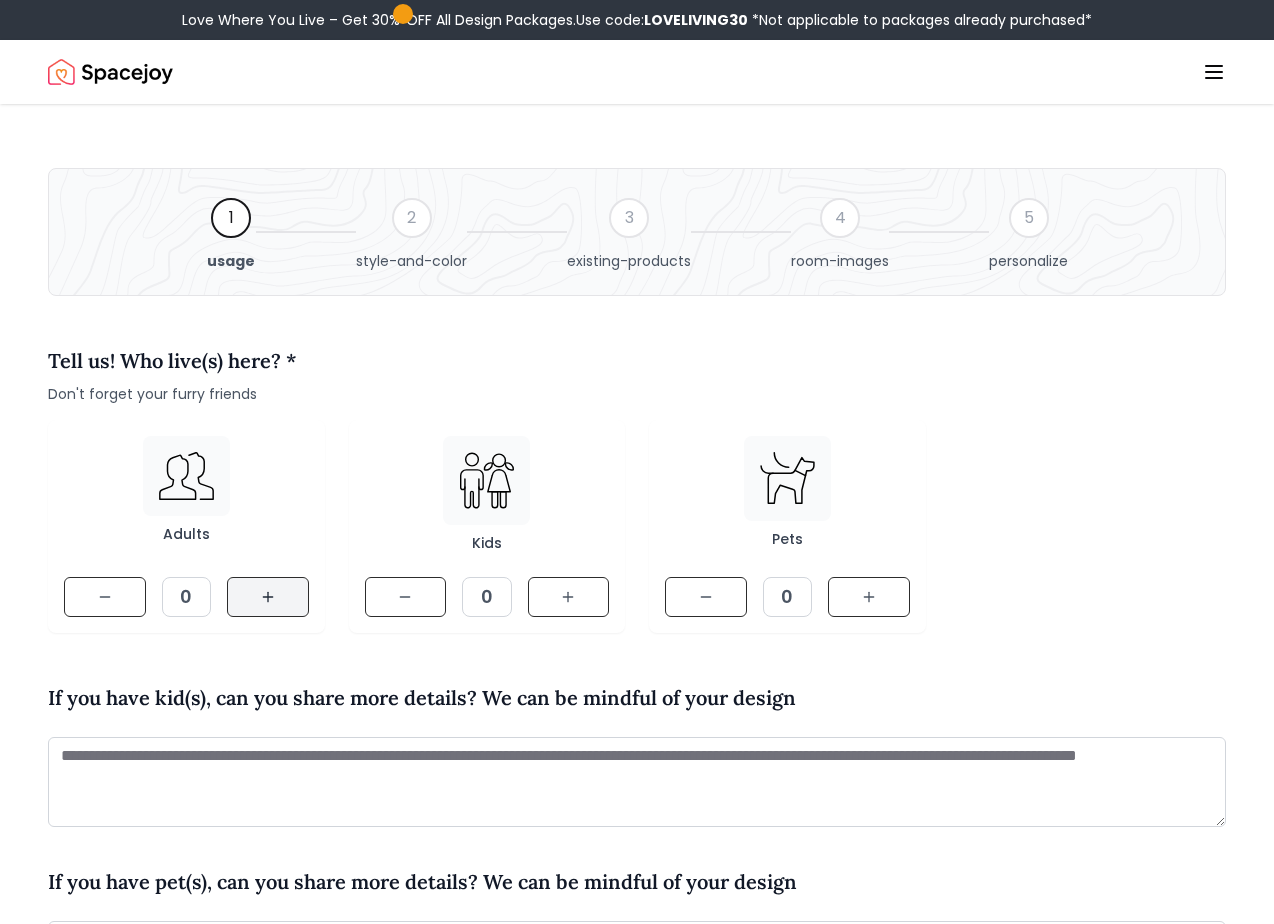 click 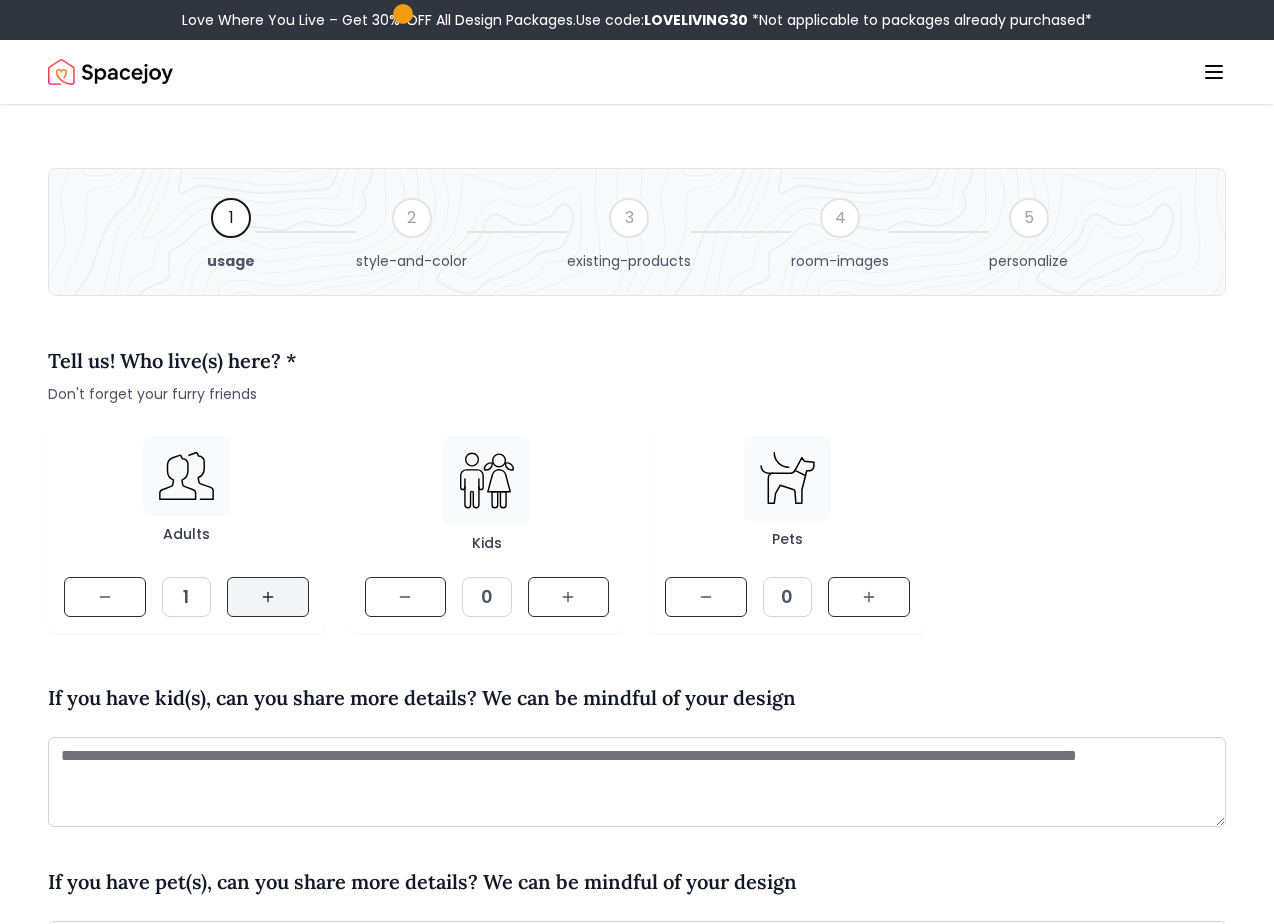 click 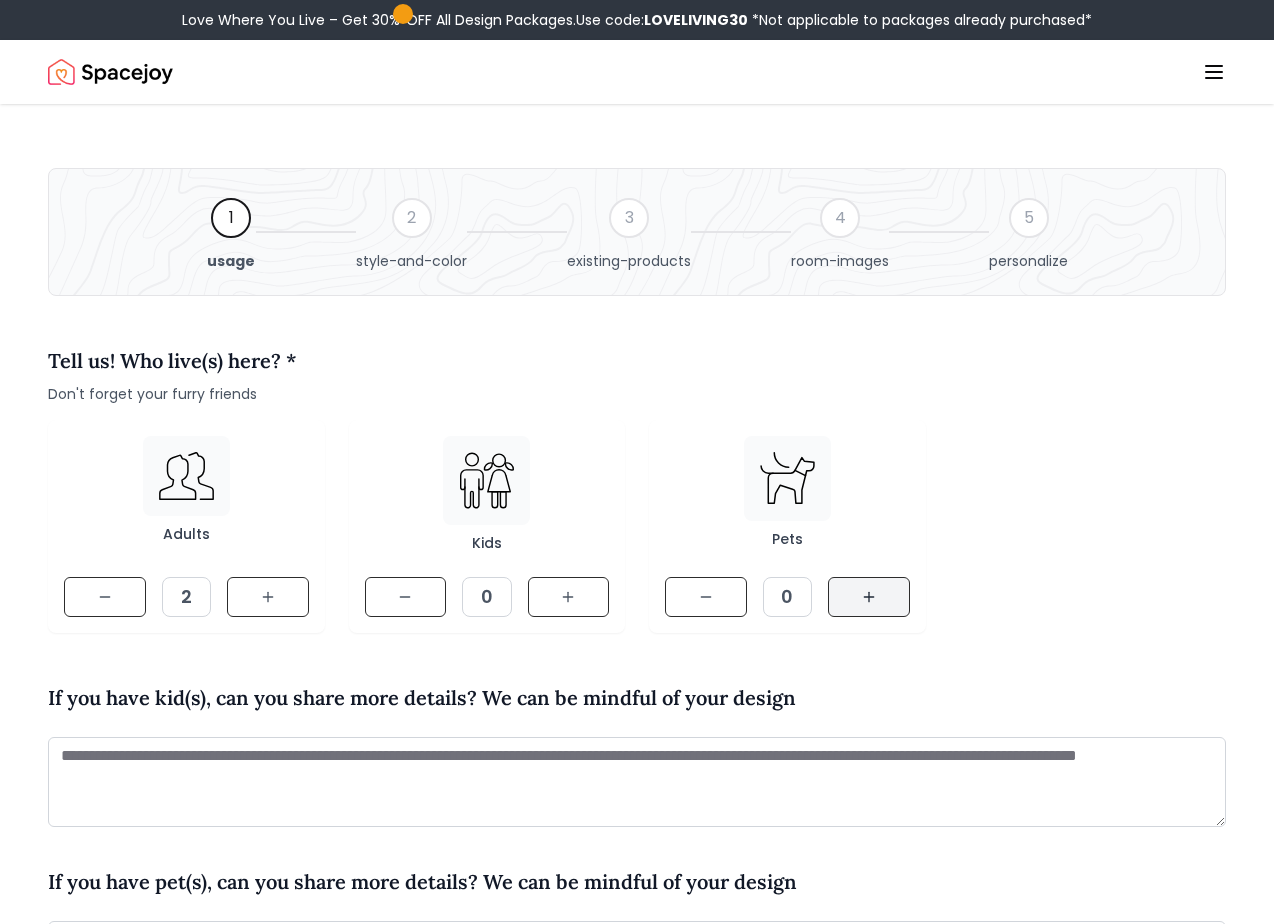 click at bounding box center (869, 597) 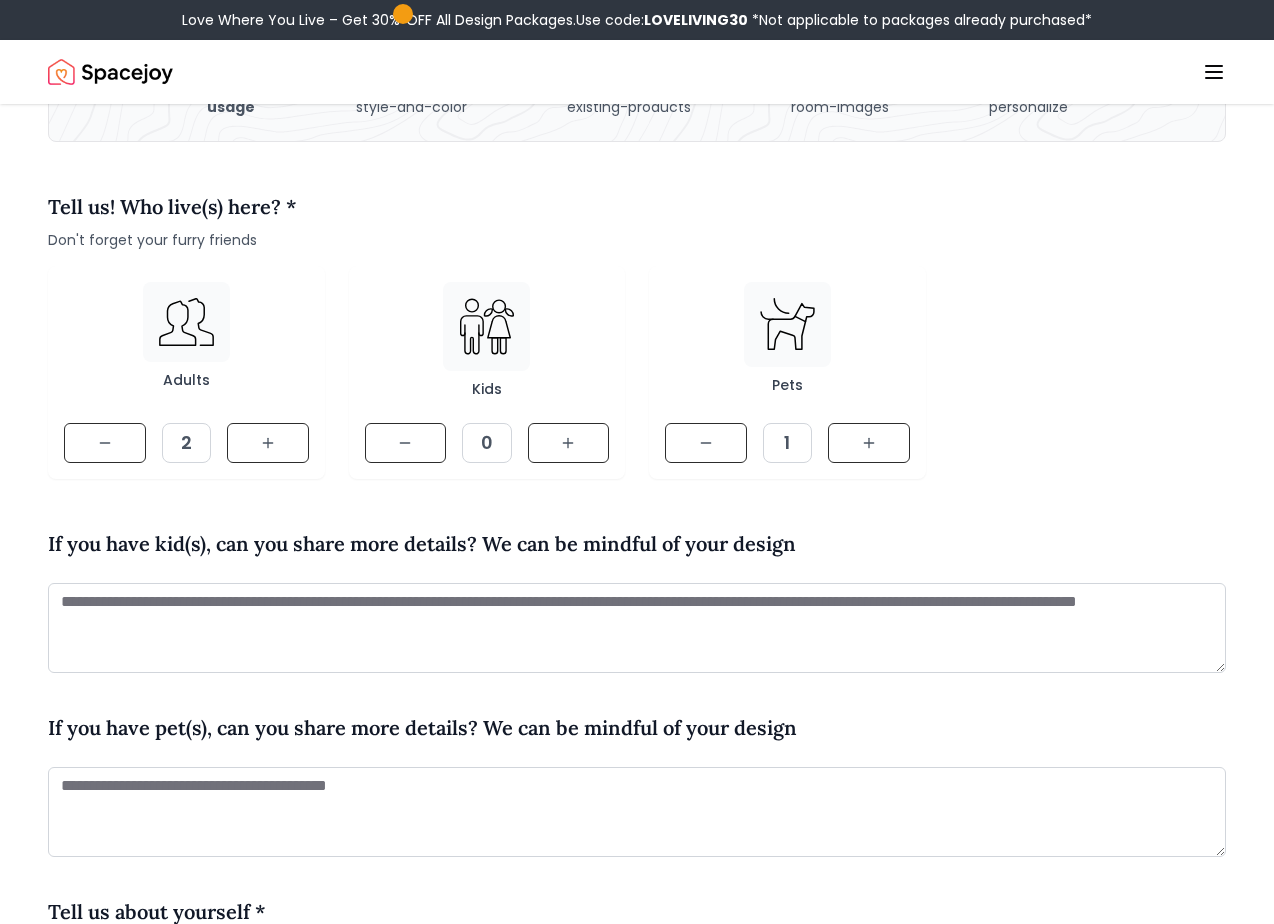 scroll, scrollTop: 157, scrollLeft: 0, axis: vertical 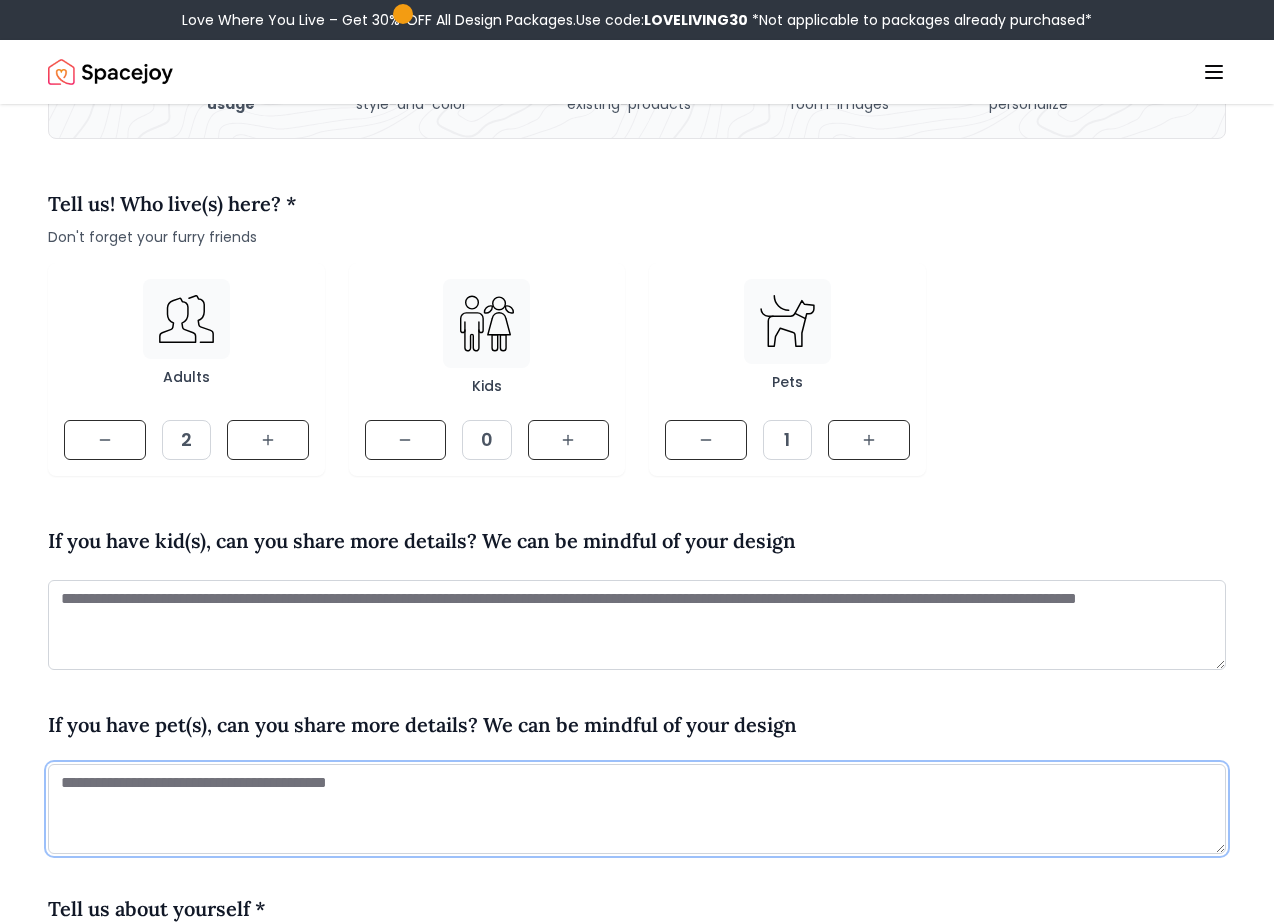click at bounding box center (637, 809) 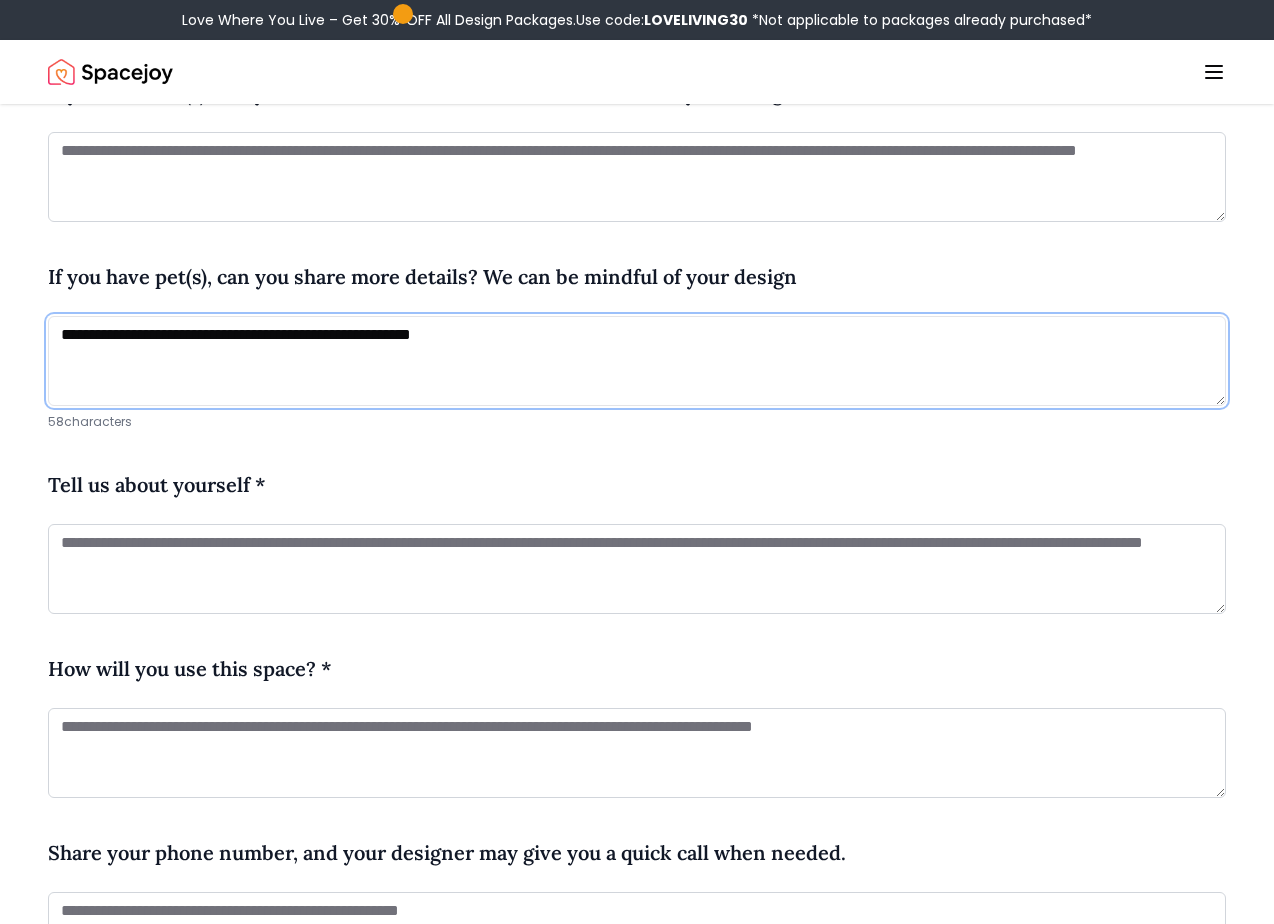 scroll, scrollTop: 611, scrollLeft: 0, axis: vertical 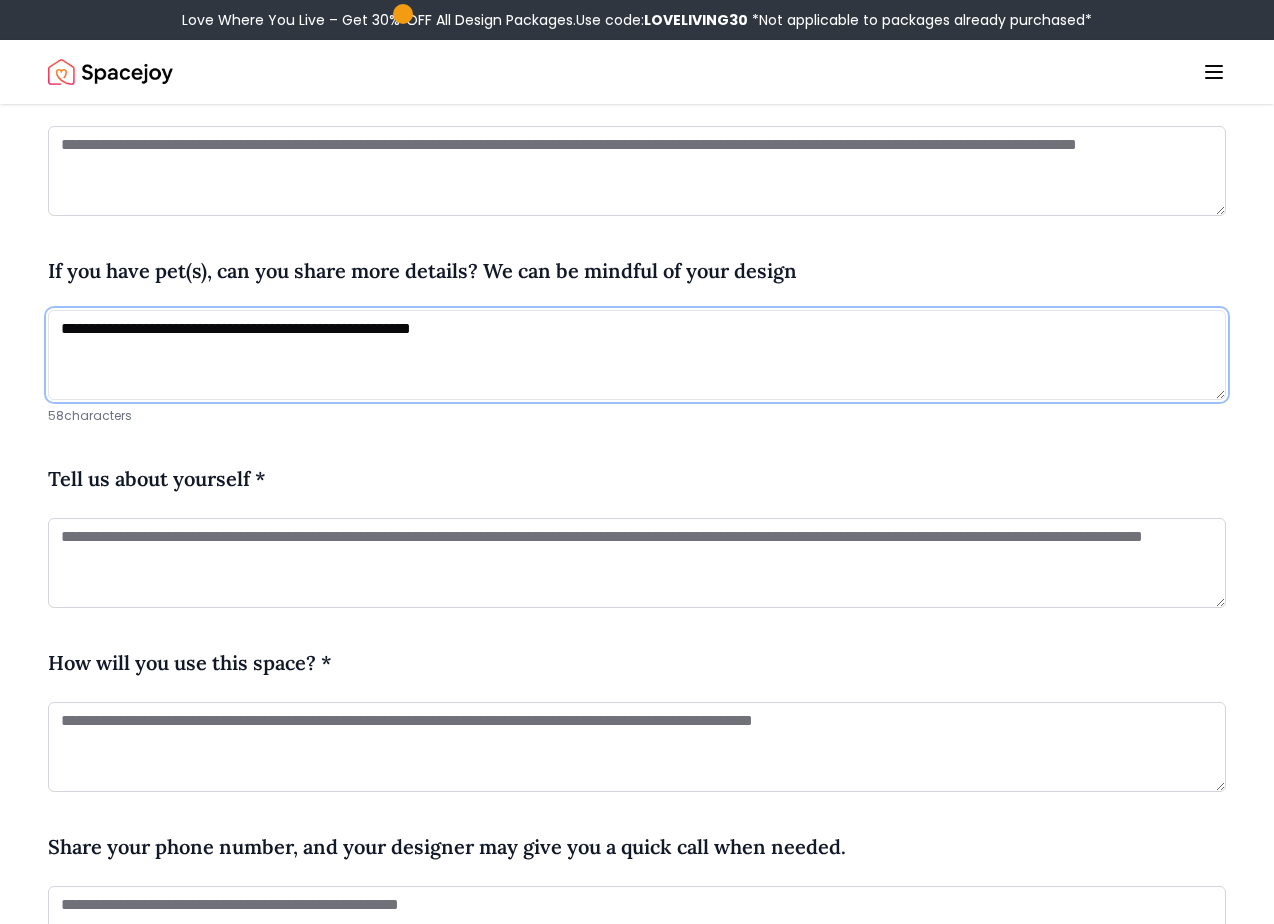 type on "**********" 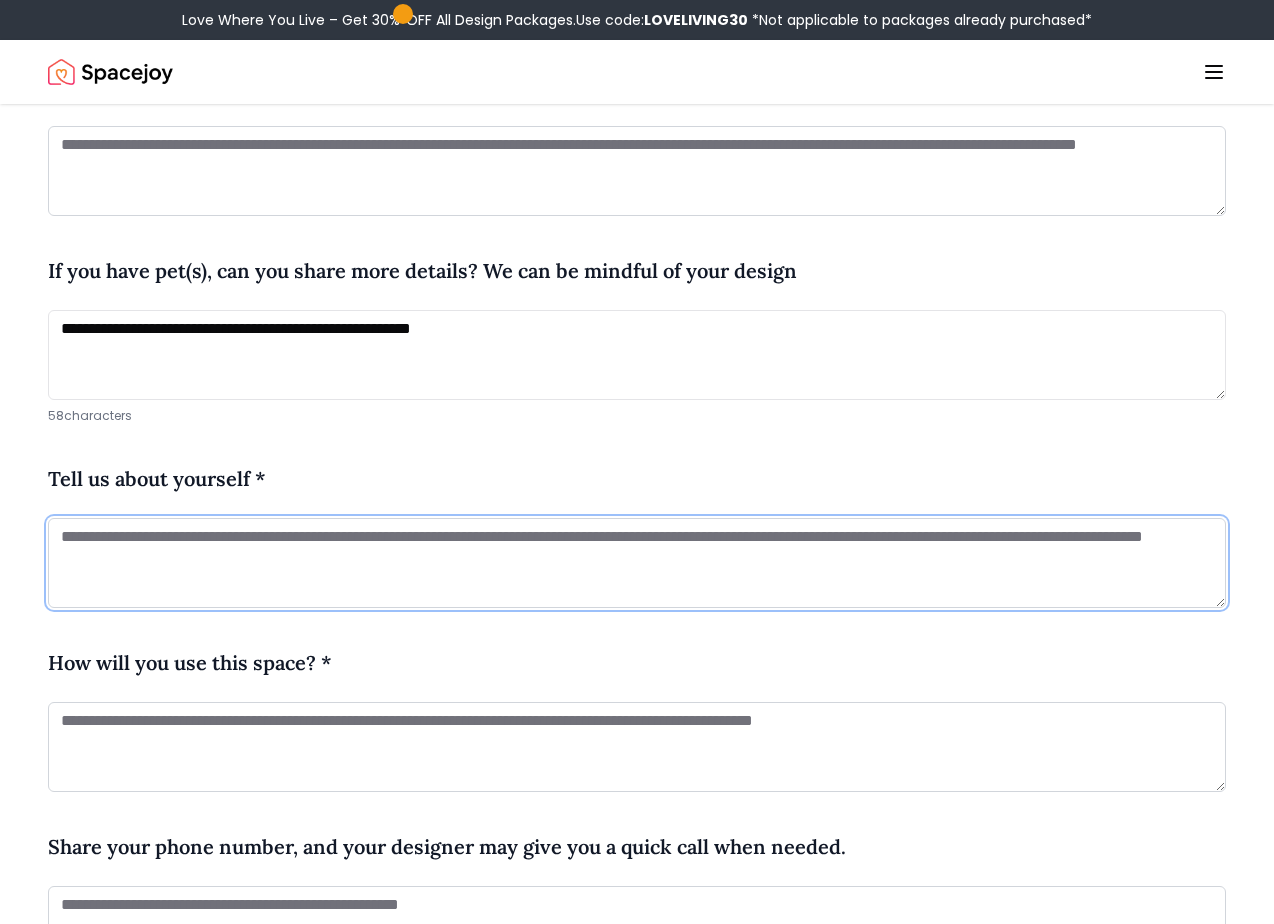 click at bounding box center (637, 563) 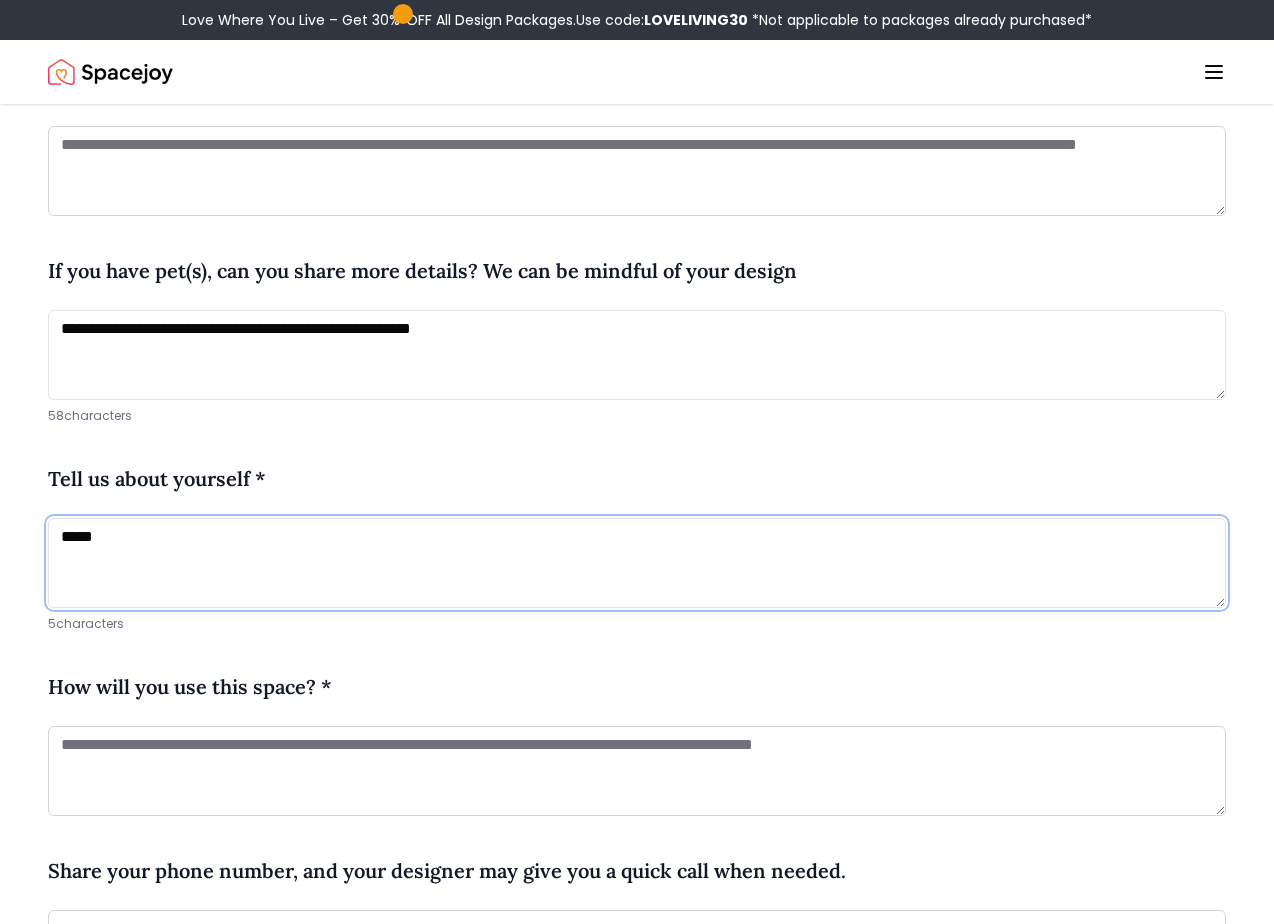 type on "****" 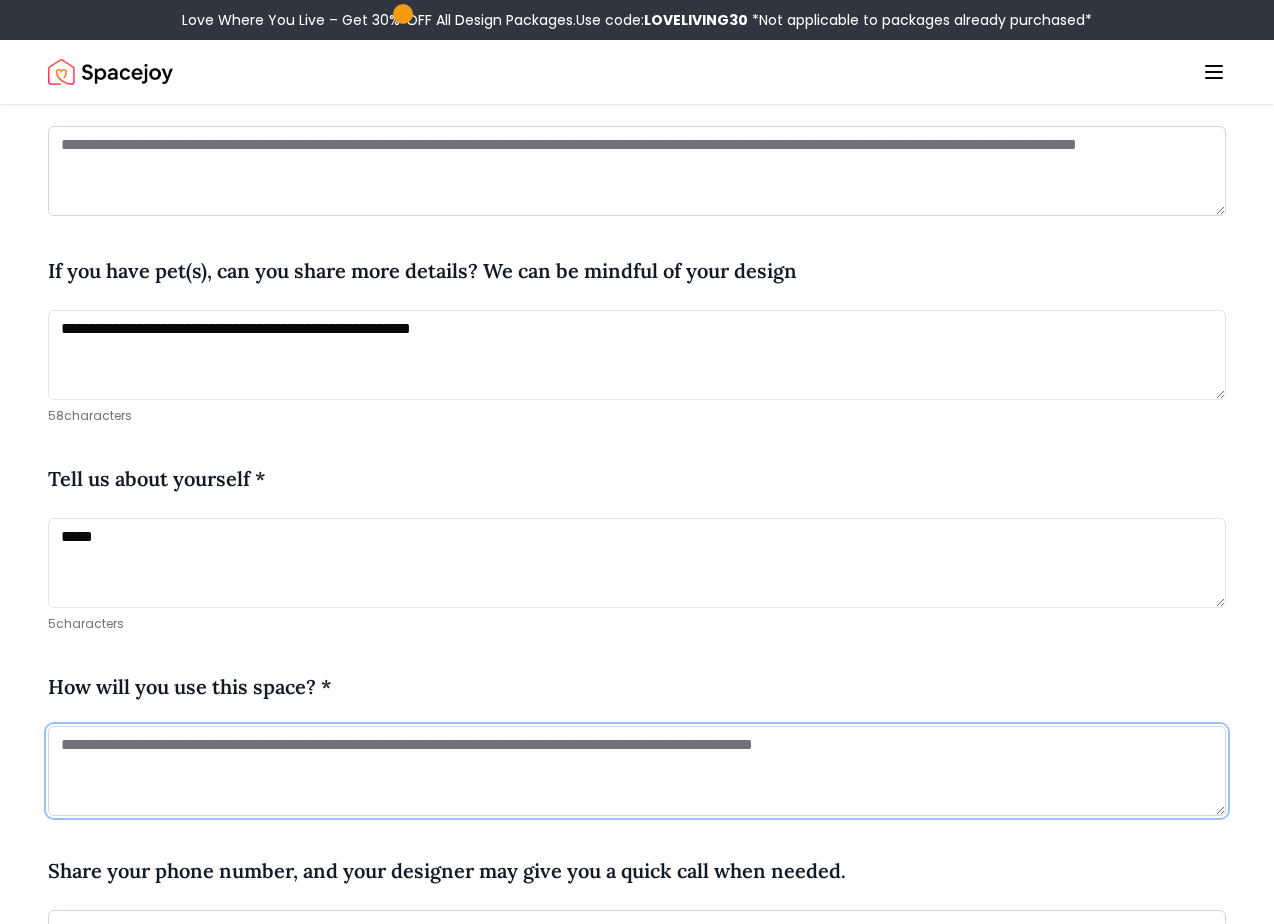 click at bounding box center [637, 771] 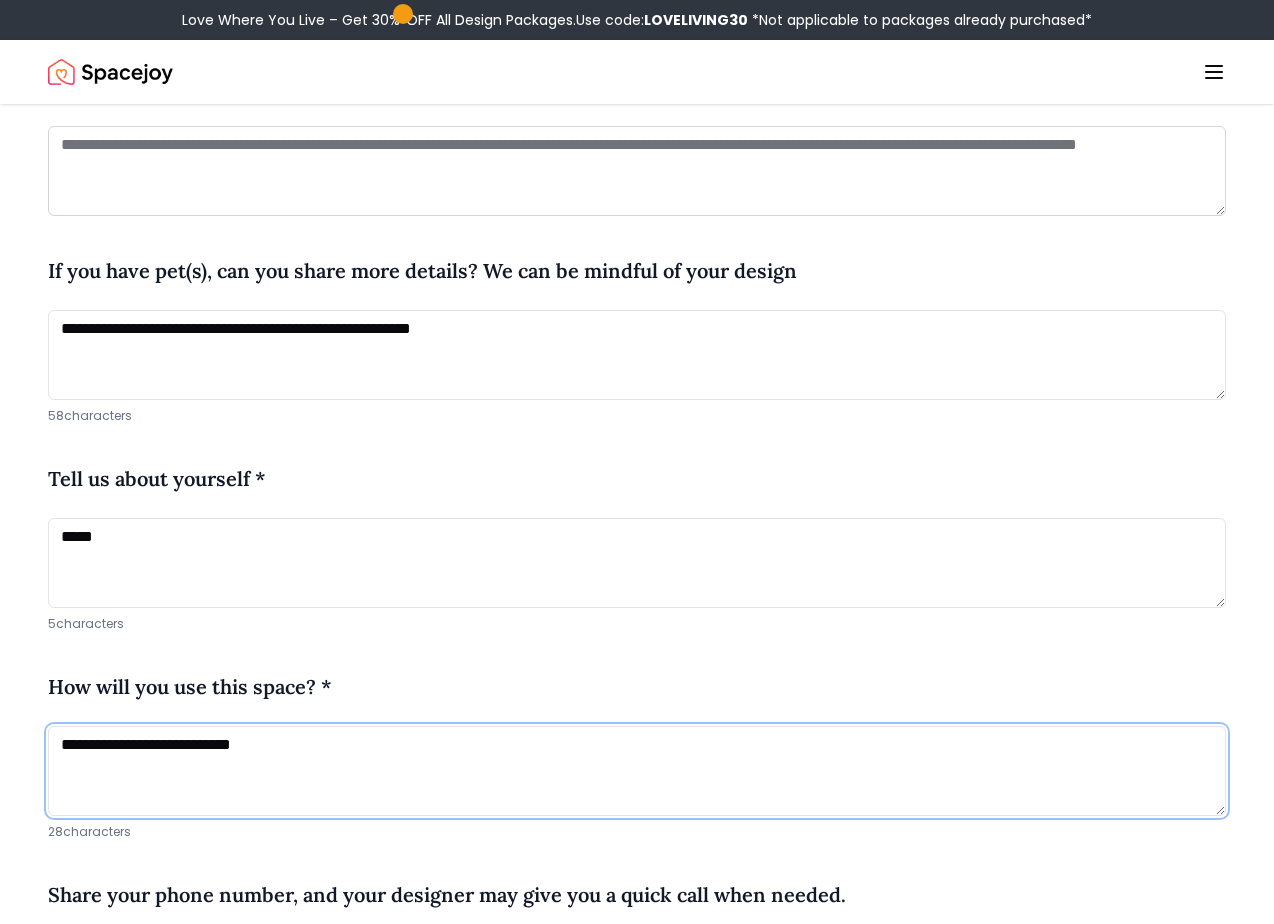type on "**********" 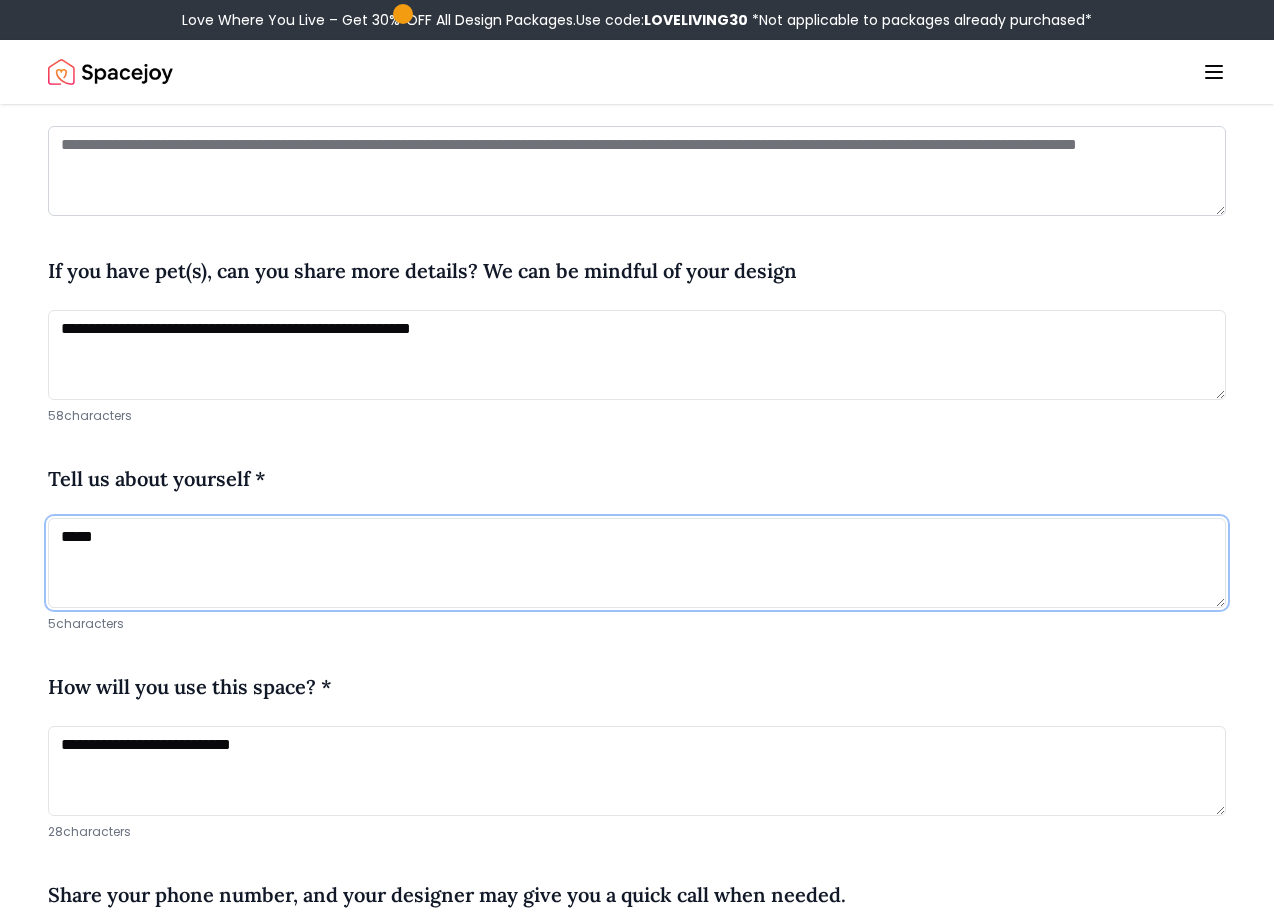 click on "****" at bounding box center [637, 563] 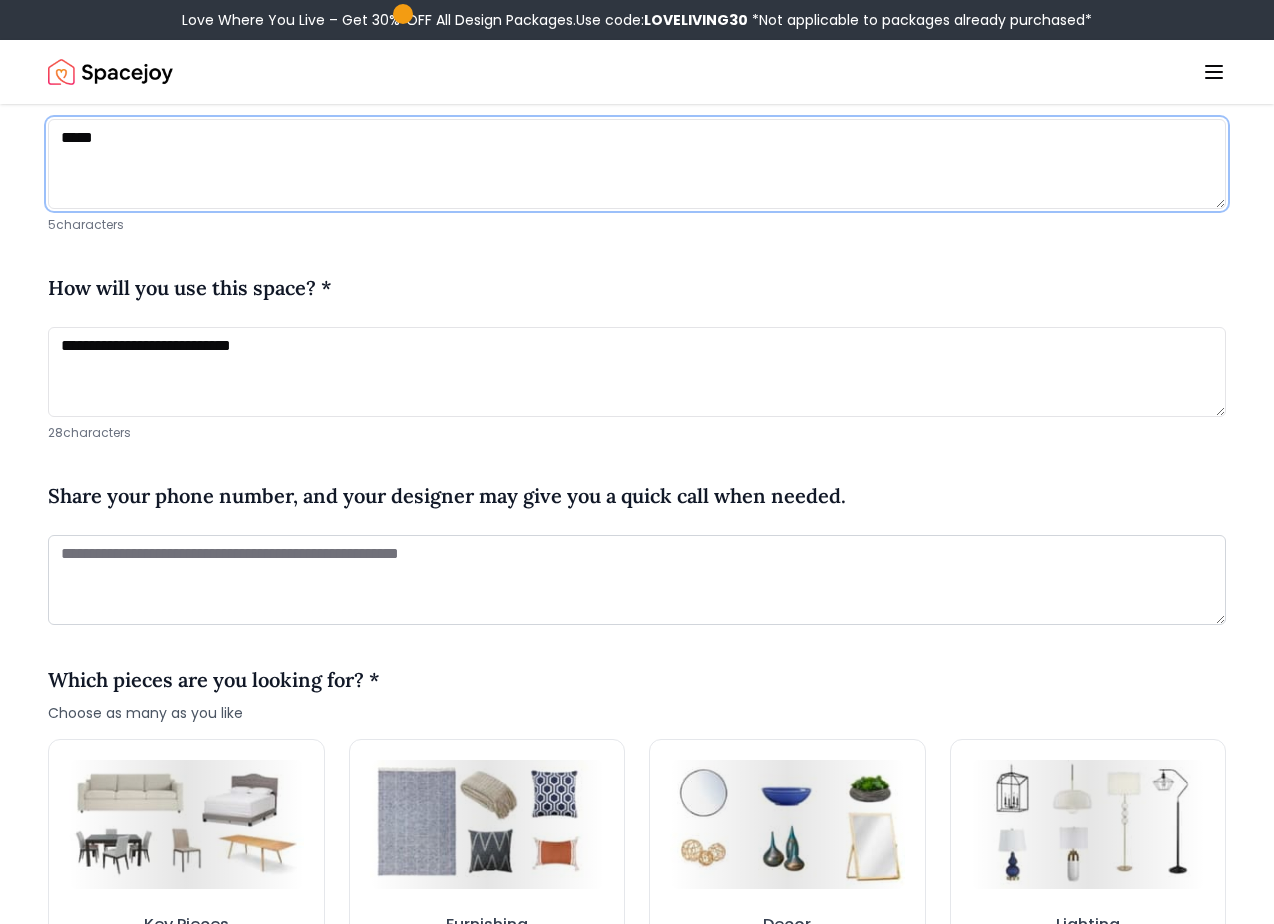 scroll, scrollTop: 1022, scrollLeft: 0, axis: vertical 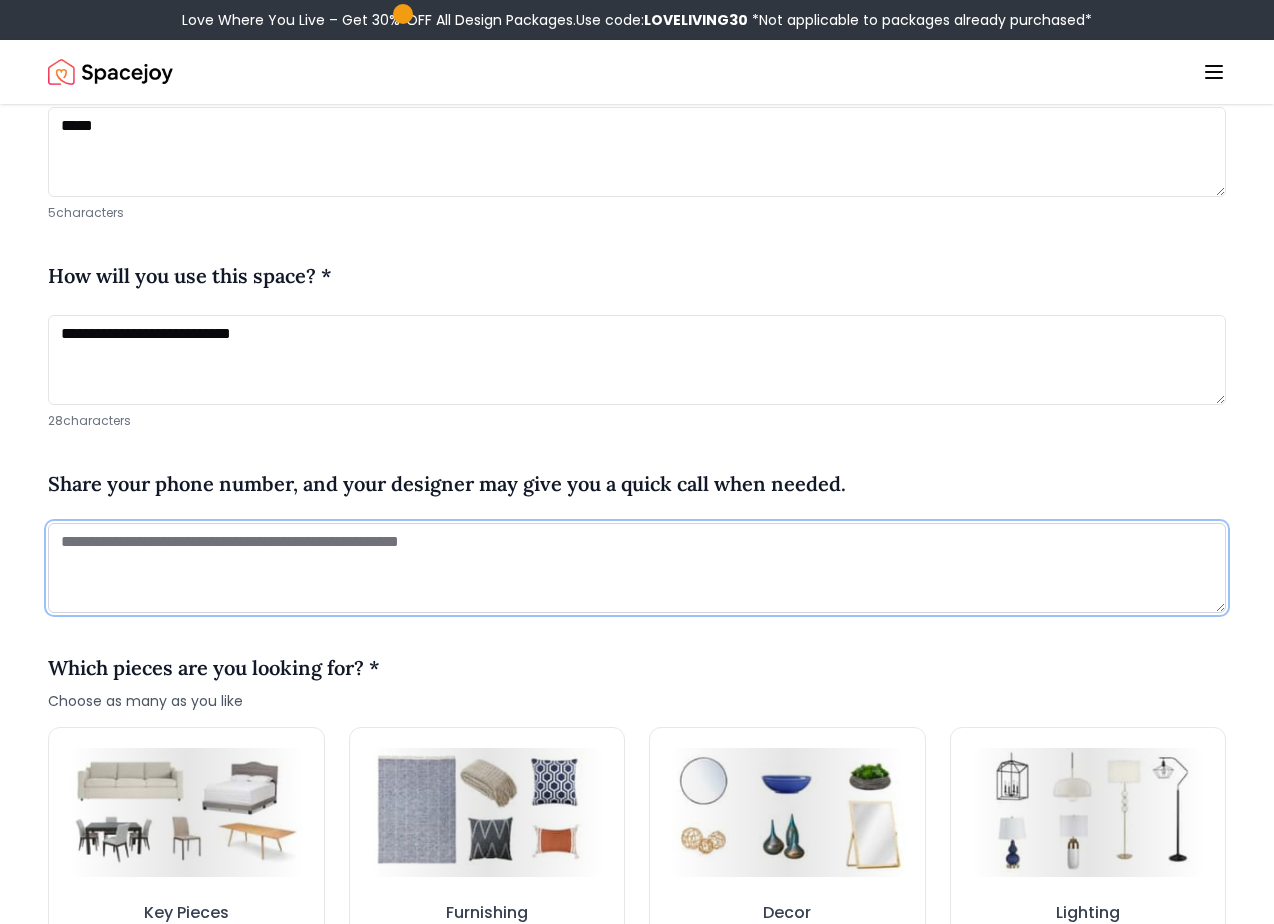 click at bounding box center (637, 568) 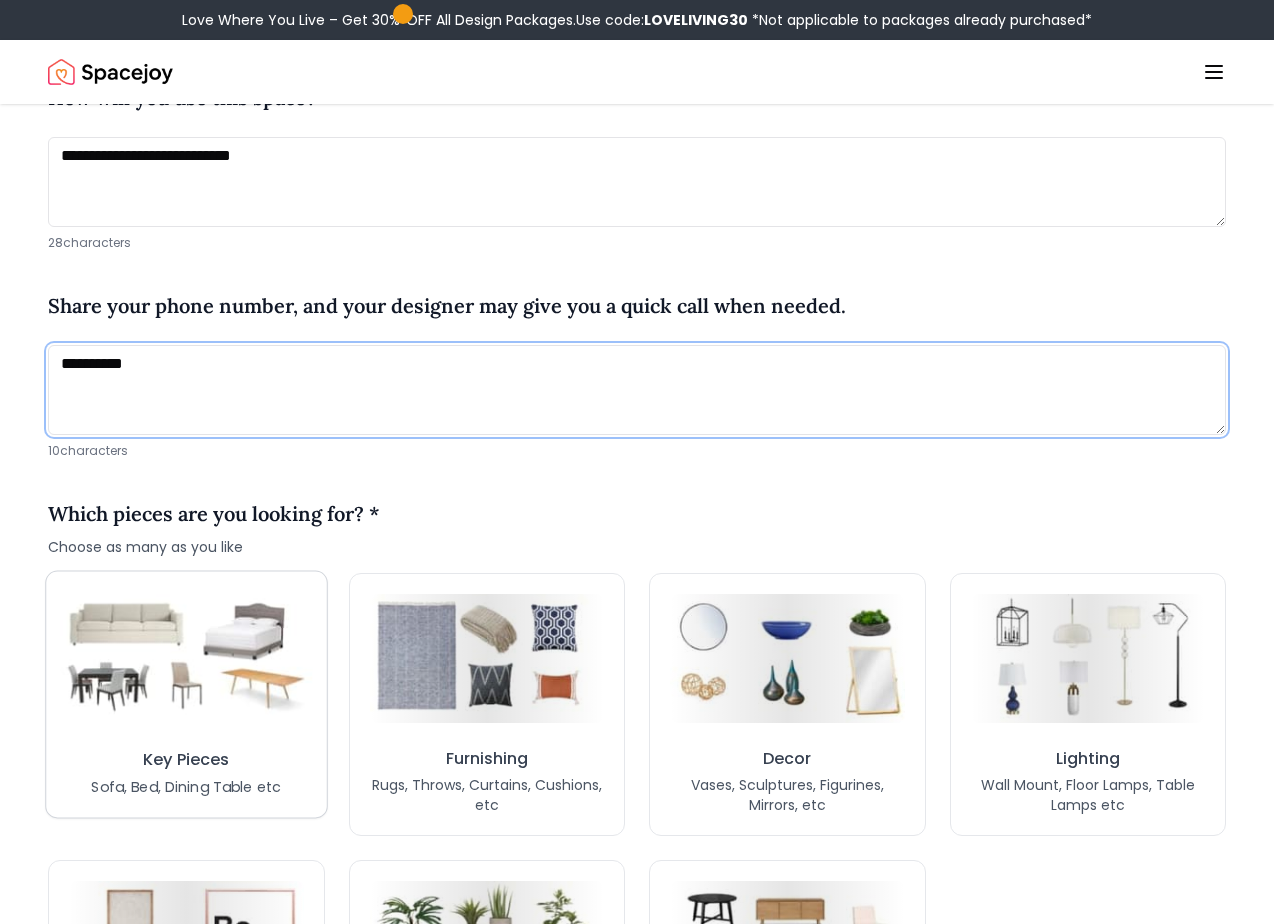 type on "**********" 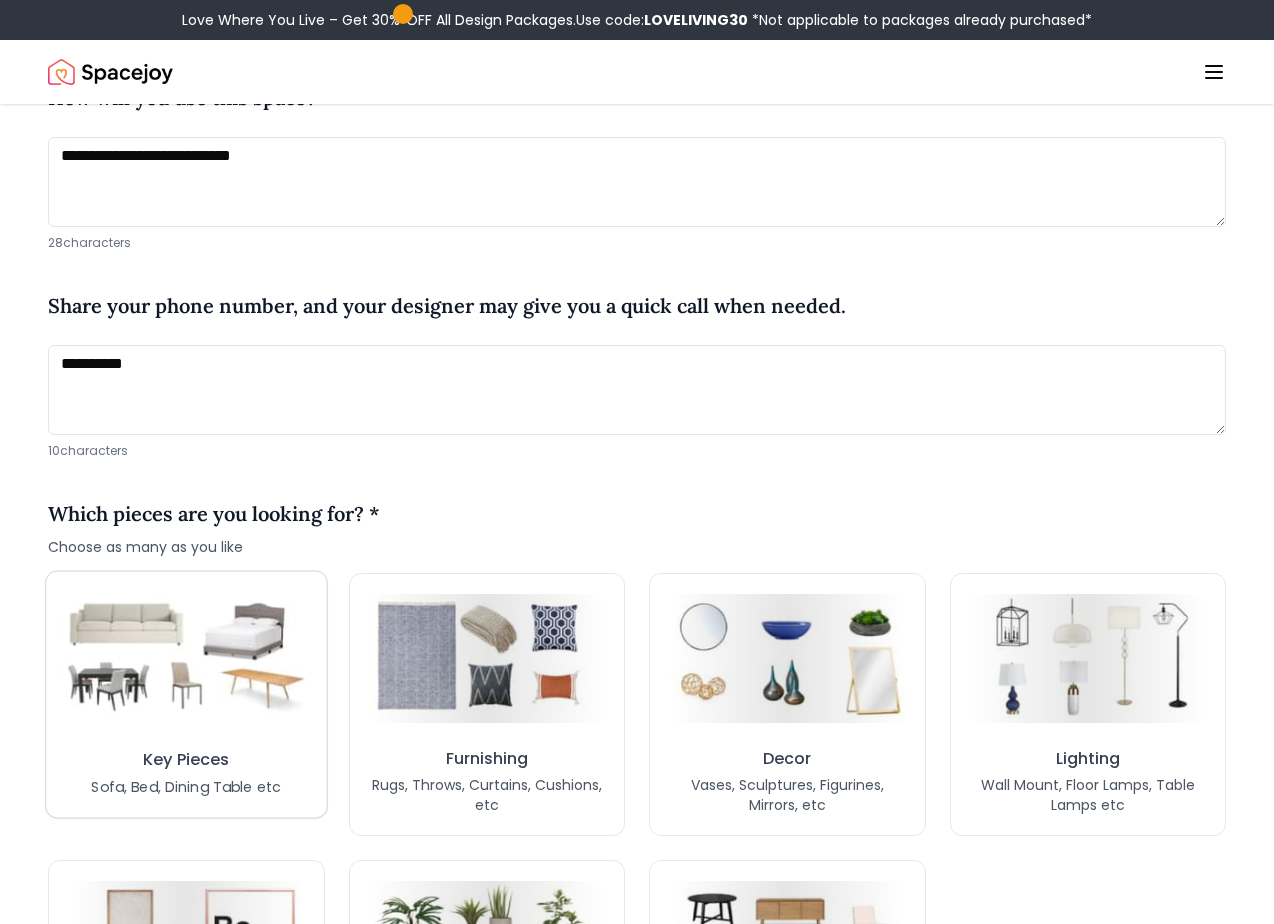 scroll, scrollTop: 1227, scrollLeft: 0, axis: vertical 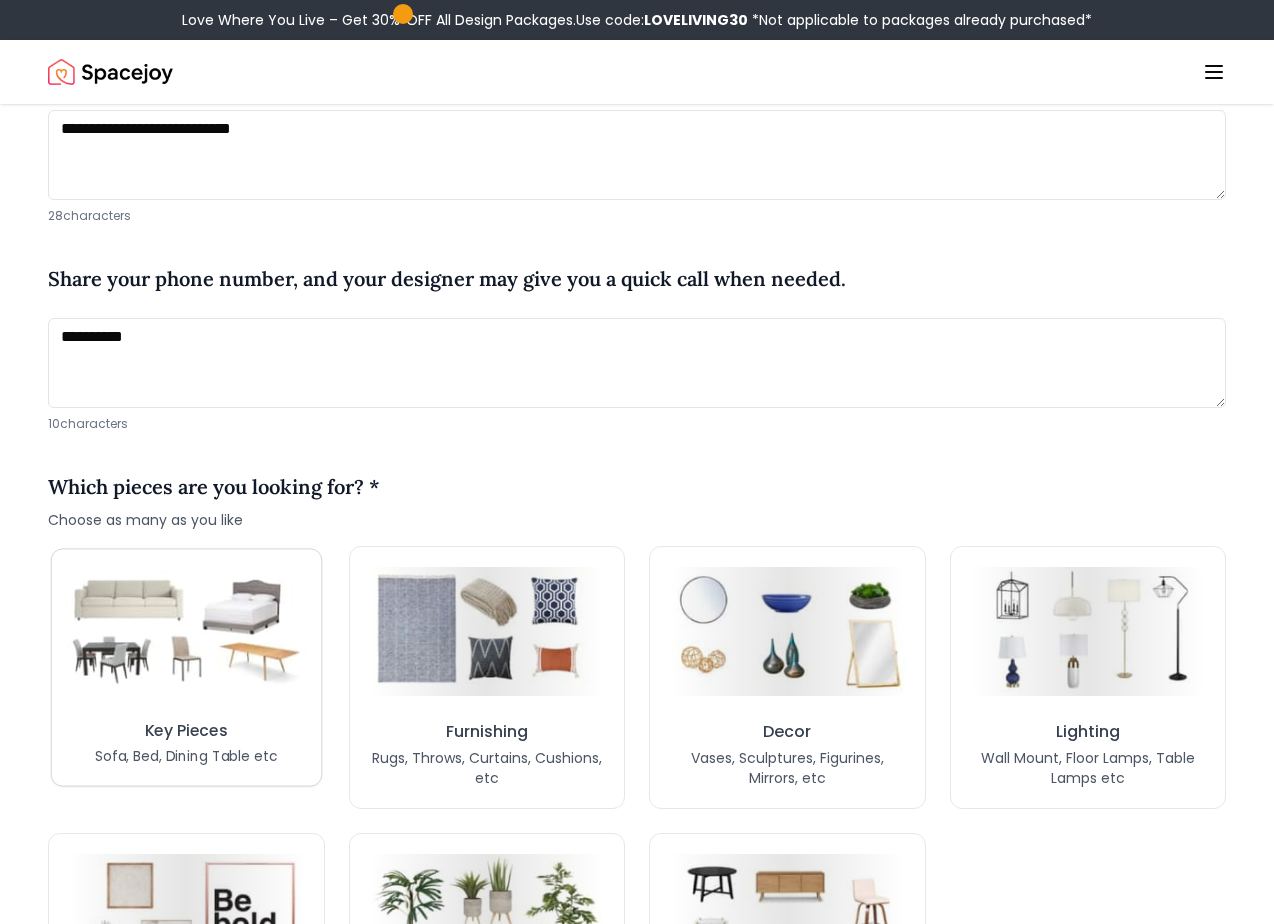 click on "Key Pieces Sofa, Bed, Dining Table etc" at bounding box center (186, 667) 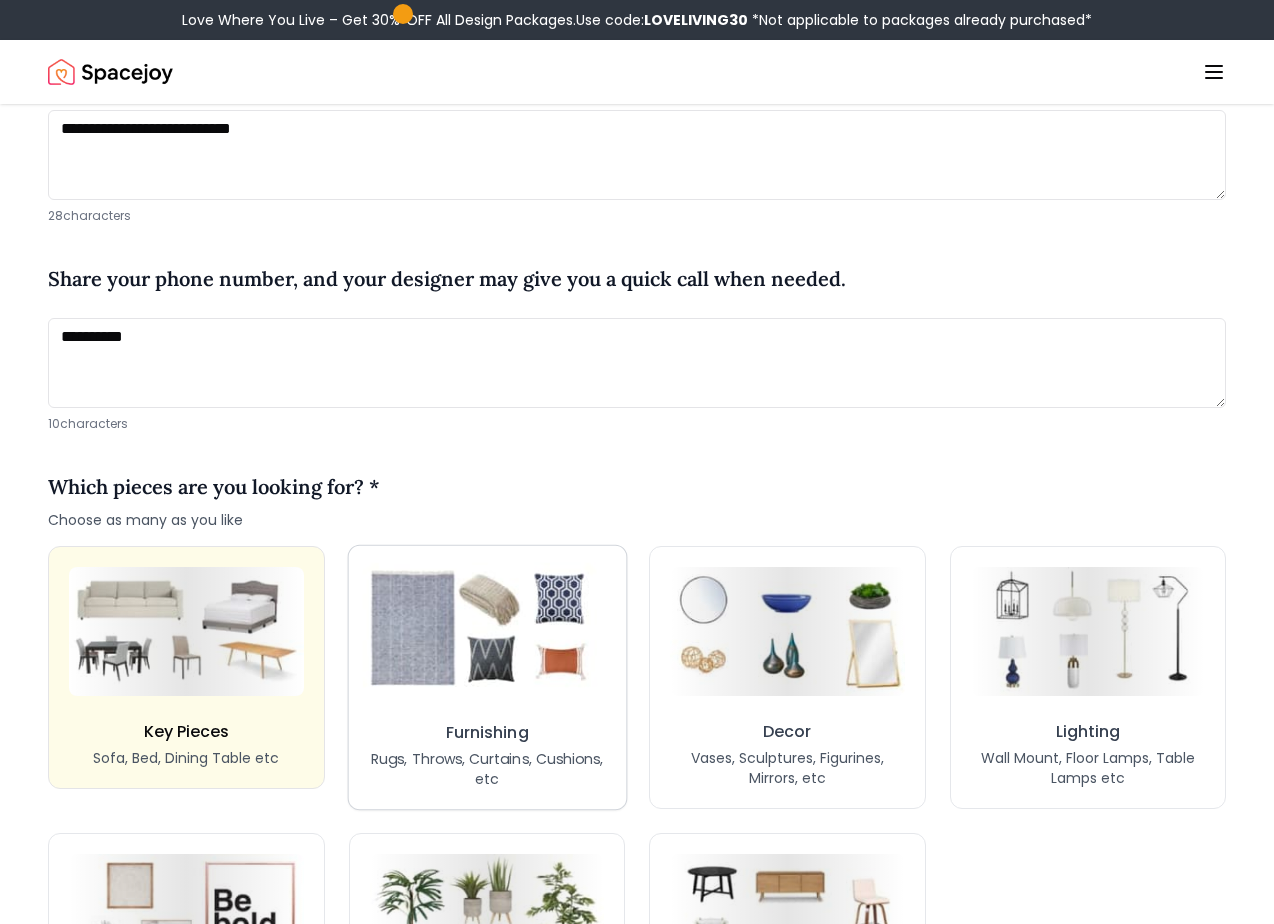 scroll, scrollTop: 0, scrollLeft: 0, axis: both 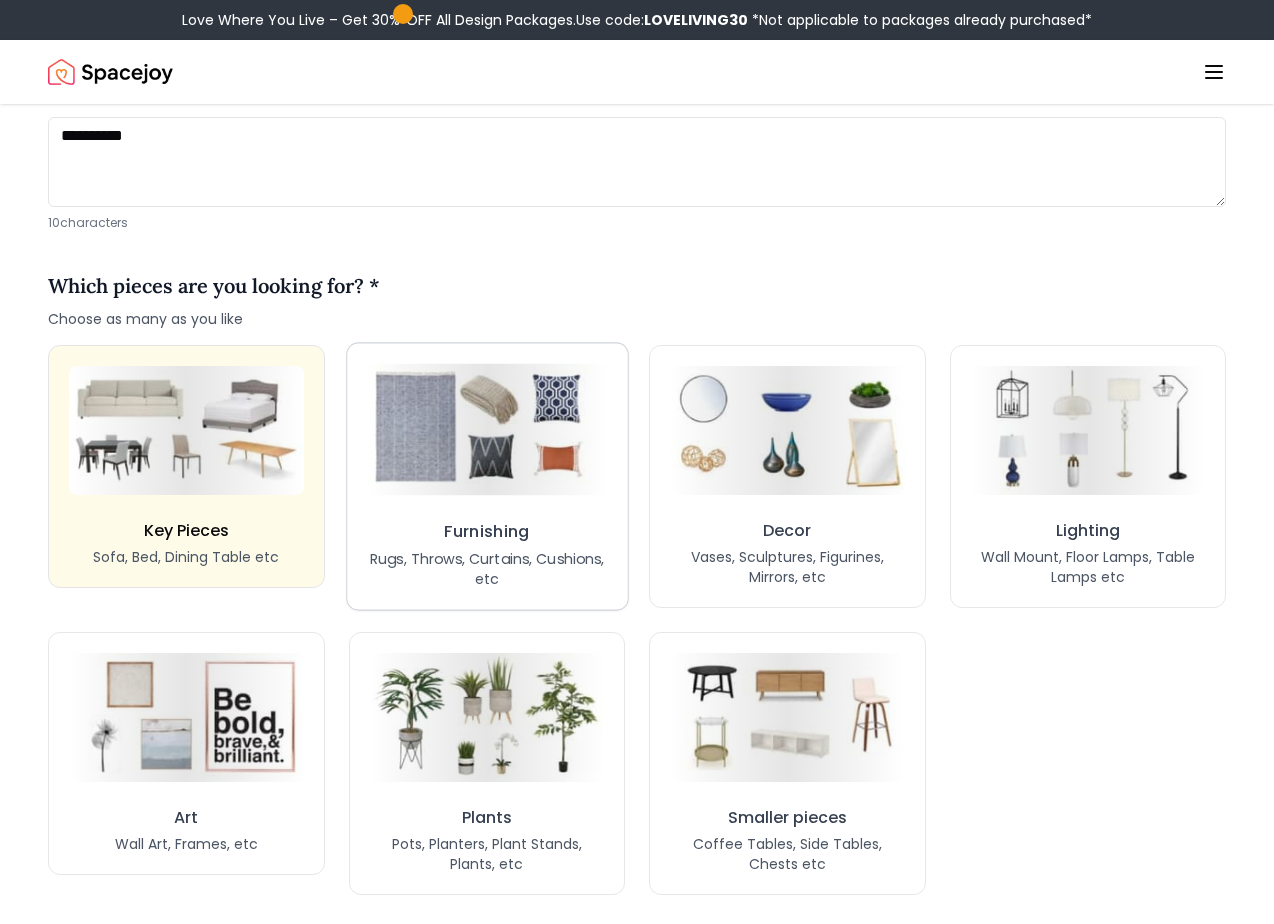 click on "Furnishing" at bounding box center [486, 532] 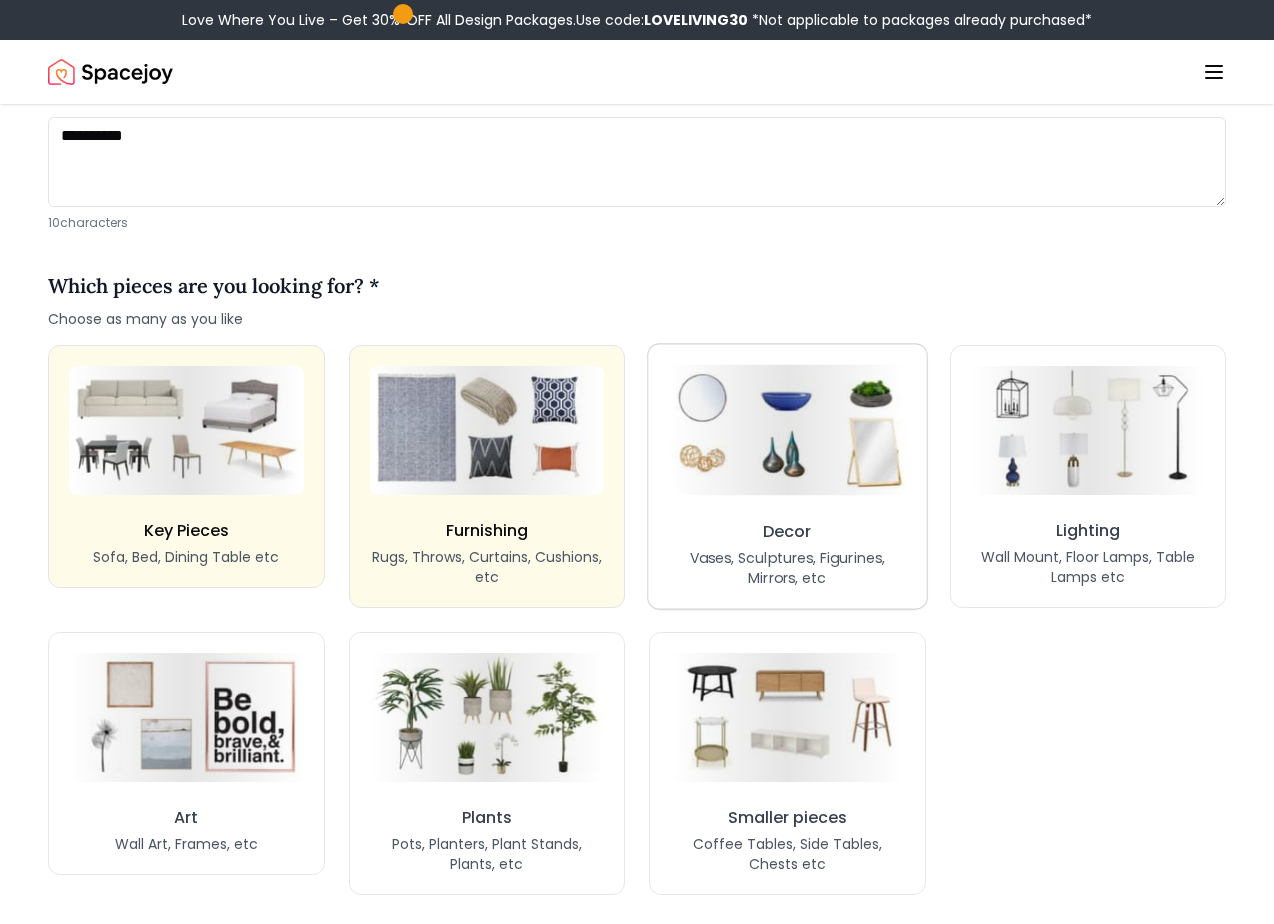 click on "Decor Vases, Sculptures, Figurines, Mirrors, etc" at bounding box center (787, 554) 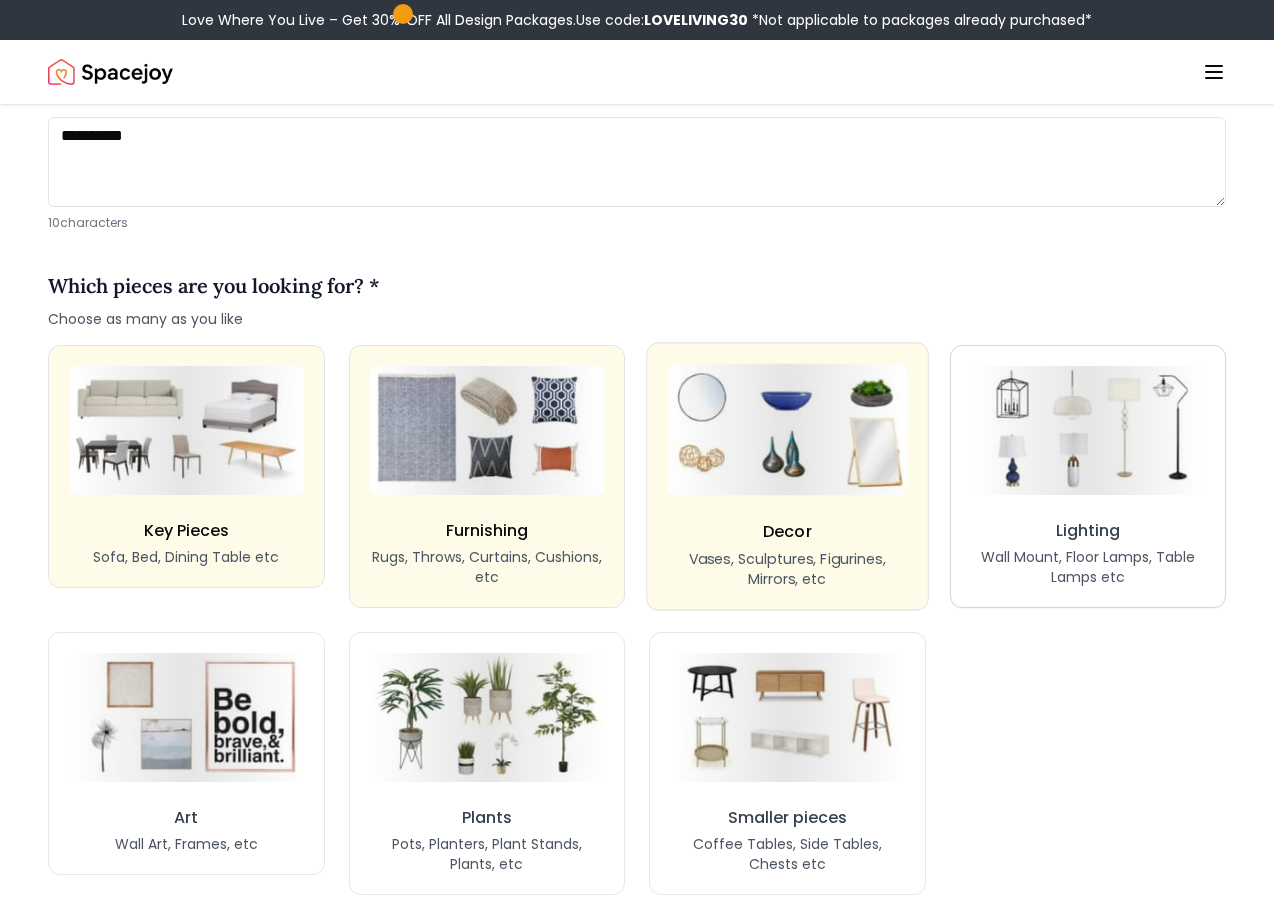 click on "Lighting Wall Mount, Floor Lamps, Table Lamps etc" at bounding box center [1088, 476] 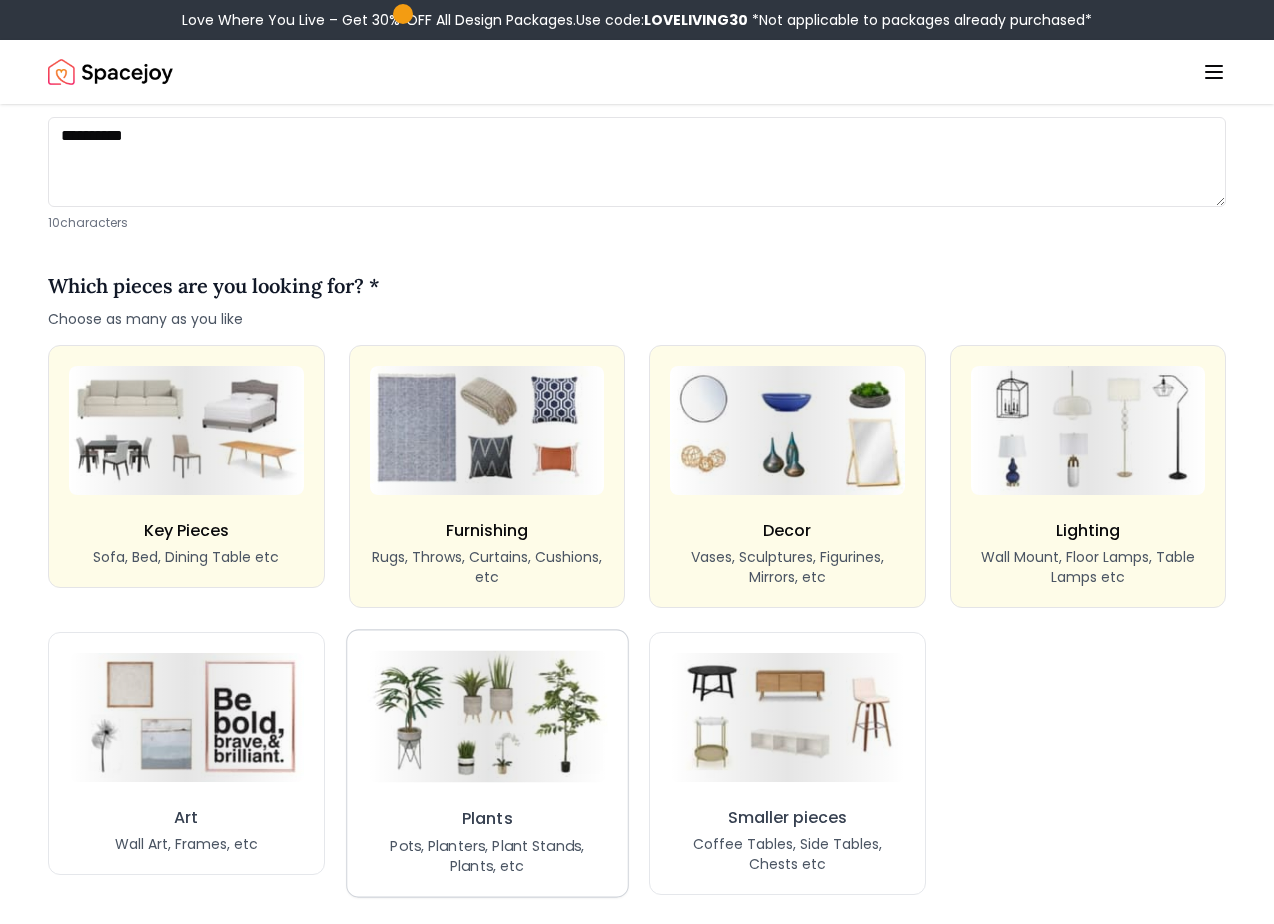 click on "Plants Pots, Planters, Plant Stands, Plants, etc" at bounding box center [487, 763] 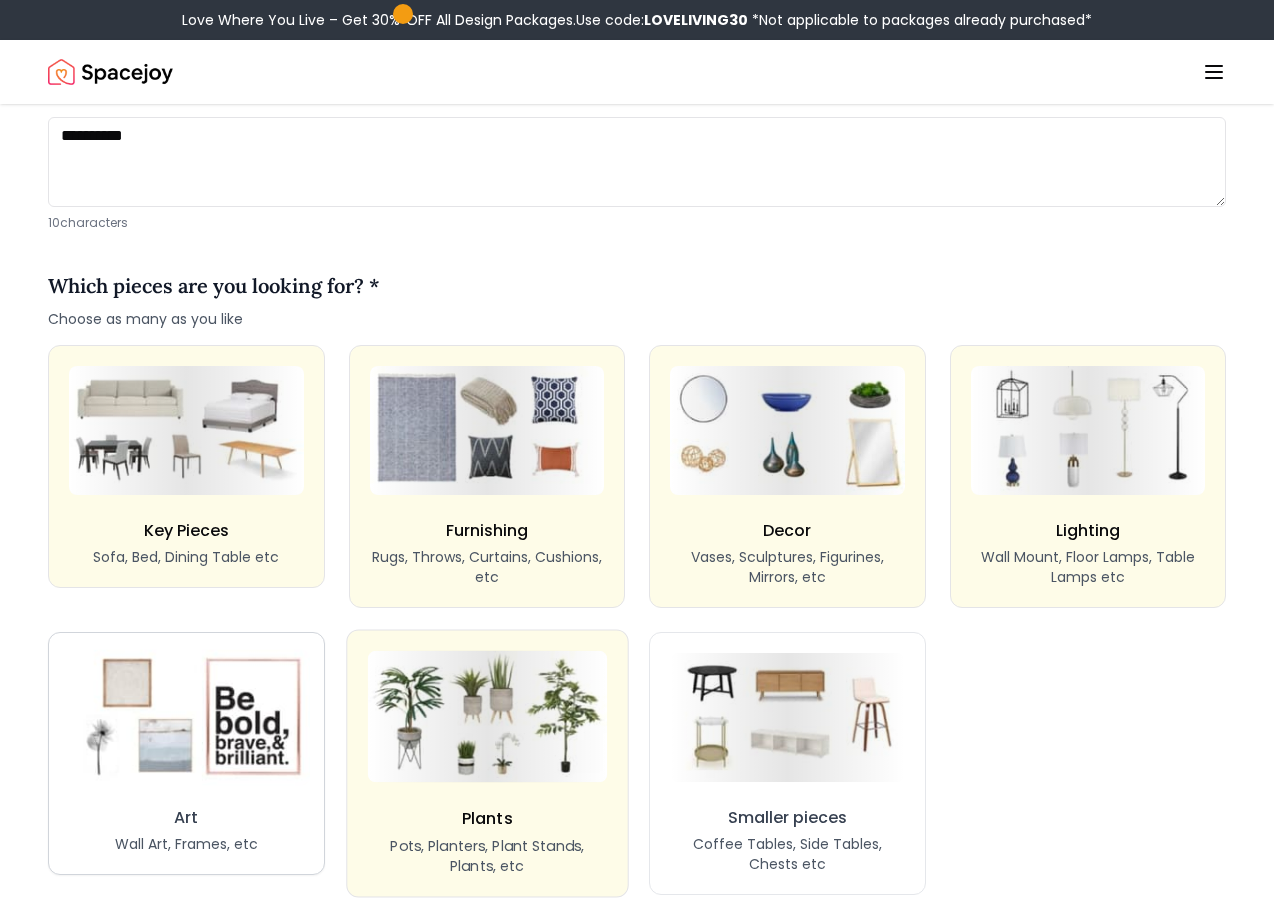 click at bounding box center [186, 718] 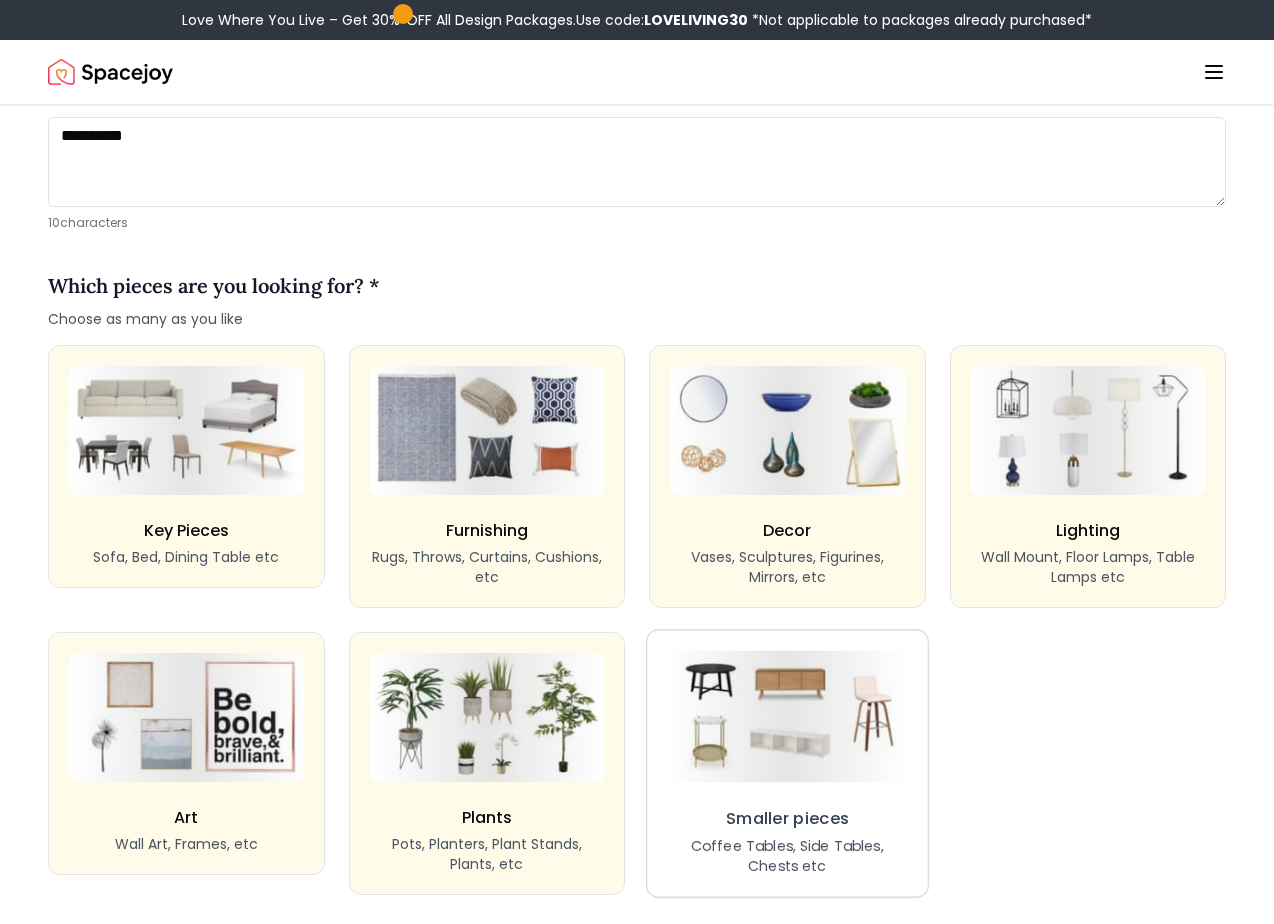 click on "Smaller pieces" at bounding box center [787, 819] 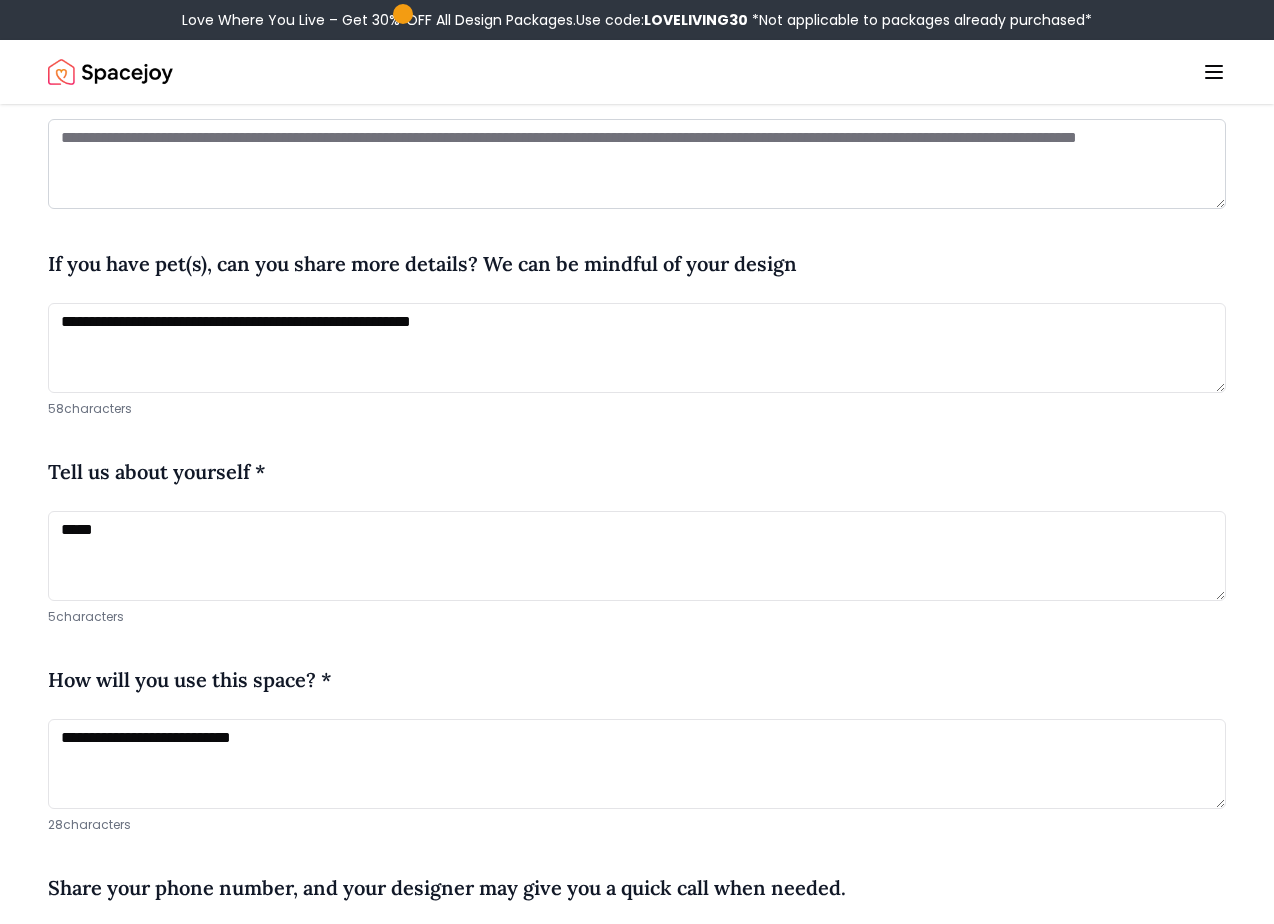 scroll, scrollTop: 603, scrollLeft: 0, axis: vertical 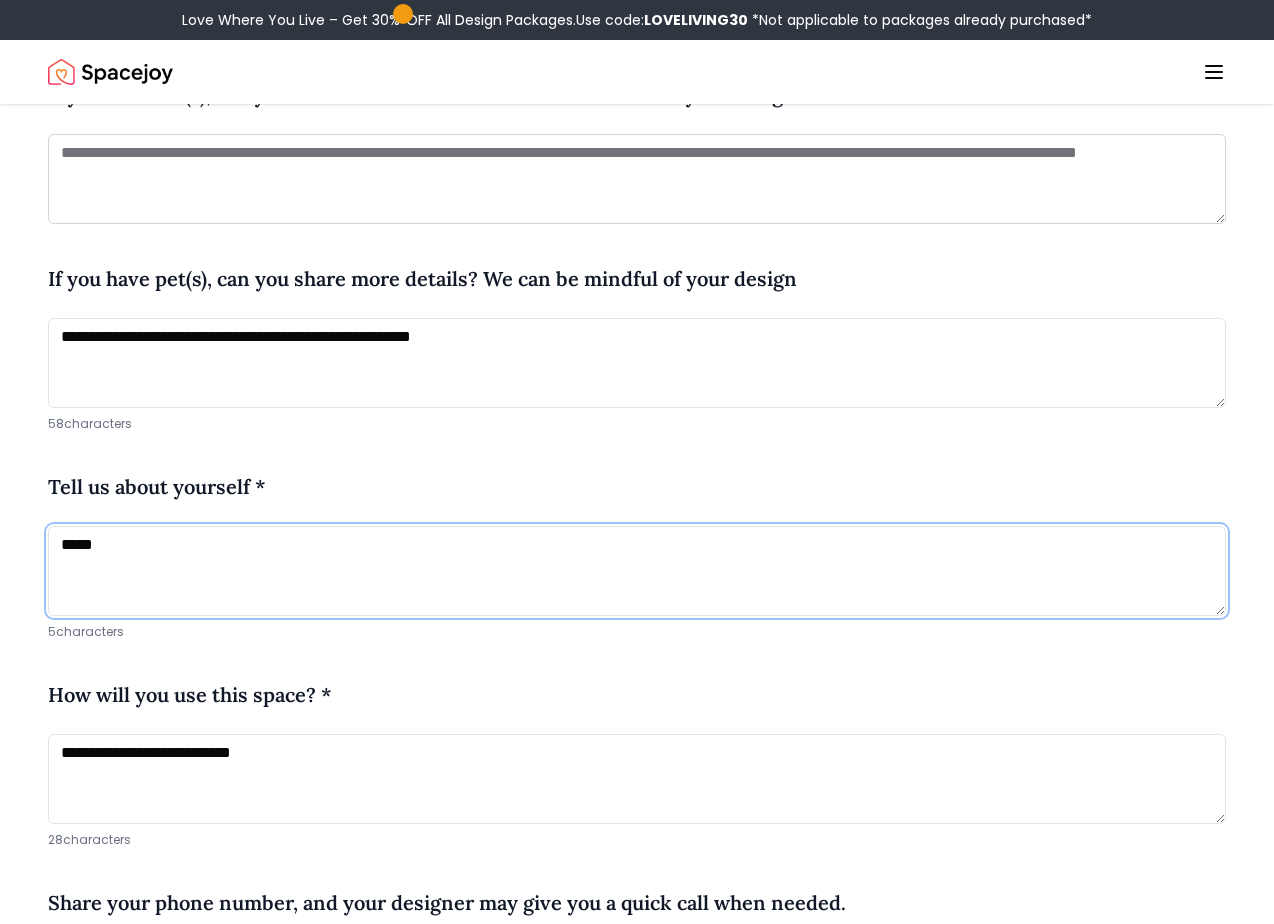 click on "****" at bounding box center [637, 571] 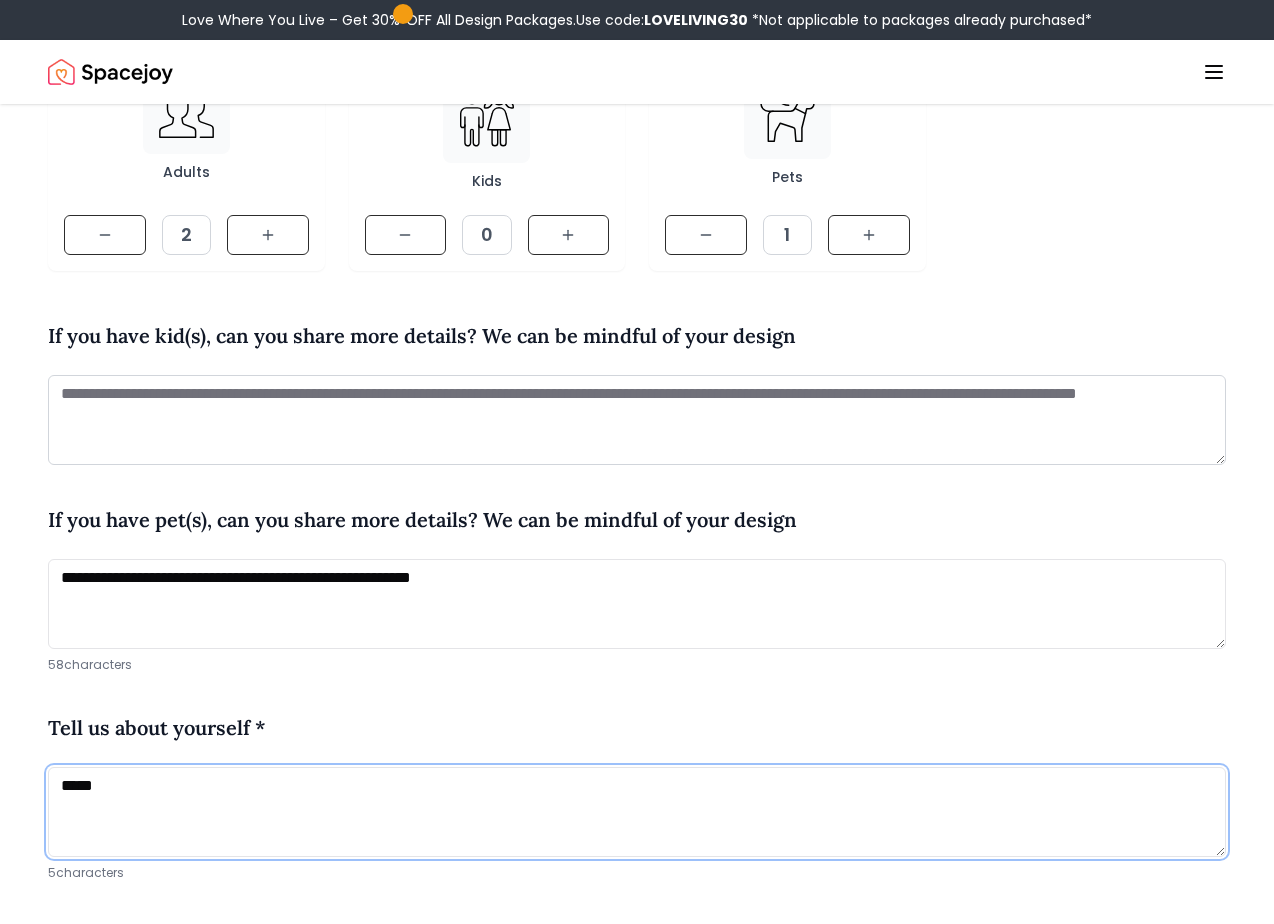 scroll, scrollTop: 394, scrollLeft: 0, axis: vertical 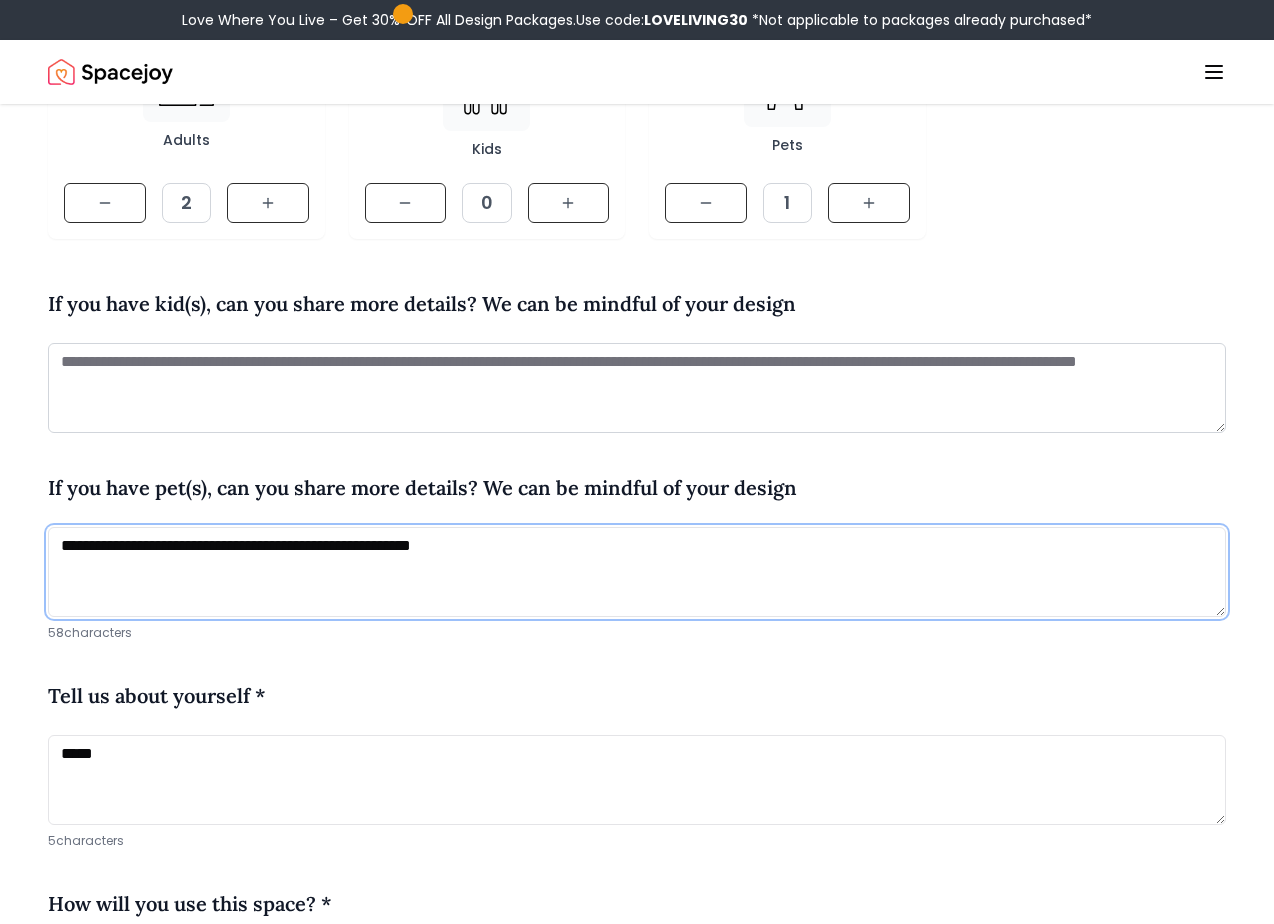 click on "**********" at bounding box center (637, 572) 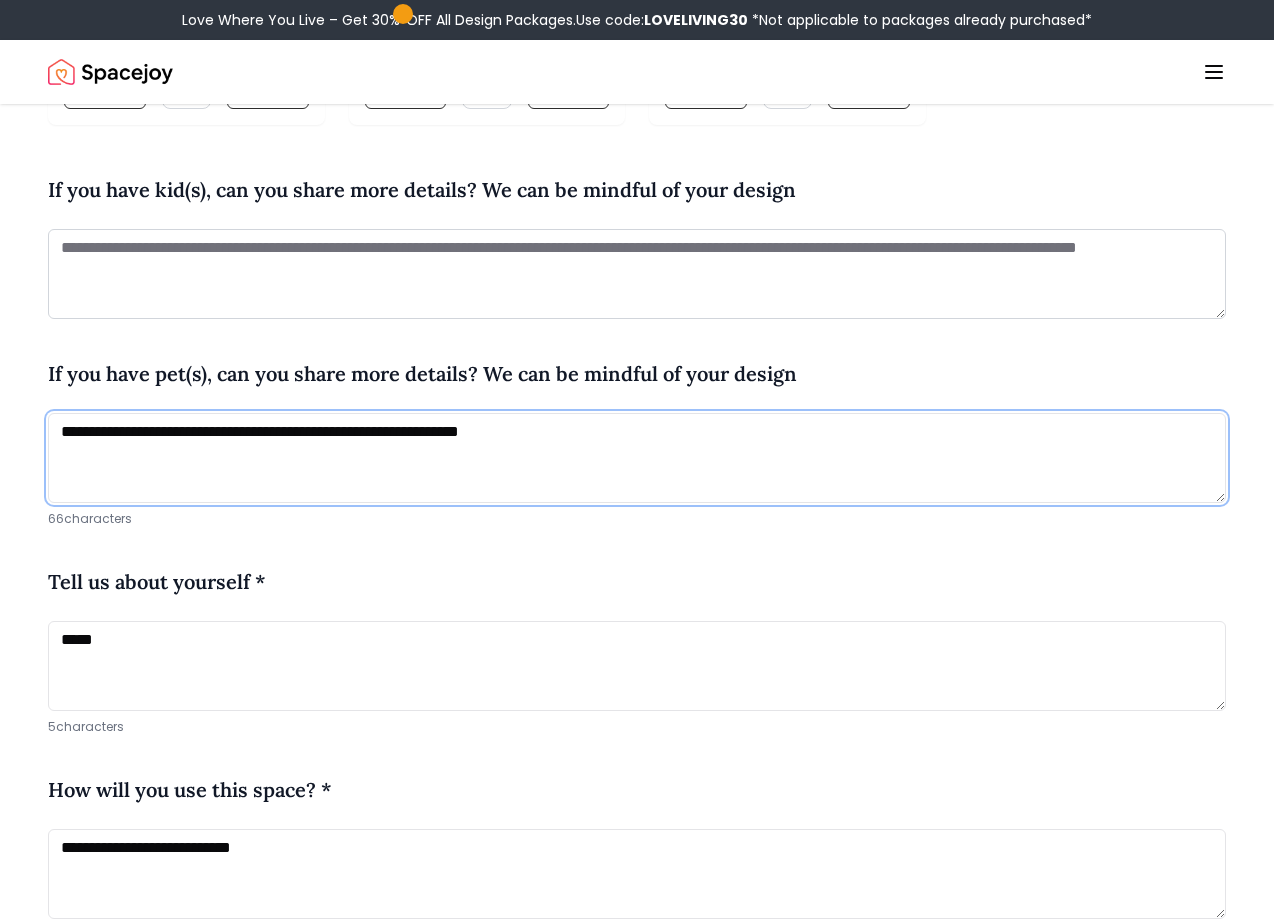 scroll, scrollTop: 509, scrollLeft: 0, axis: vertical 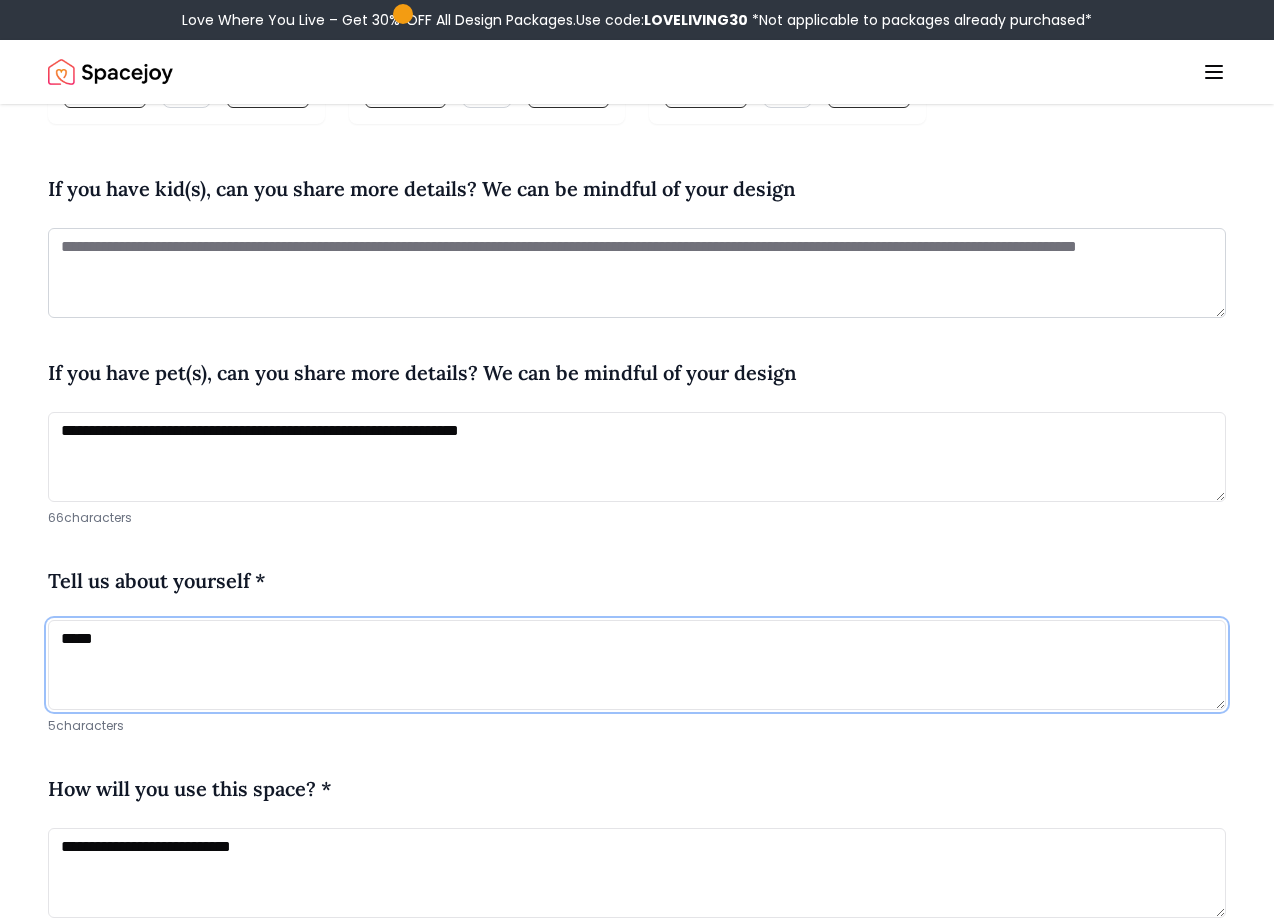click on "****" at bounding box center (637, 665) 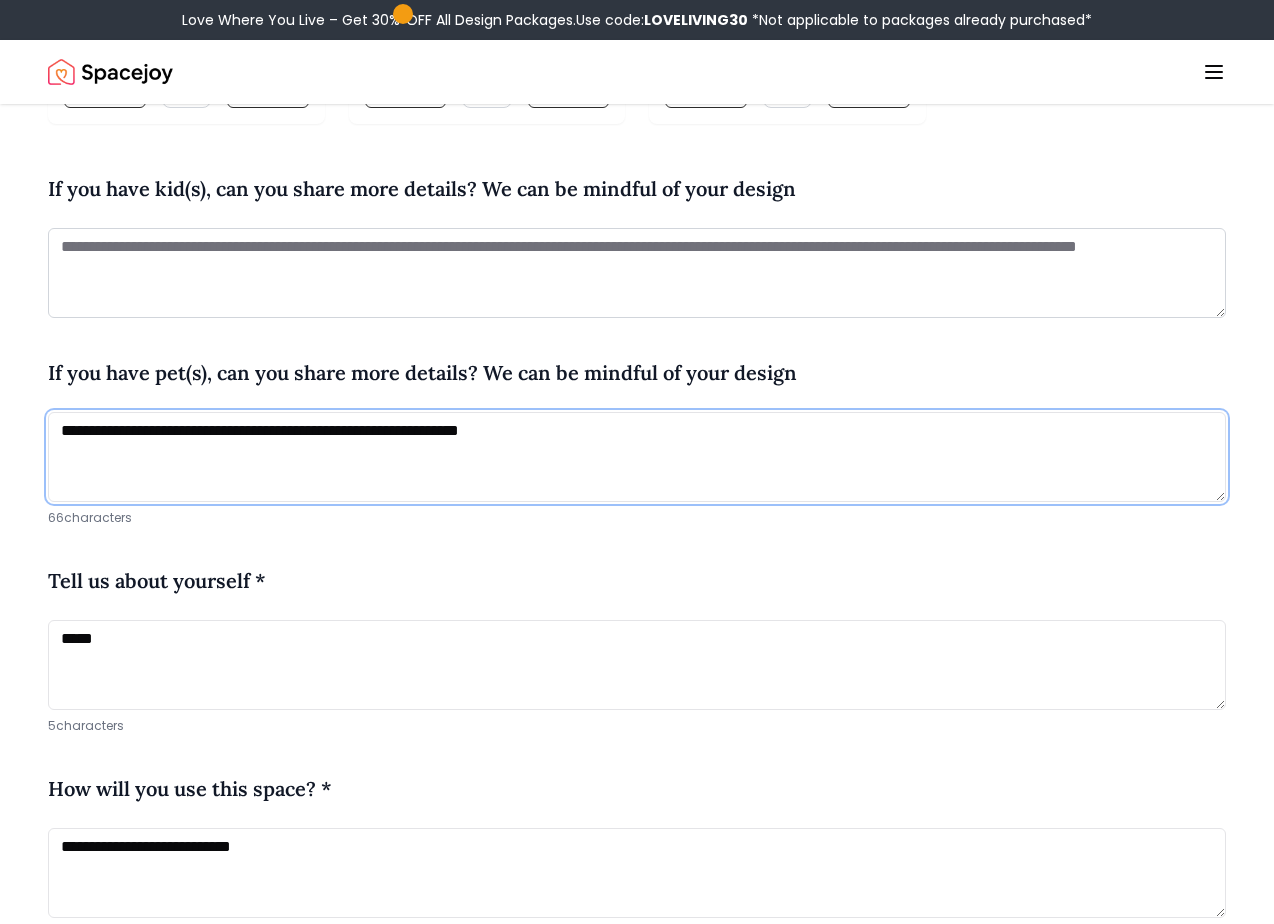 click on "**********" at bounding box center [637, 457] 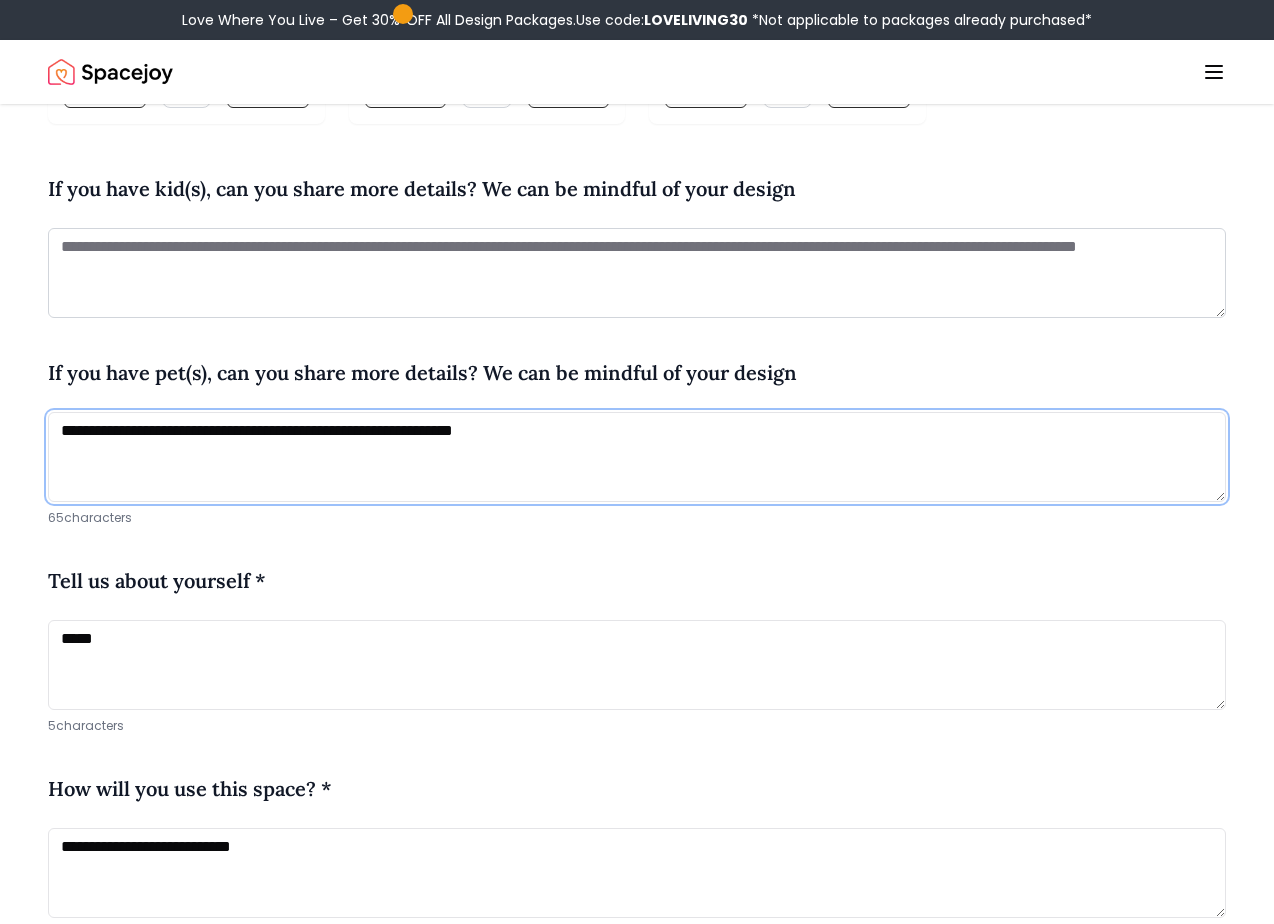 type on "**********" 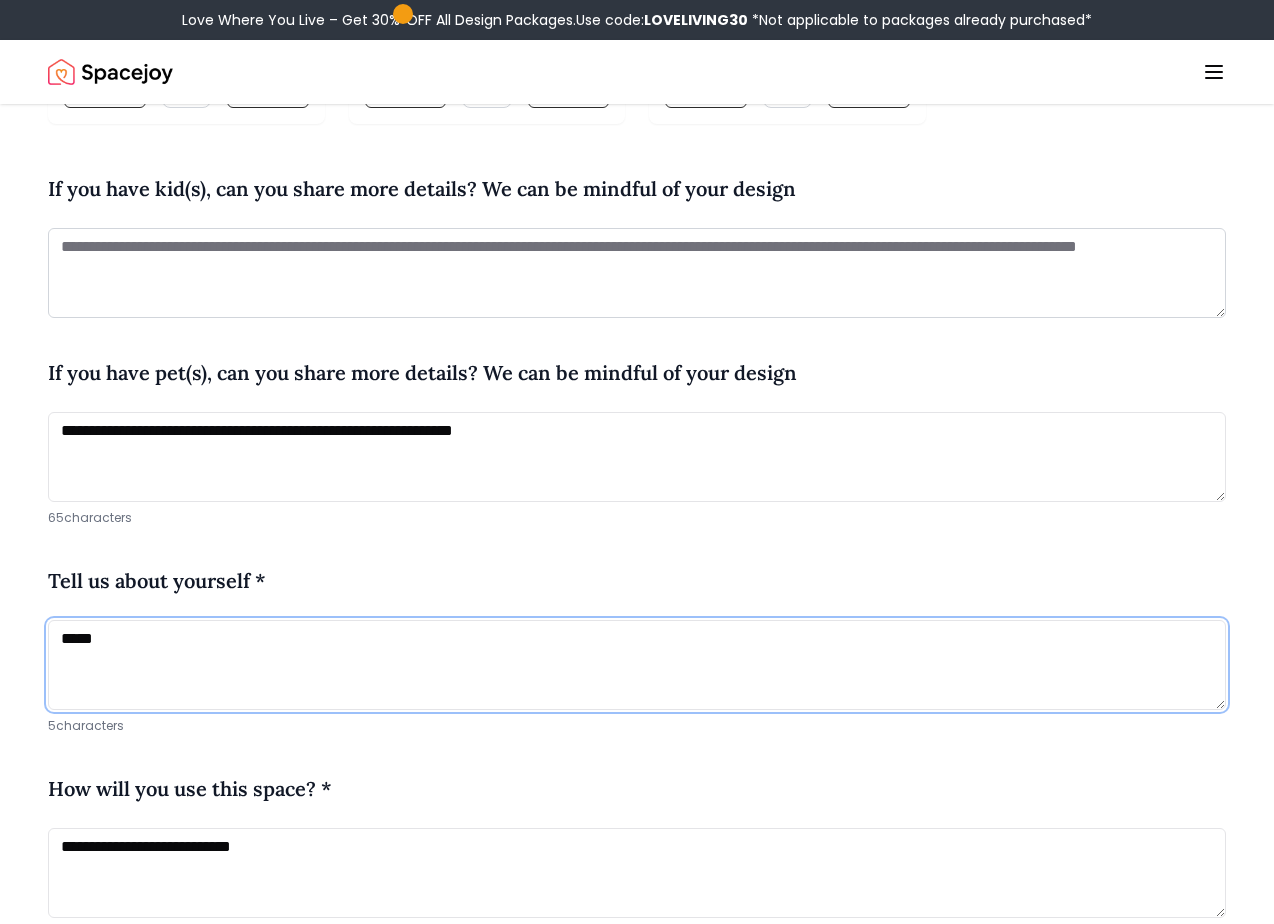 click on "****" at bounding box center [637, 665] 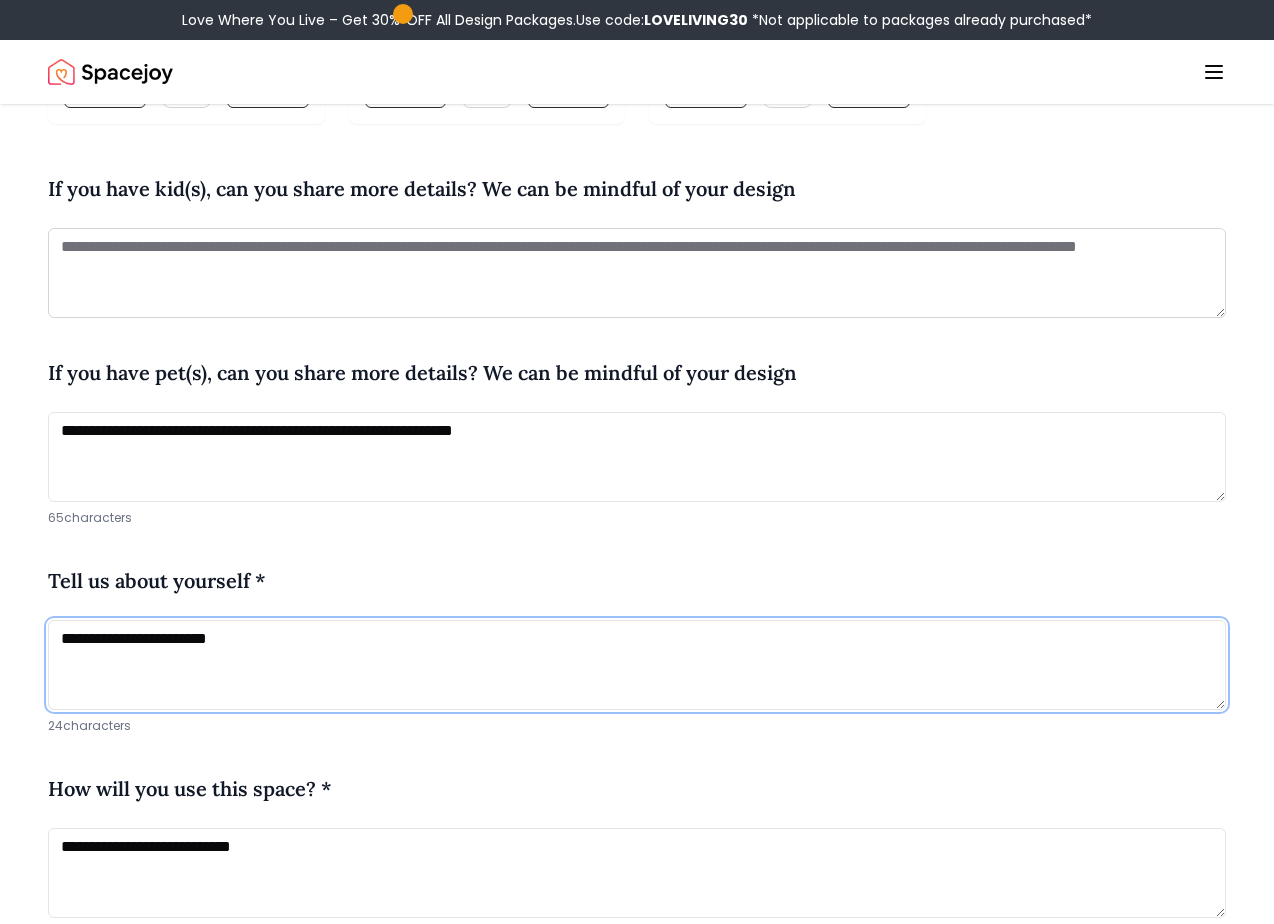 click on "**********" at bounding box center (637, 665) 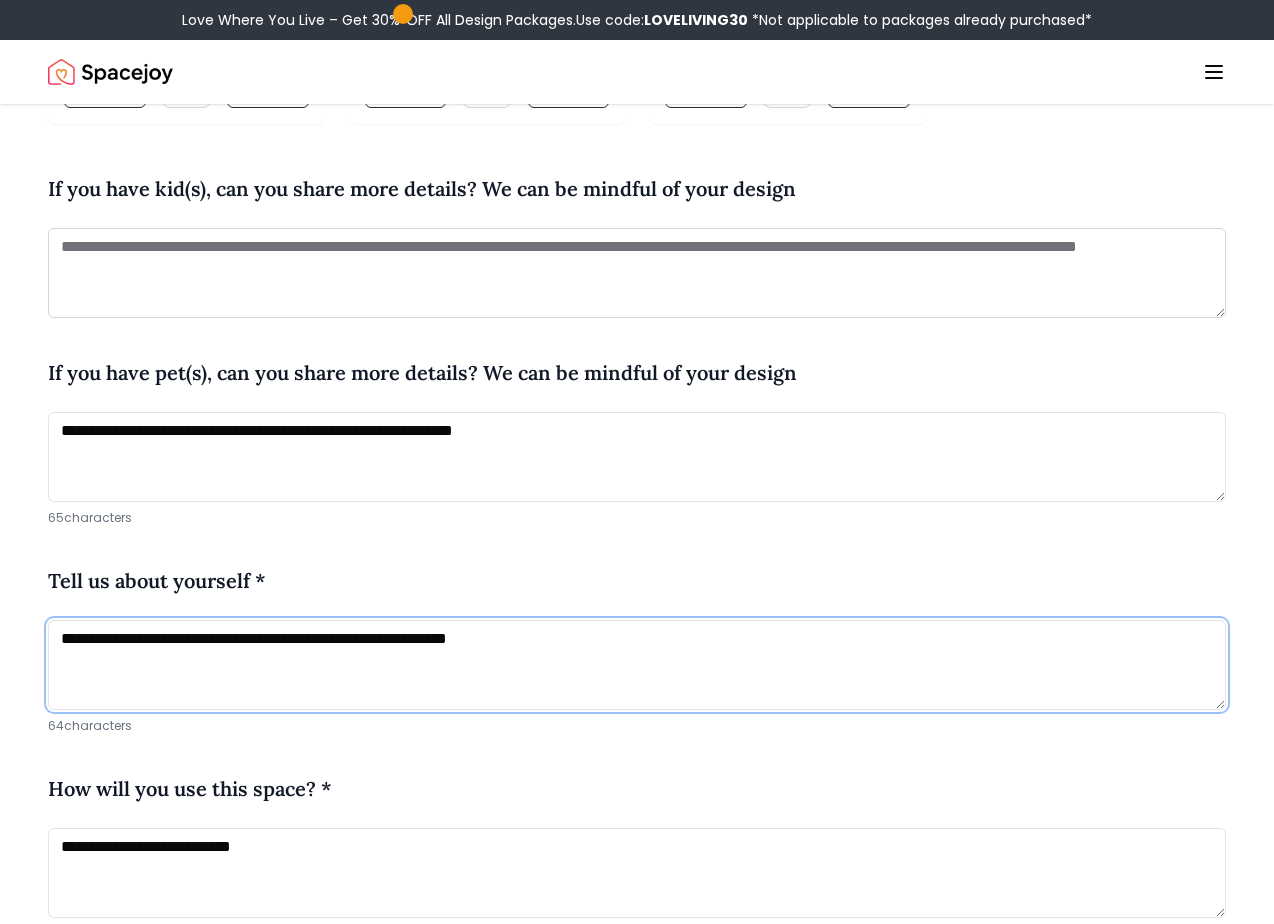 click on "**********" at bounding box center [637, 665] 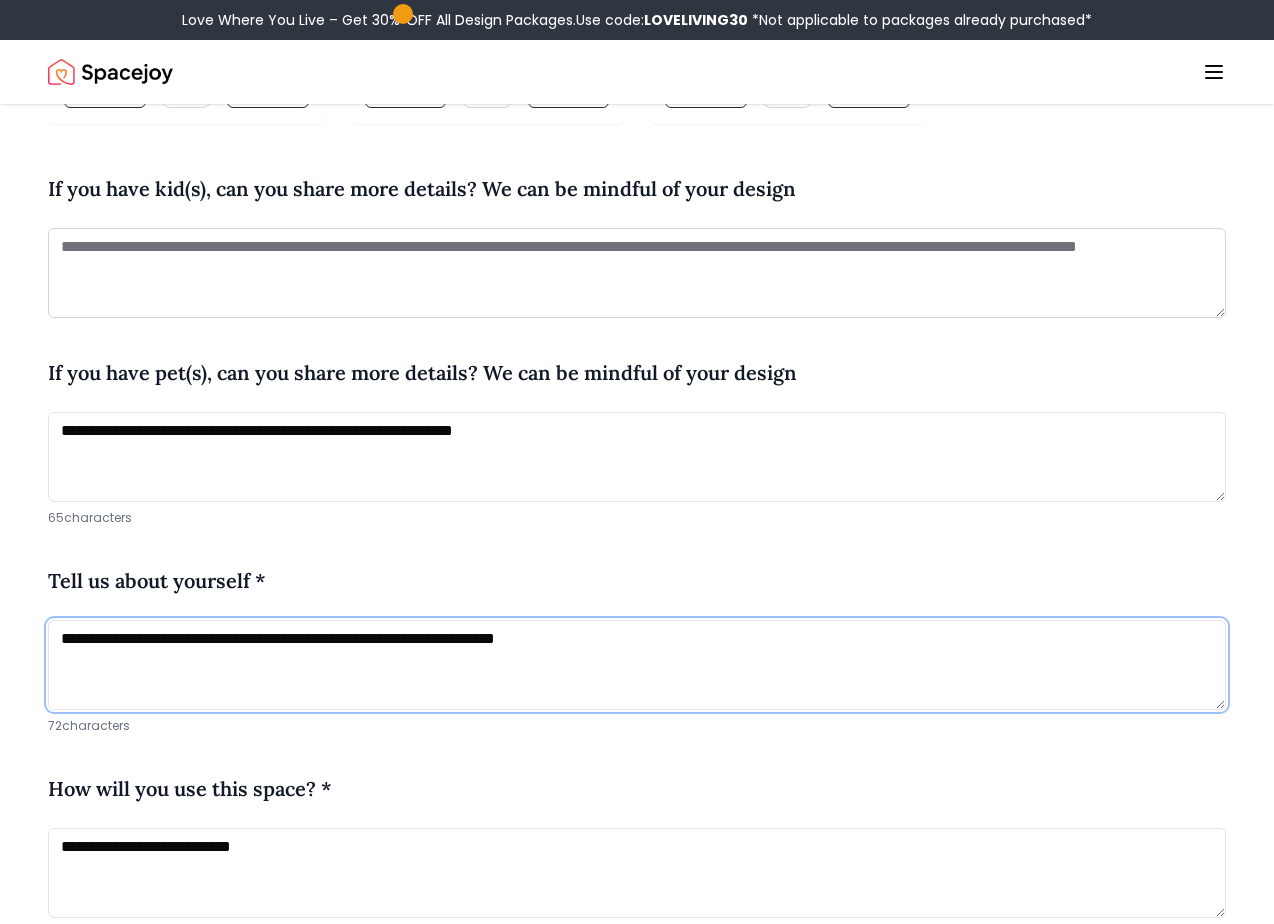 click on "**********" at bounding box center (637, 665) 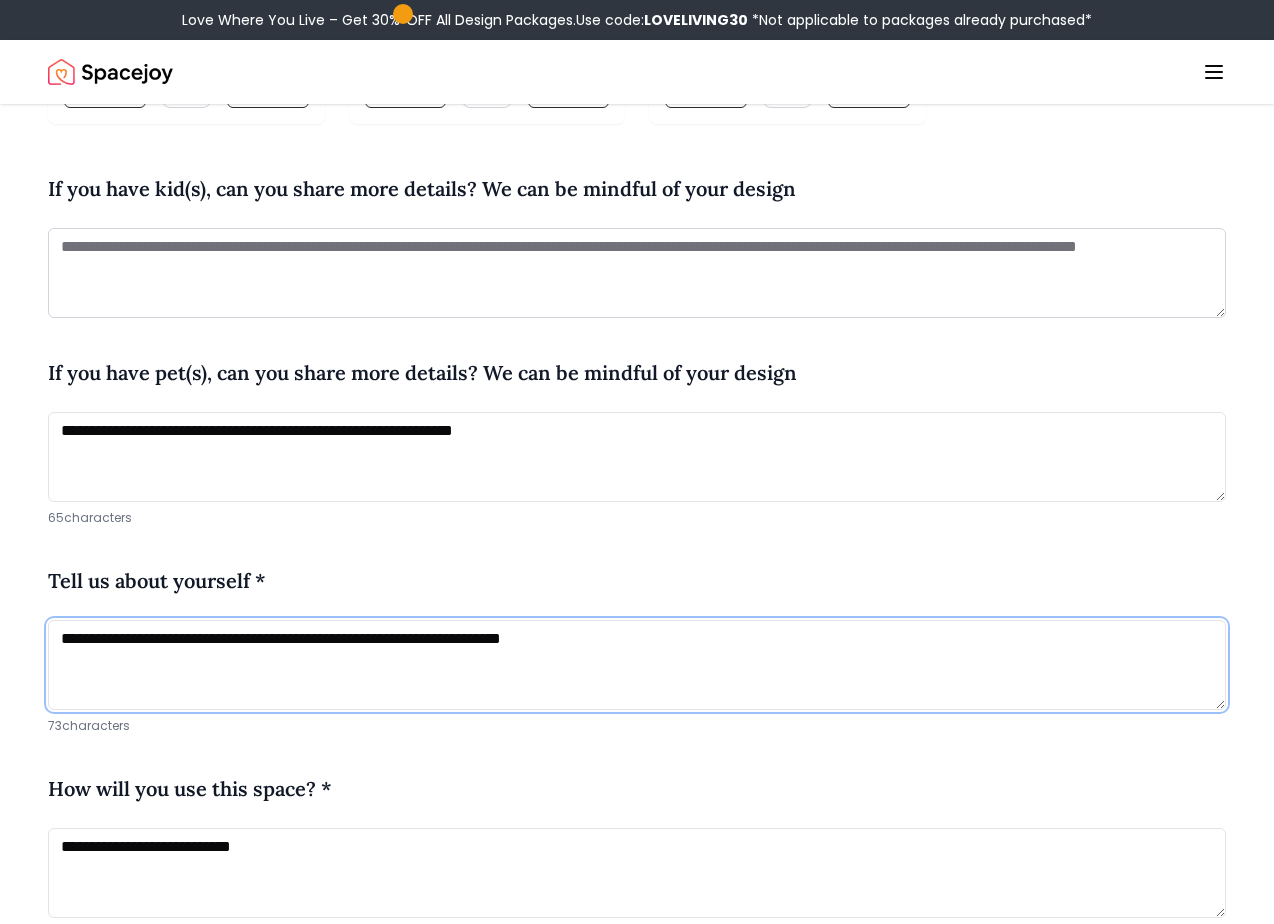 click on "**********" at bounding box center [637, 665] 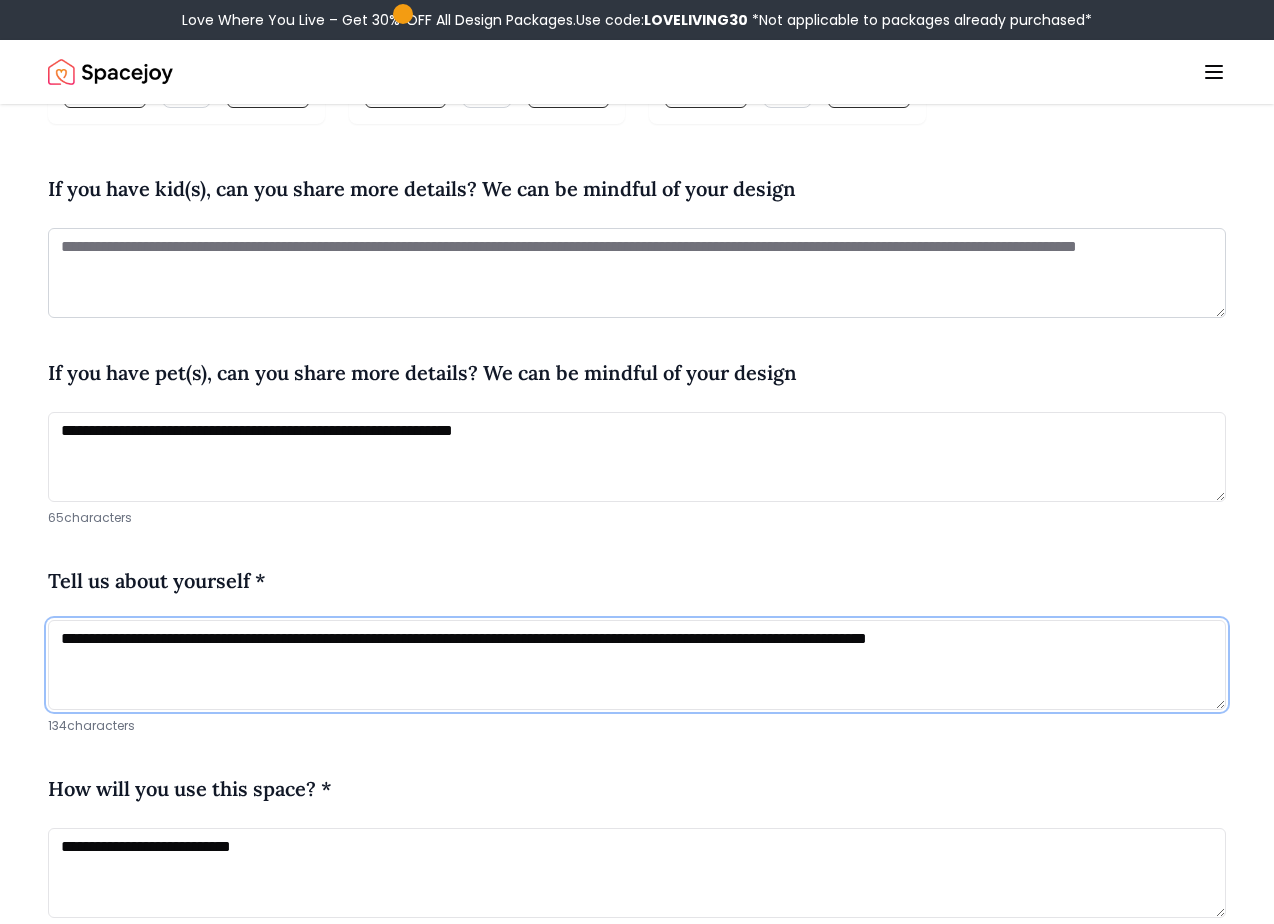 click on "**********" at bounding box center [637, 665] 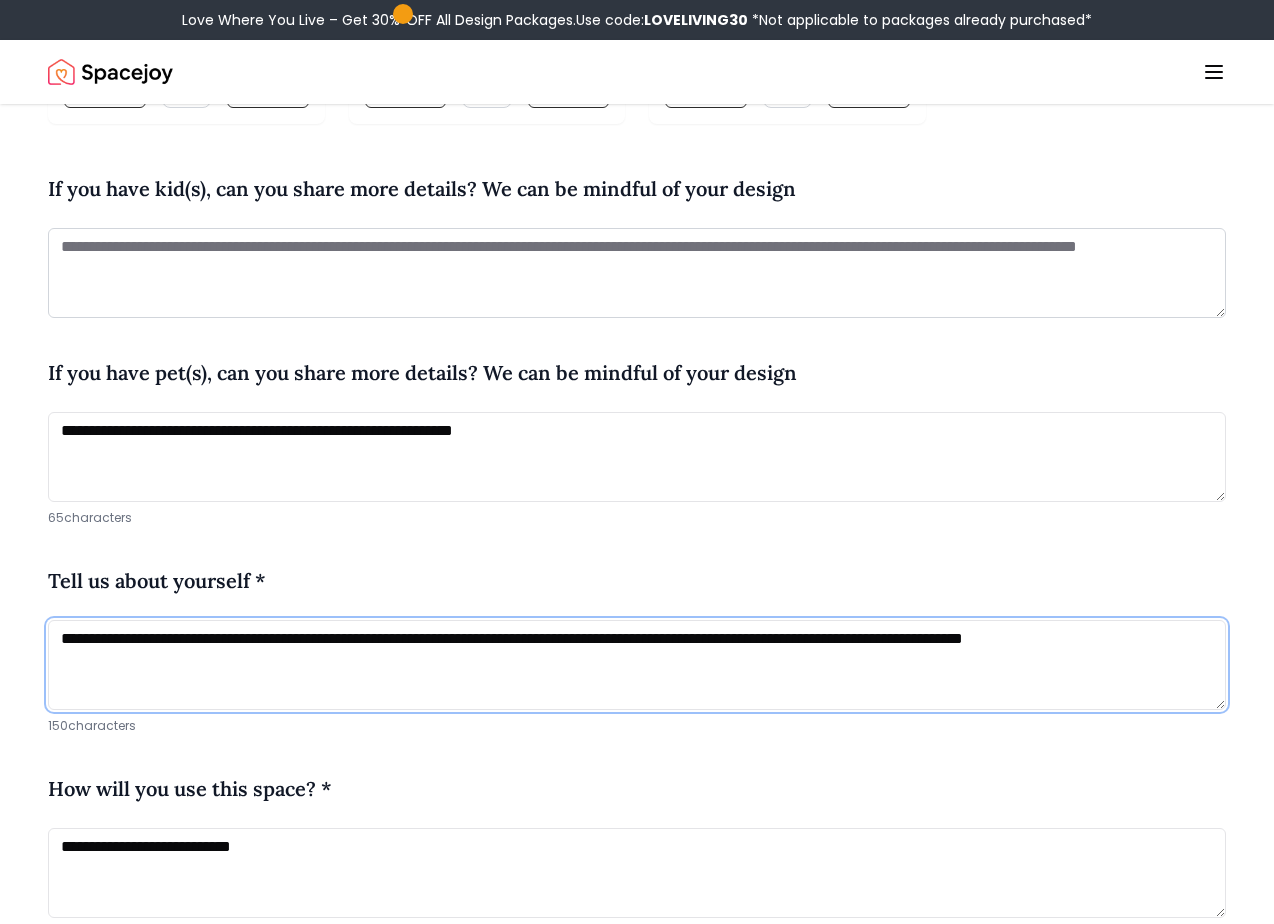 click on "**********" at bounding box center [637, 665] 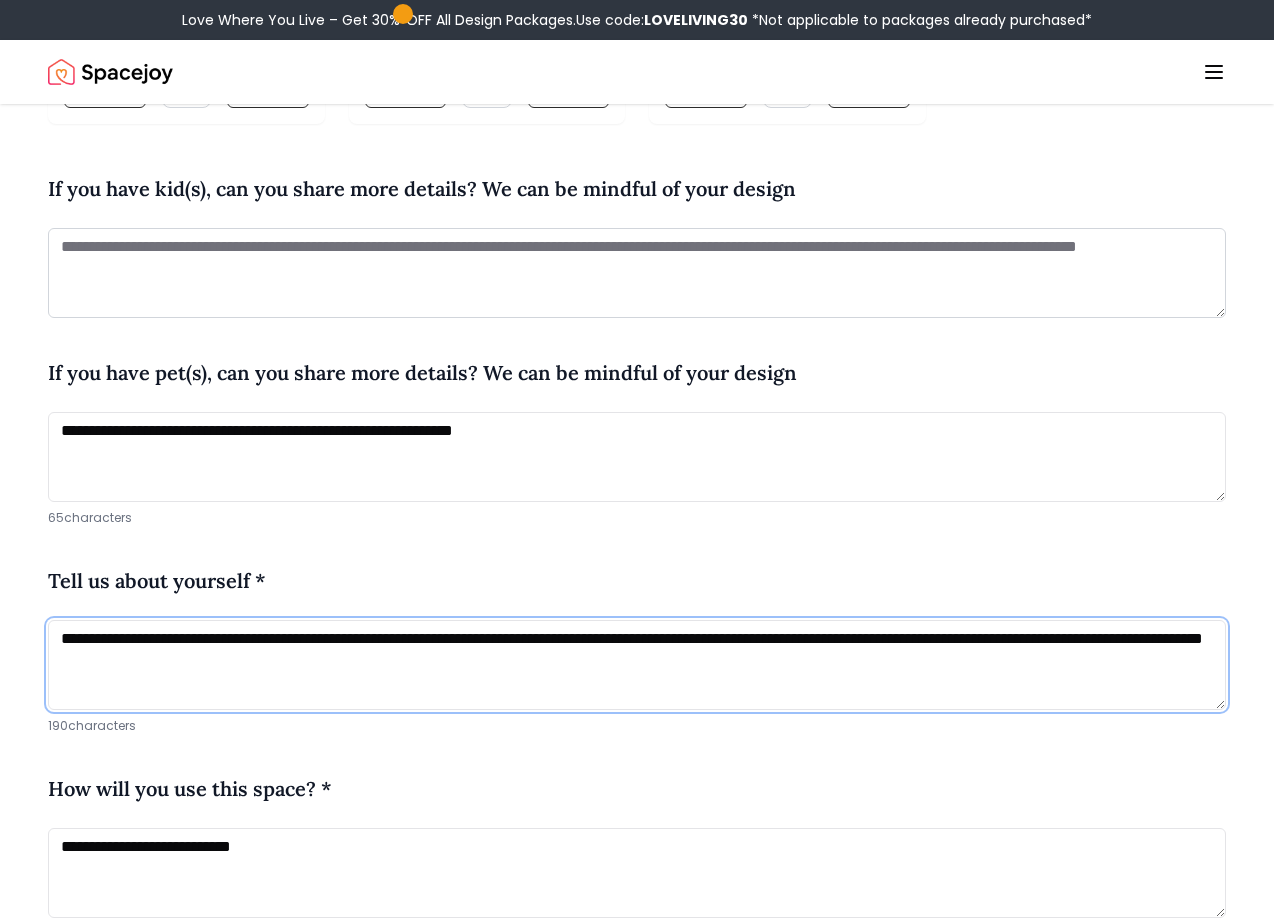 click on "**********" at bounding box center (637, 665) 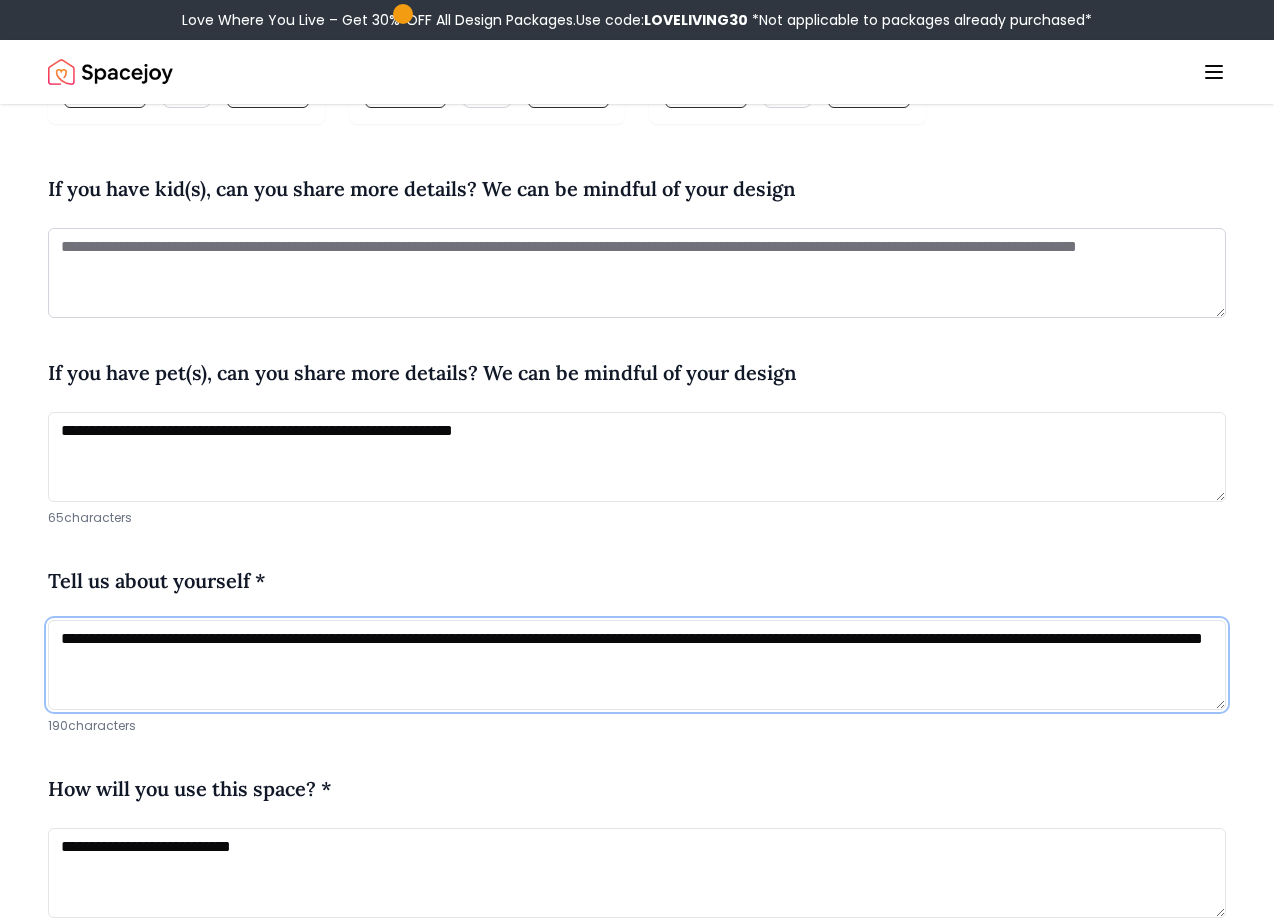 drag, startPoint x: 339, startPoint y: 660, endPoint x: 509, endPoint y: 660, distance: 170 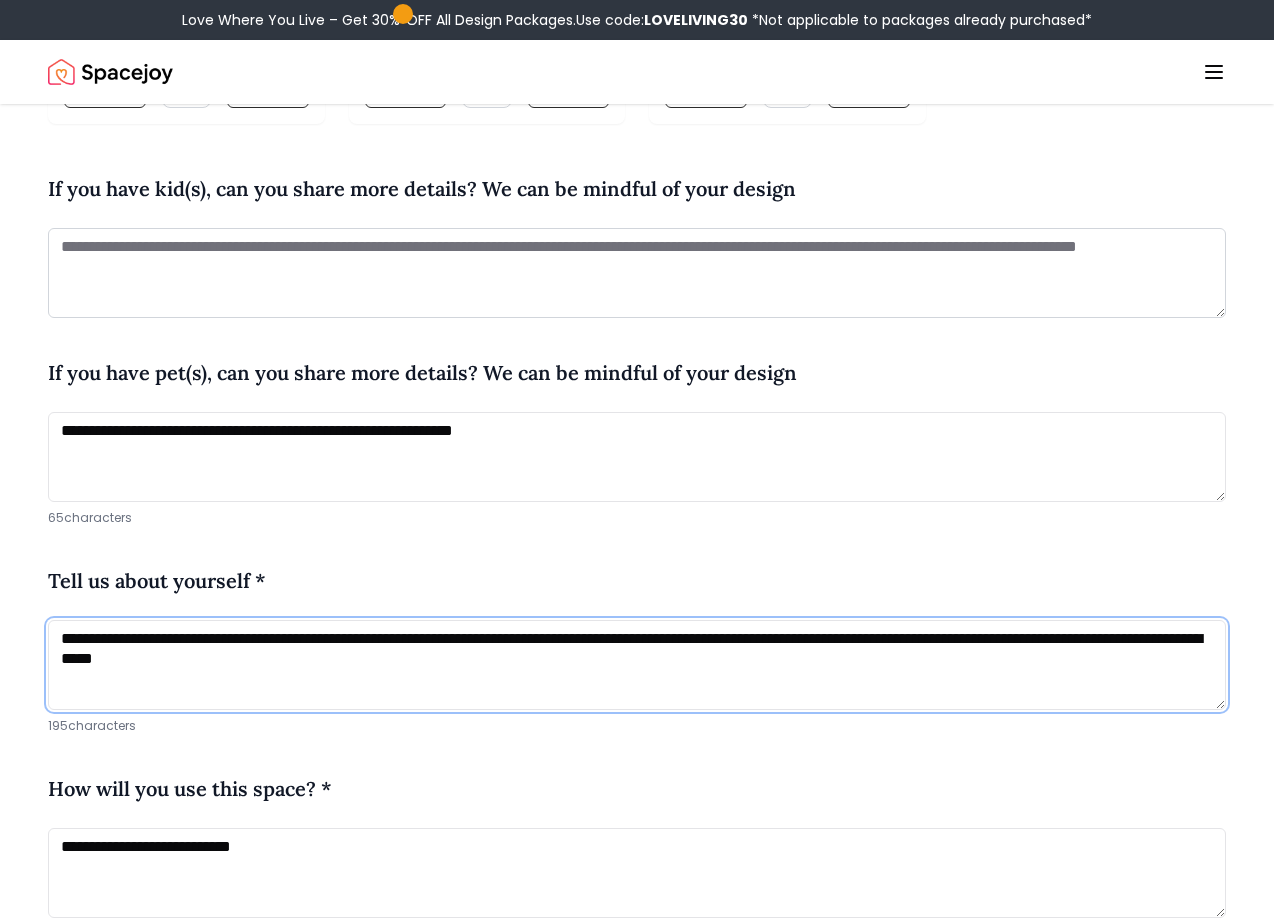 click on "**********" at bounding box center [637, 665] 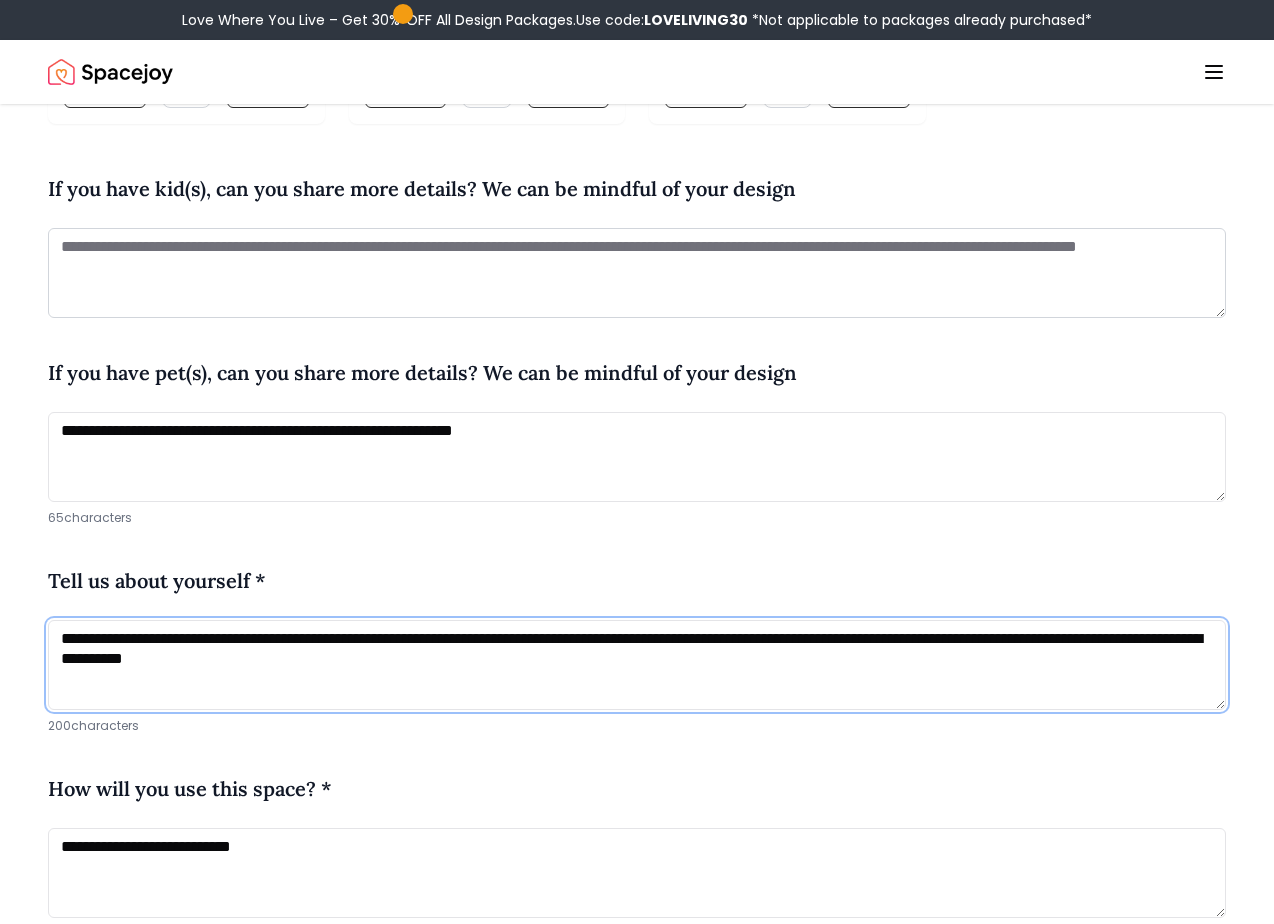 click on "**********" at bounding box center (637, 665) 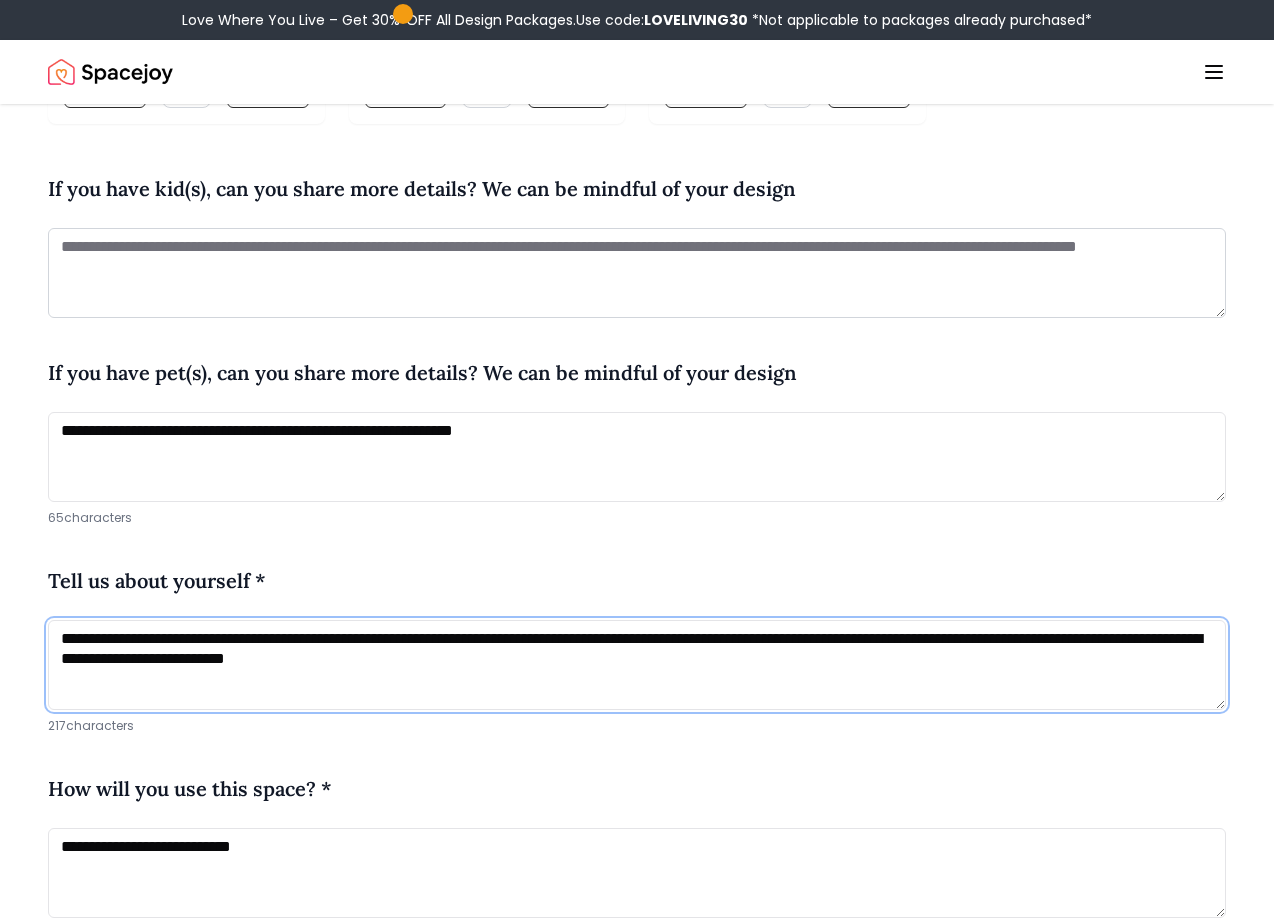 click on "**********" at bounding box center (637, 665) 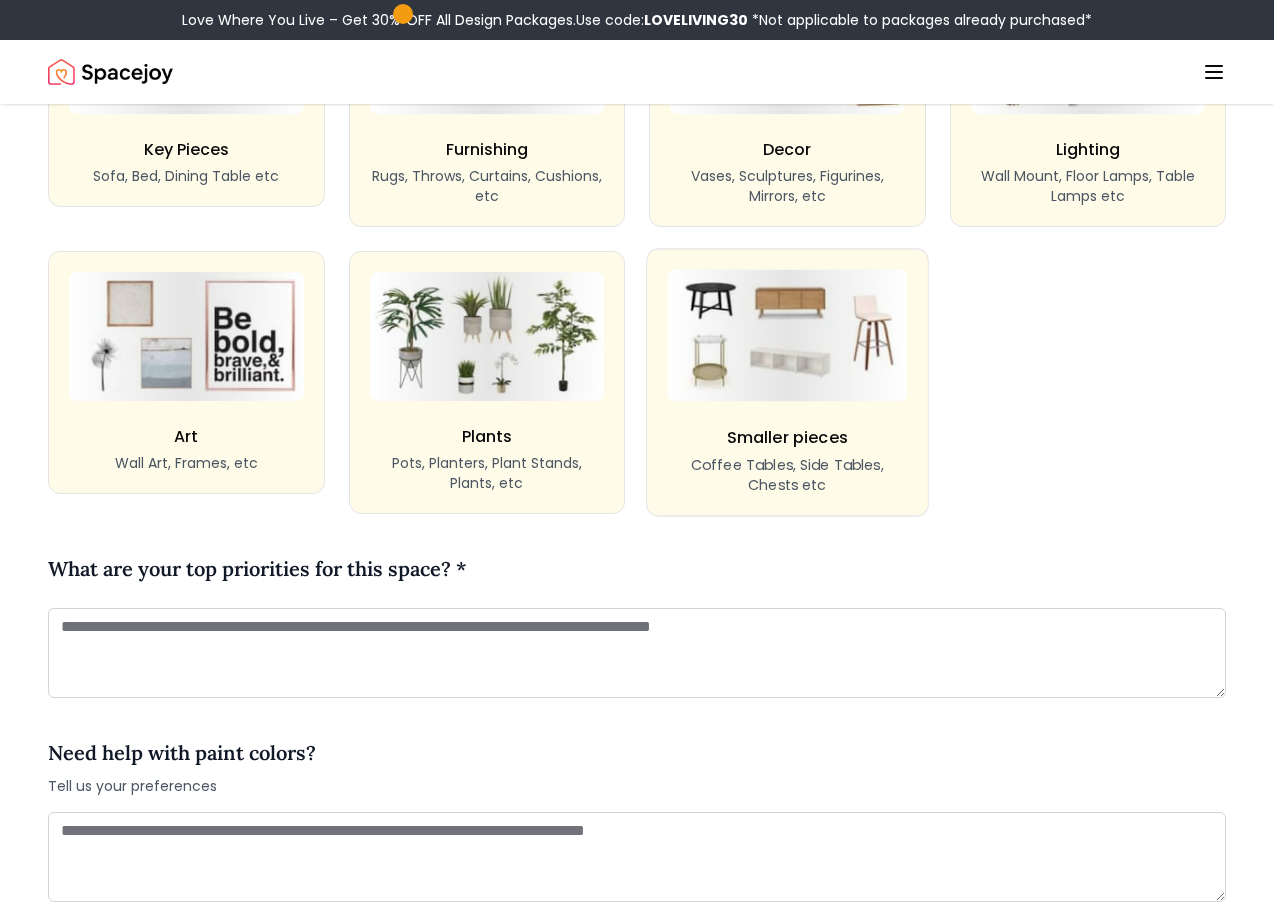 scroll, scrollTop: 1927, scrollLeft: 0, axis: vertical 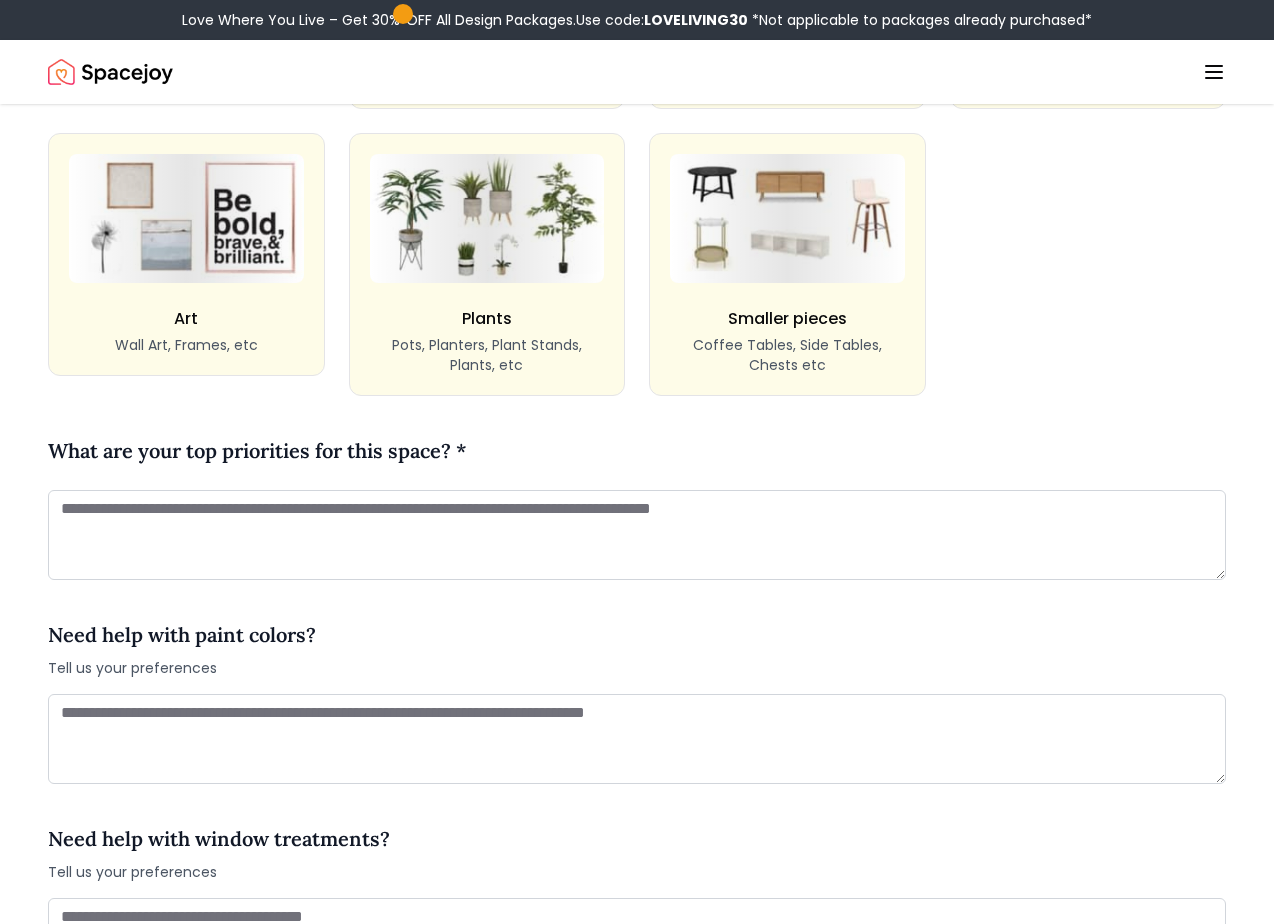 type on "**********" 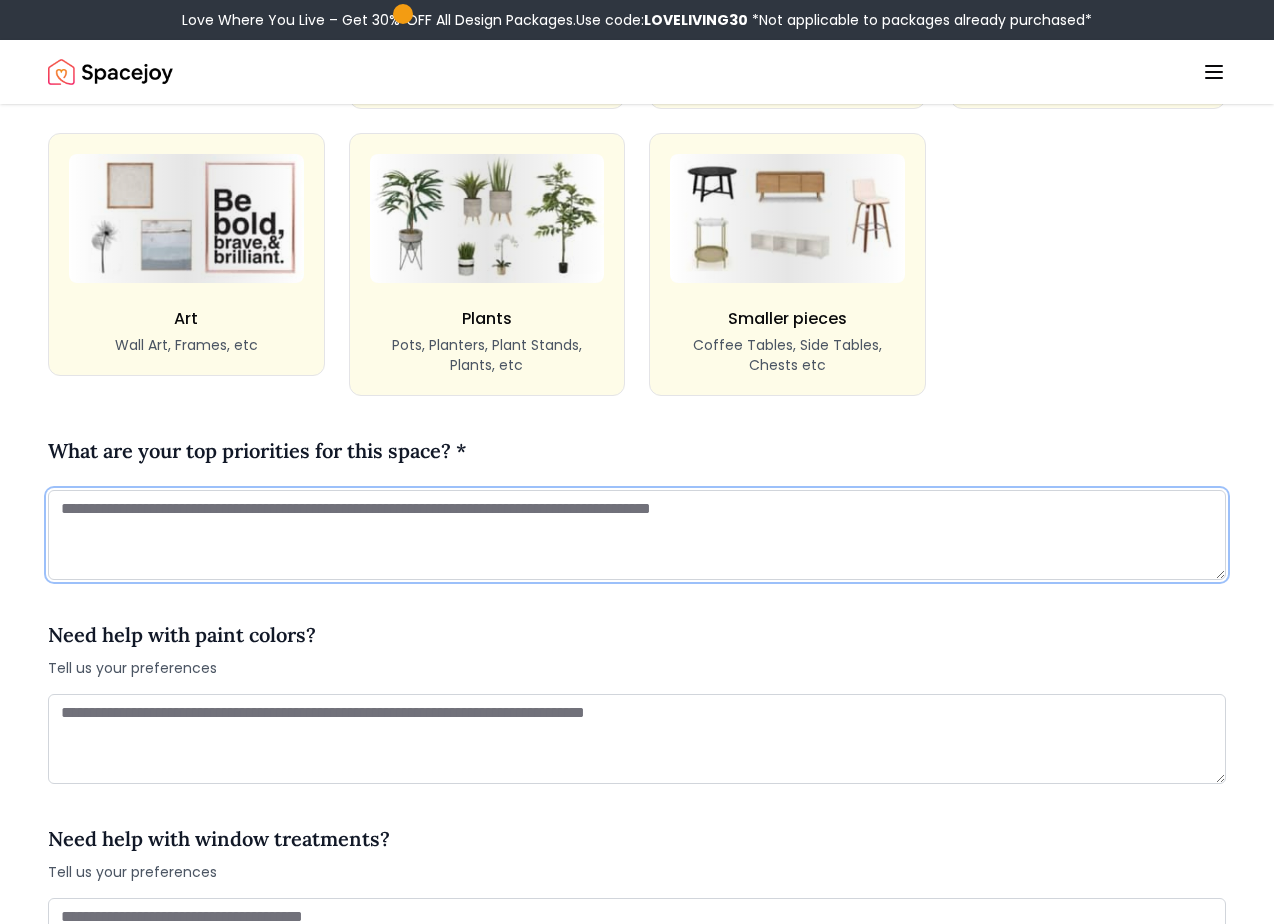 click at bounding box center (637, 535) 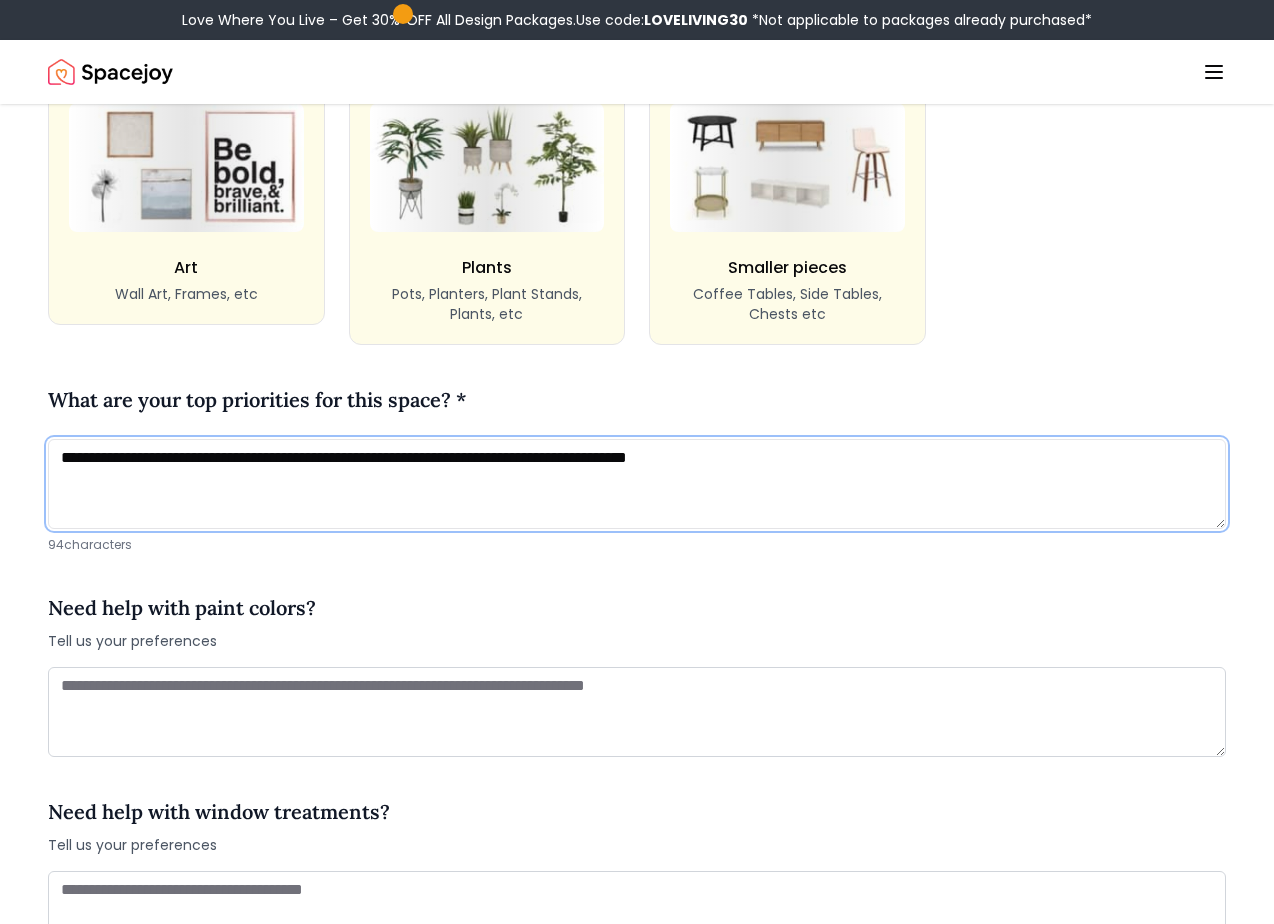 scroll, scrollTop: 1996, scrollLeft: 0, axis: vertical 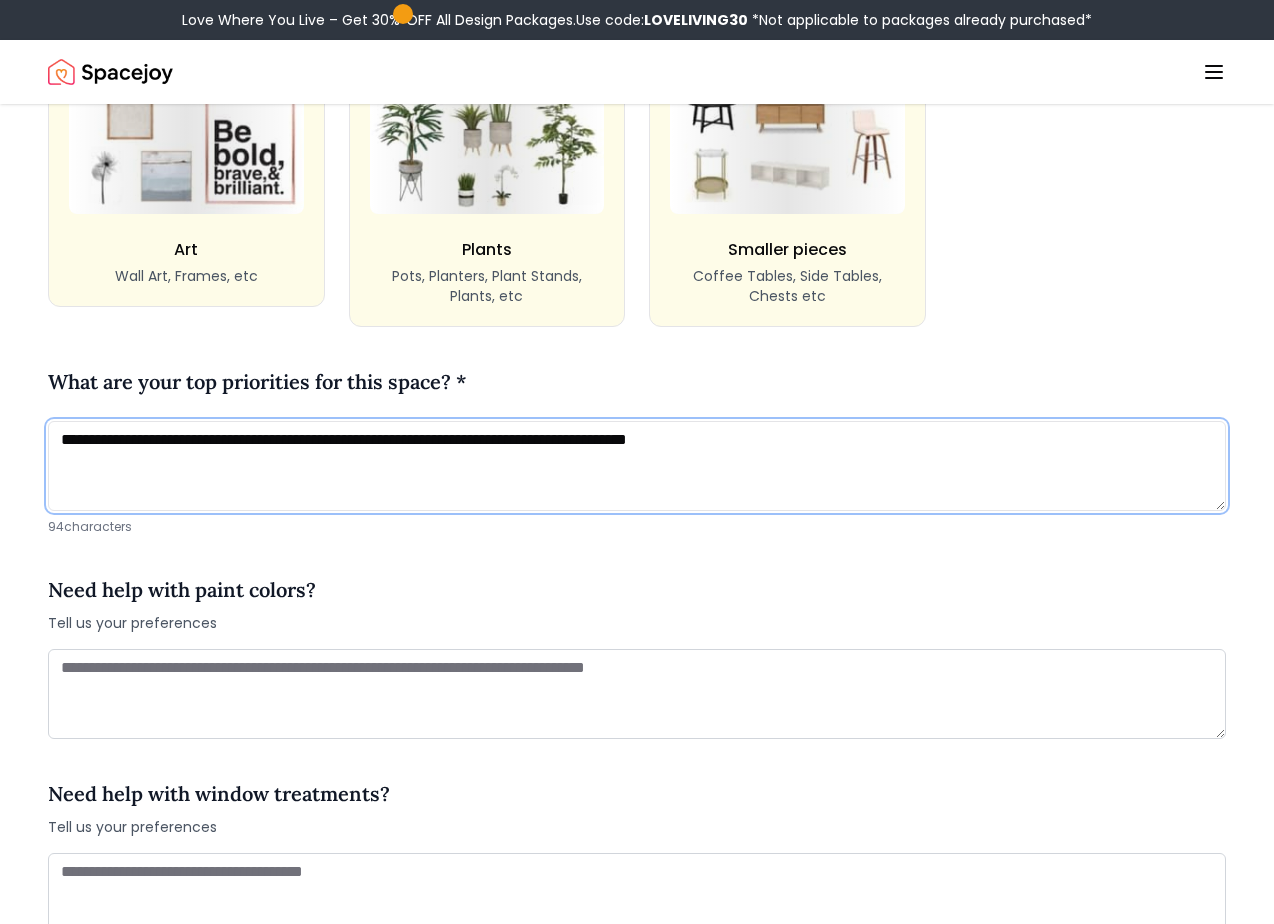 type on "**********" 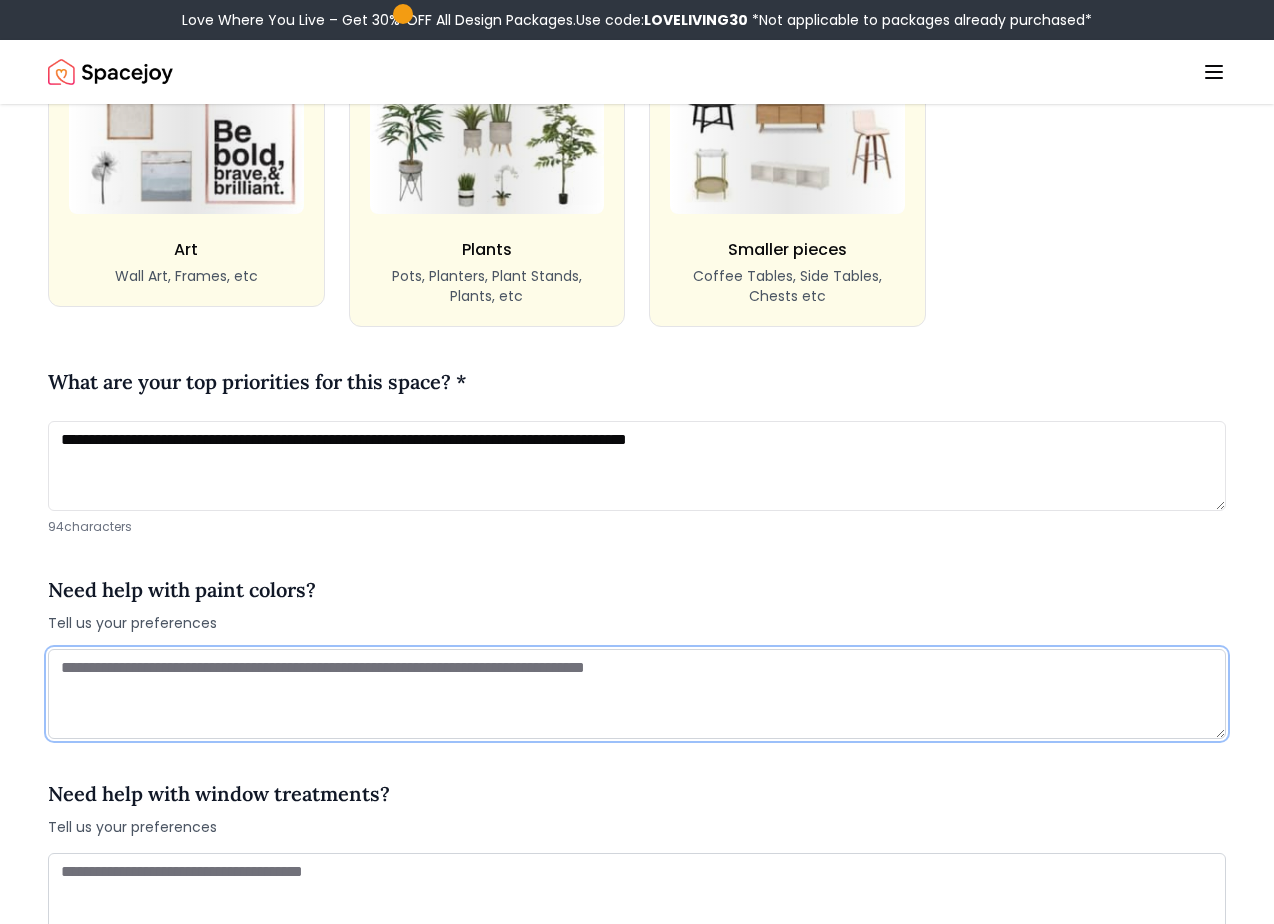 click at bounding box center (637, 694) 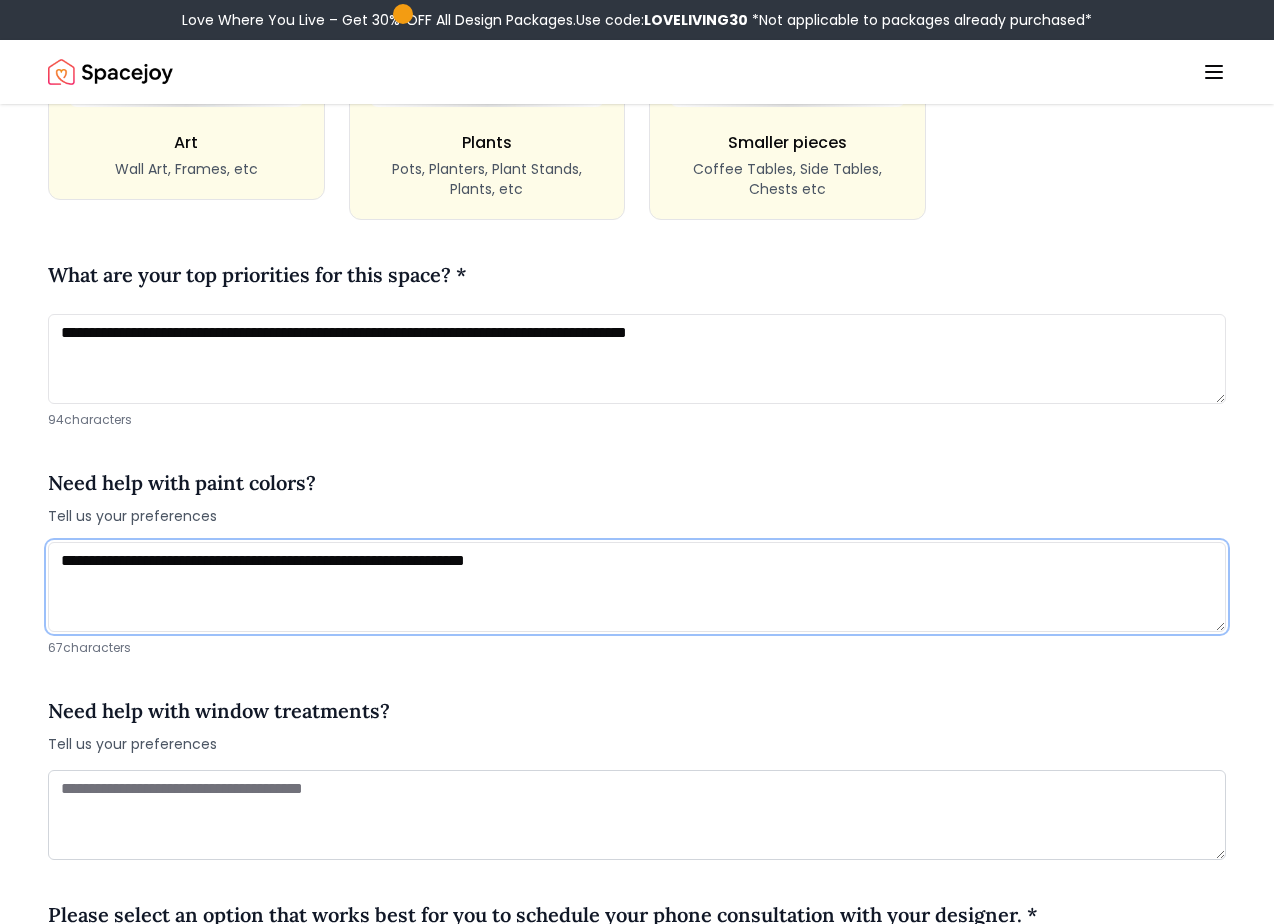 scroll, scrollTop: 2130, scrollLeft: 0, axis: vertical 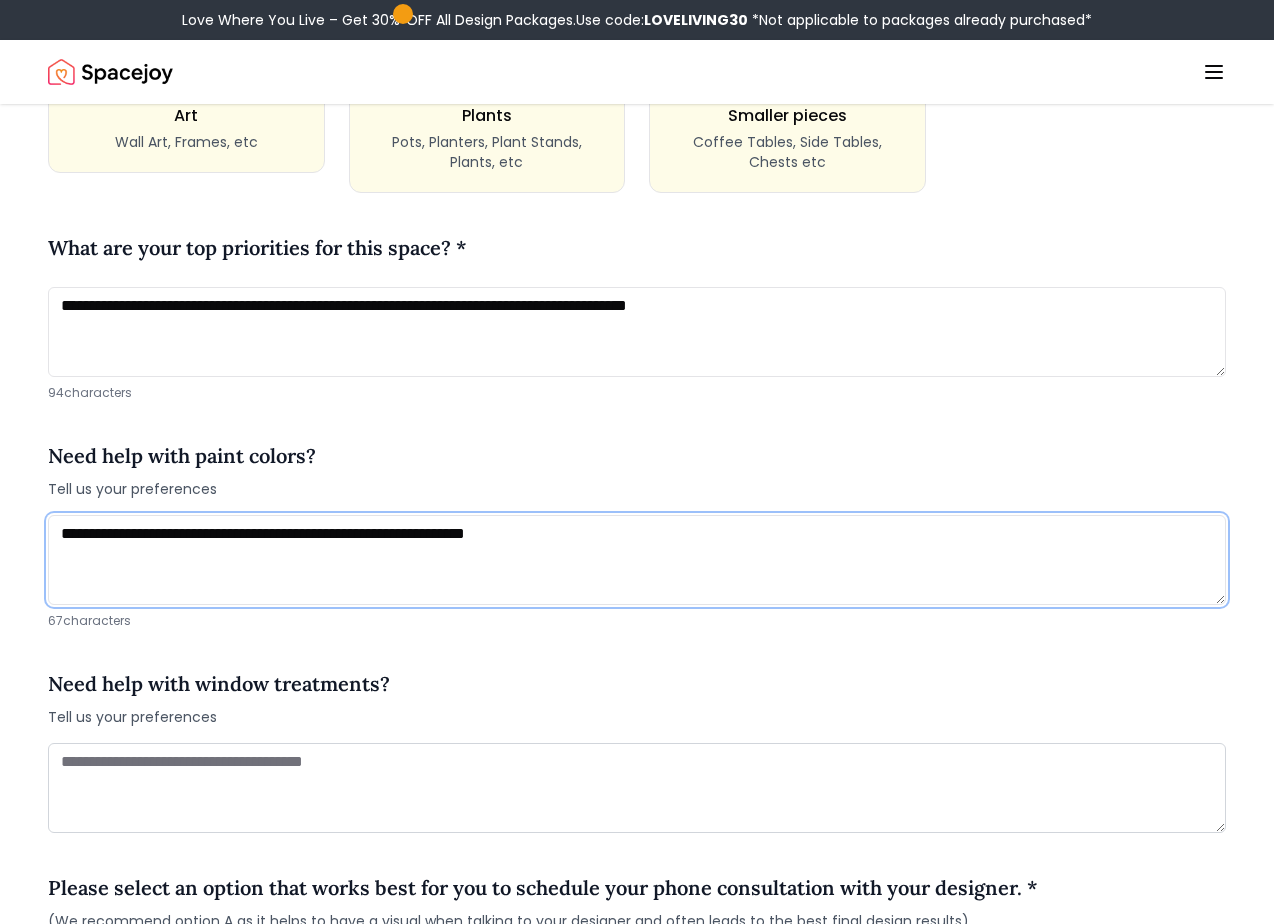 type on "**********" 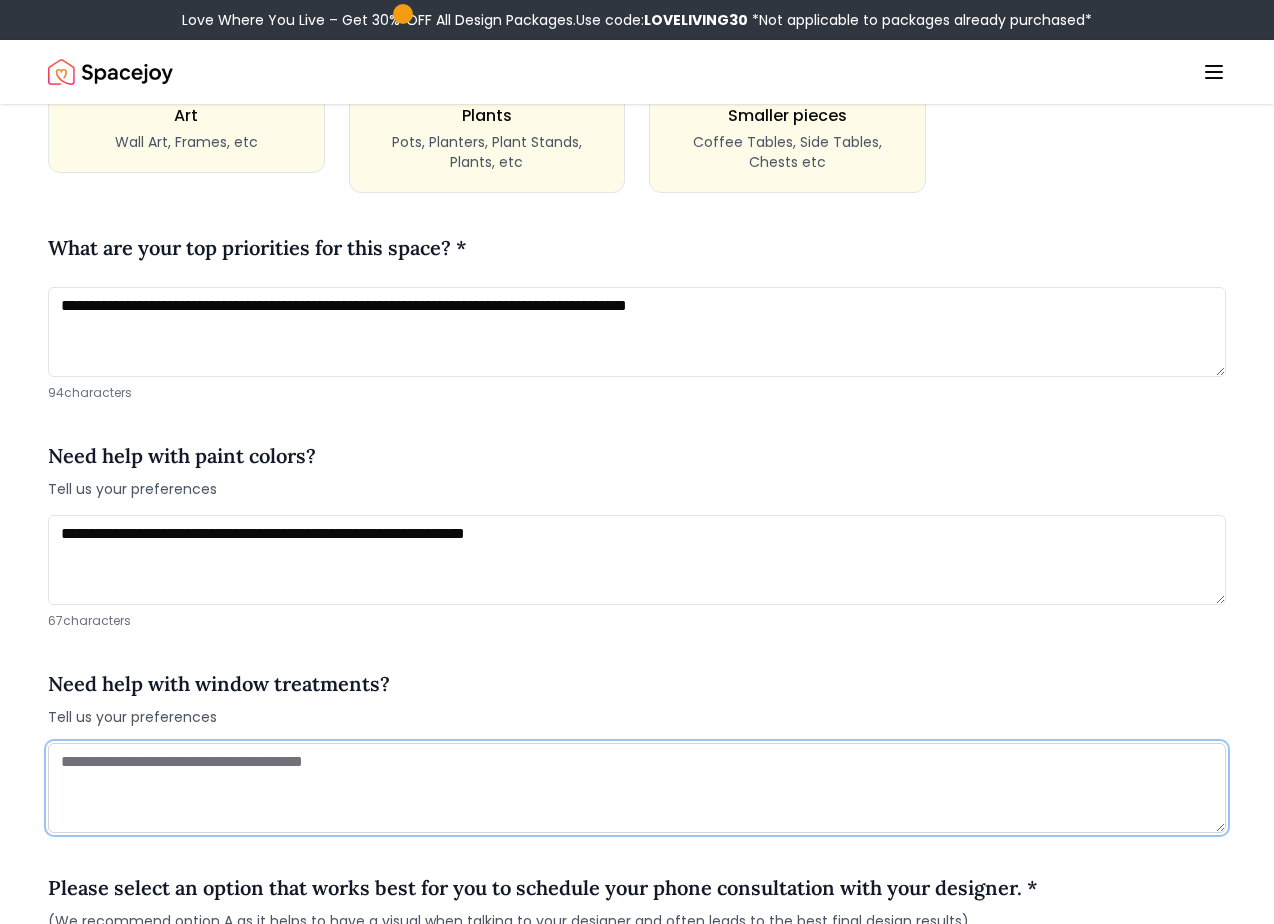click at bounding box center (637, 788) 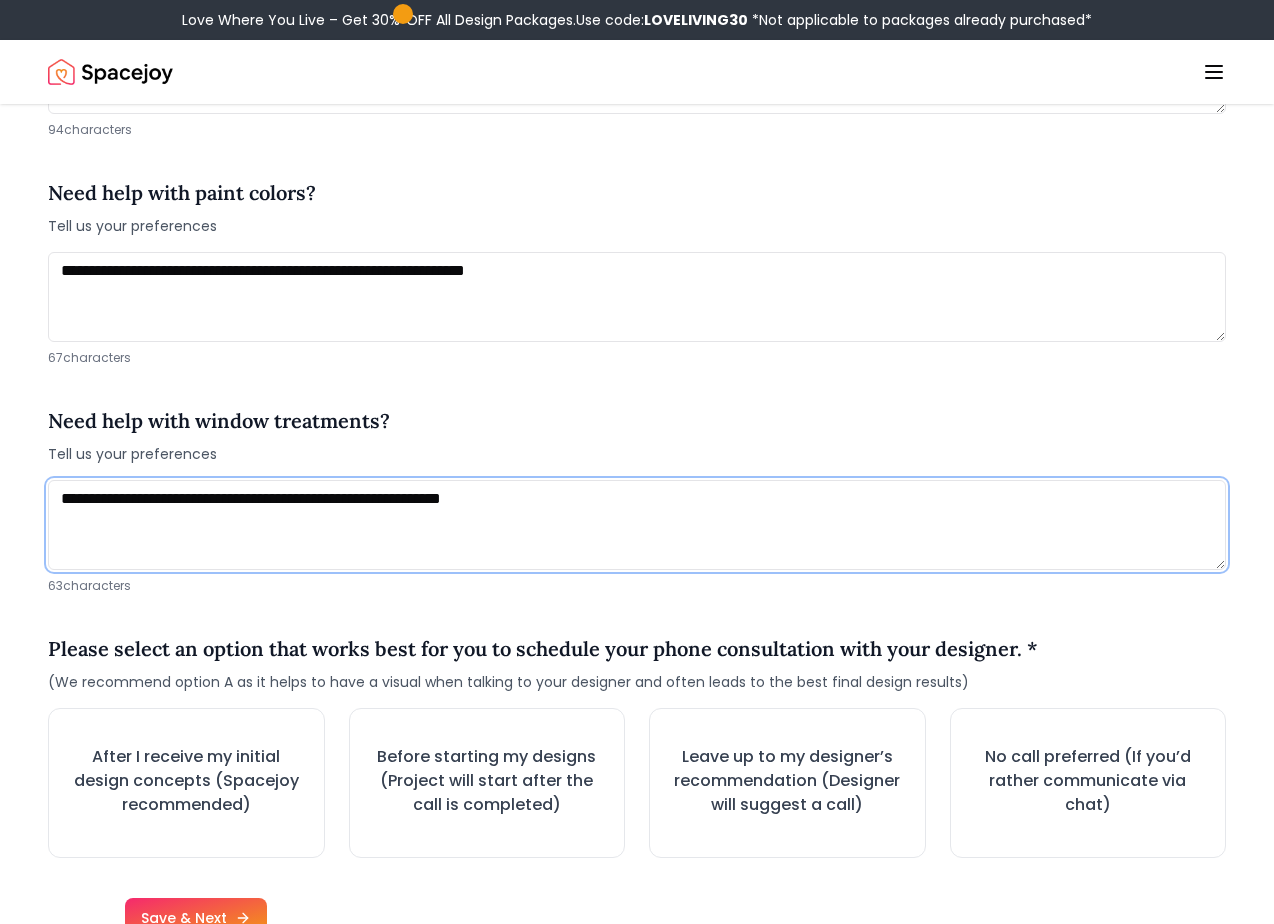 scroll, scrollTop: 2475, scrollLeft: 0, axis: vertical 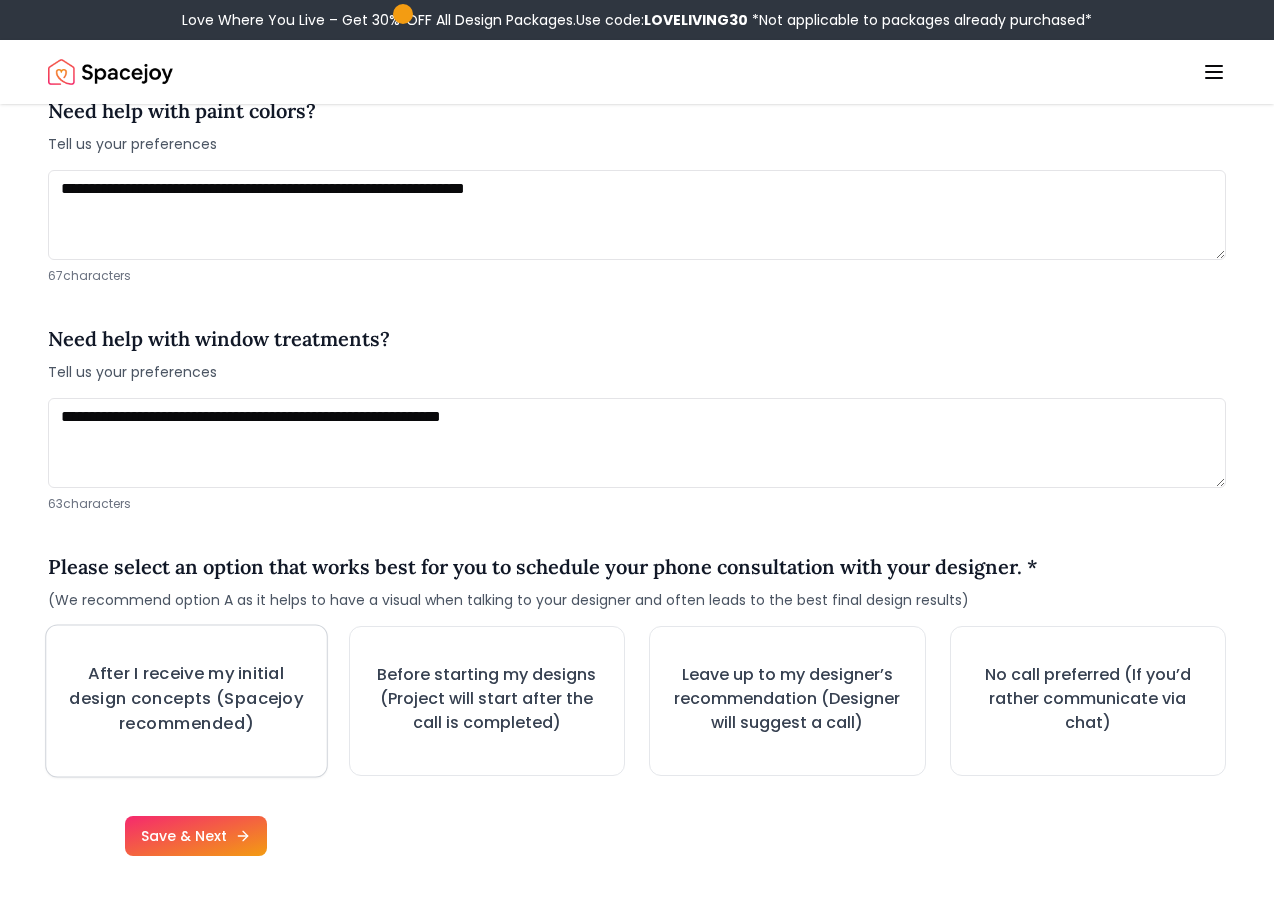 click on "After I receive my initial design concepts (Spacejoy recommended)" at bounding box center (186, 699) 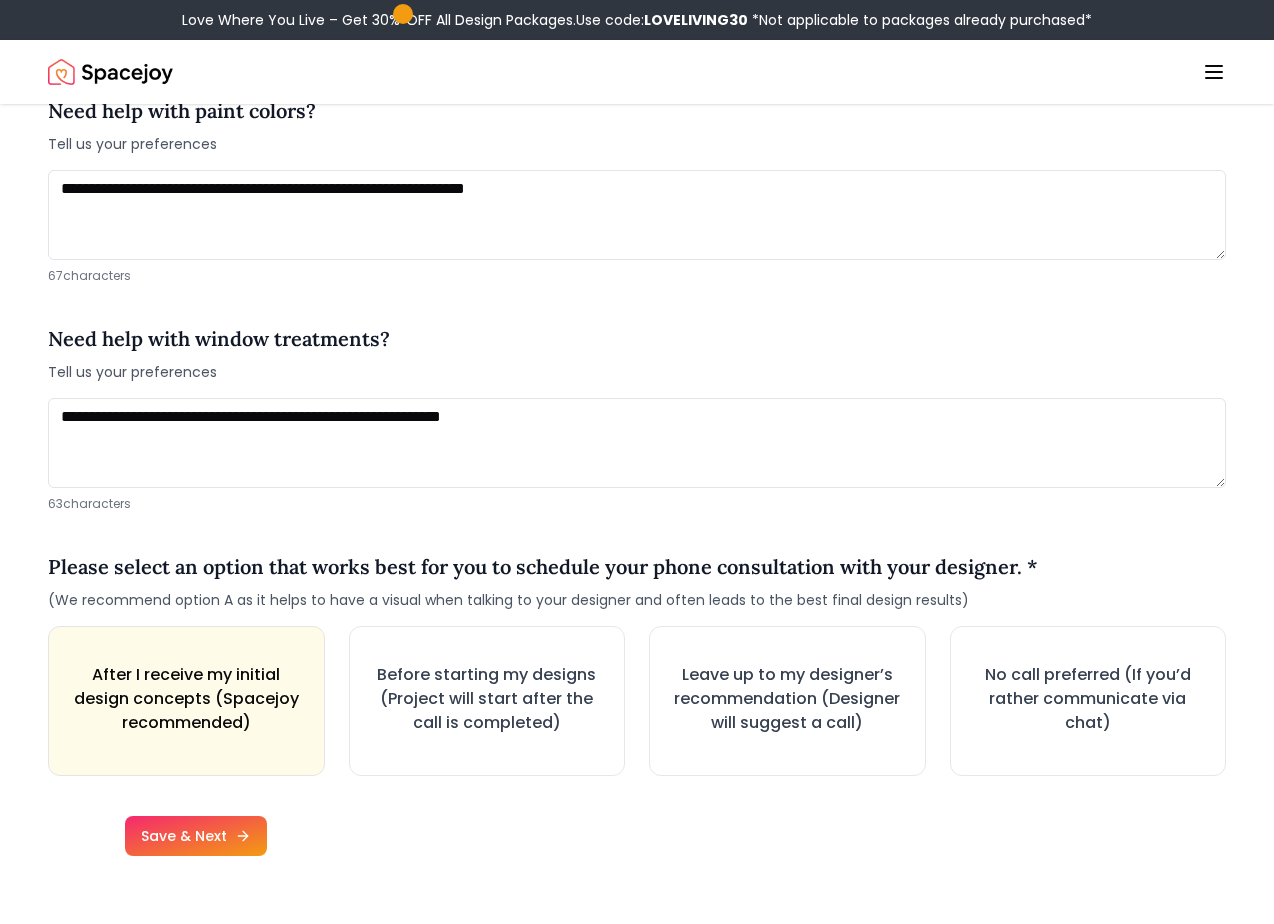 scroll, scrollTop: 2441, scrollLeft: 0, axis: vertical 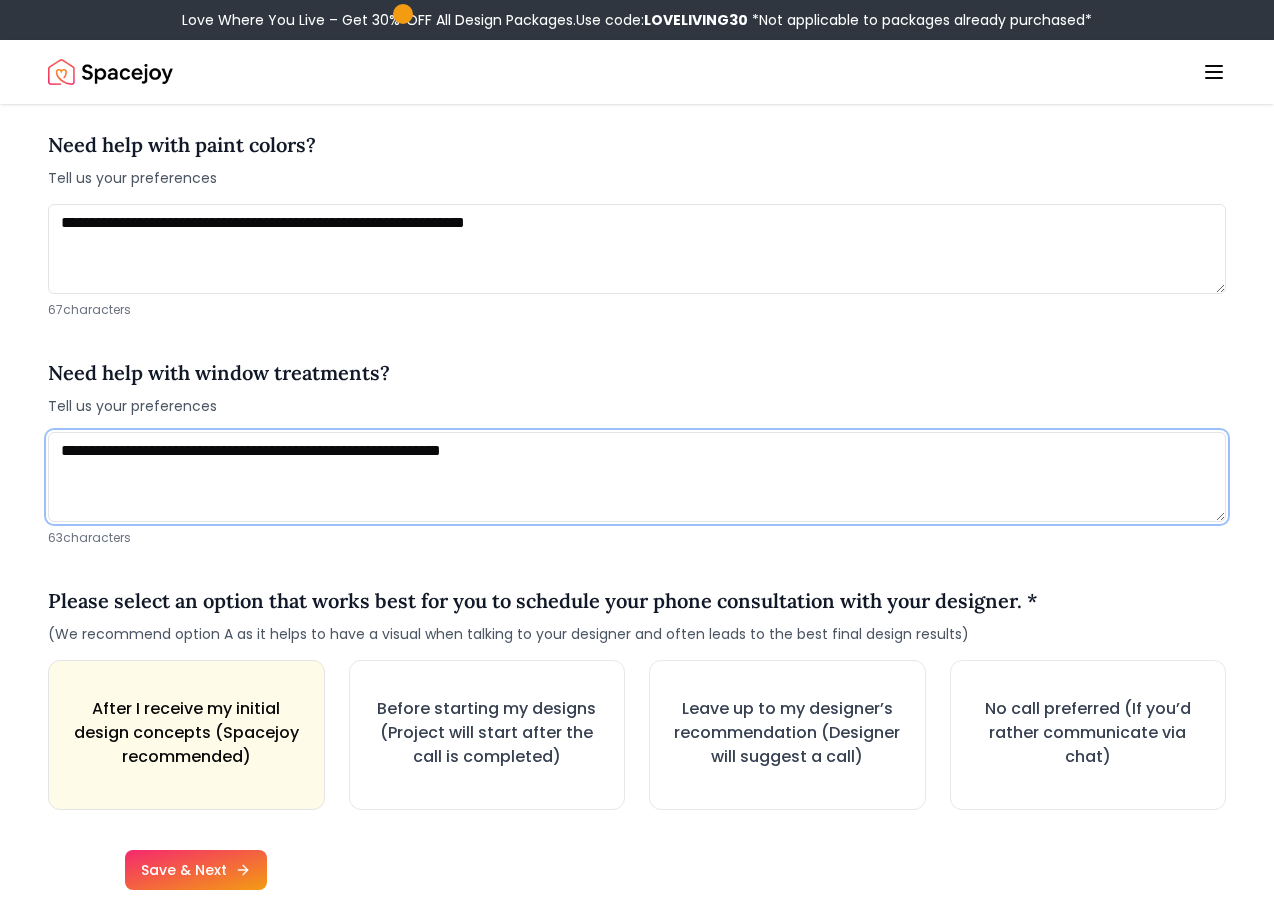 click on "**********" at bounding box center (637, 477) 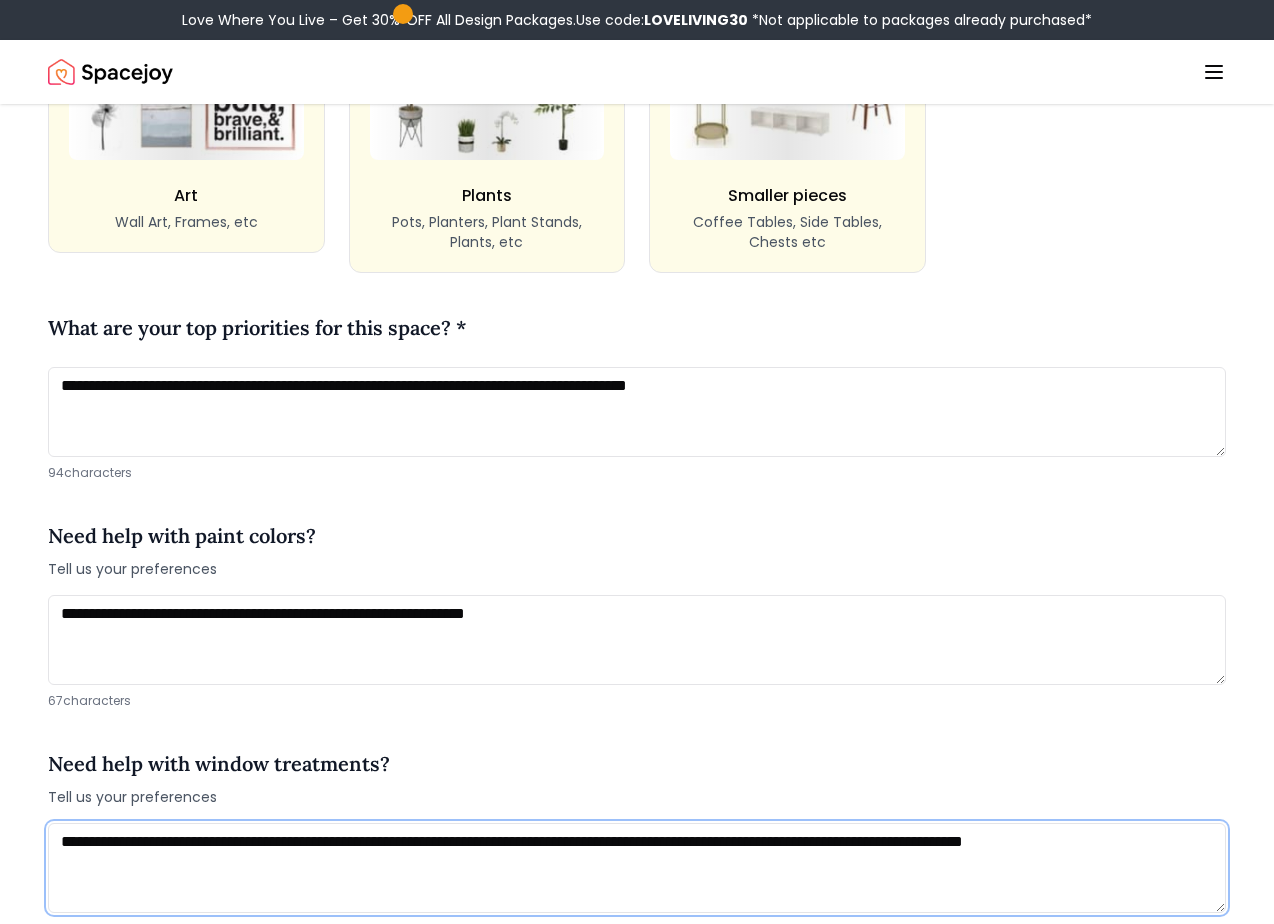 scroll, scrollTop: 2029, scrollLeft: 0, axis: vertical 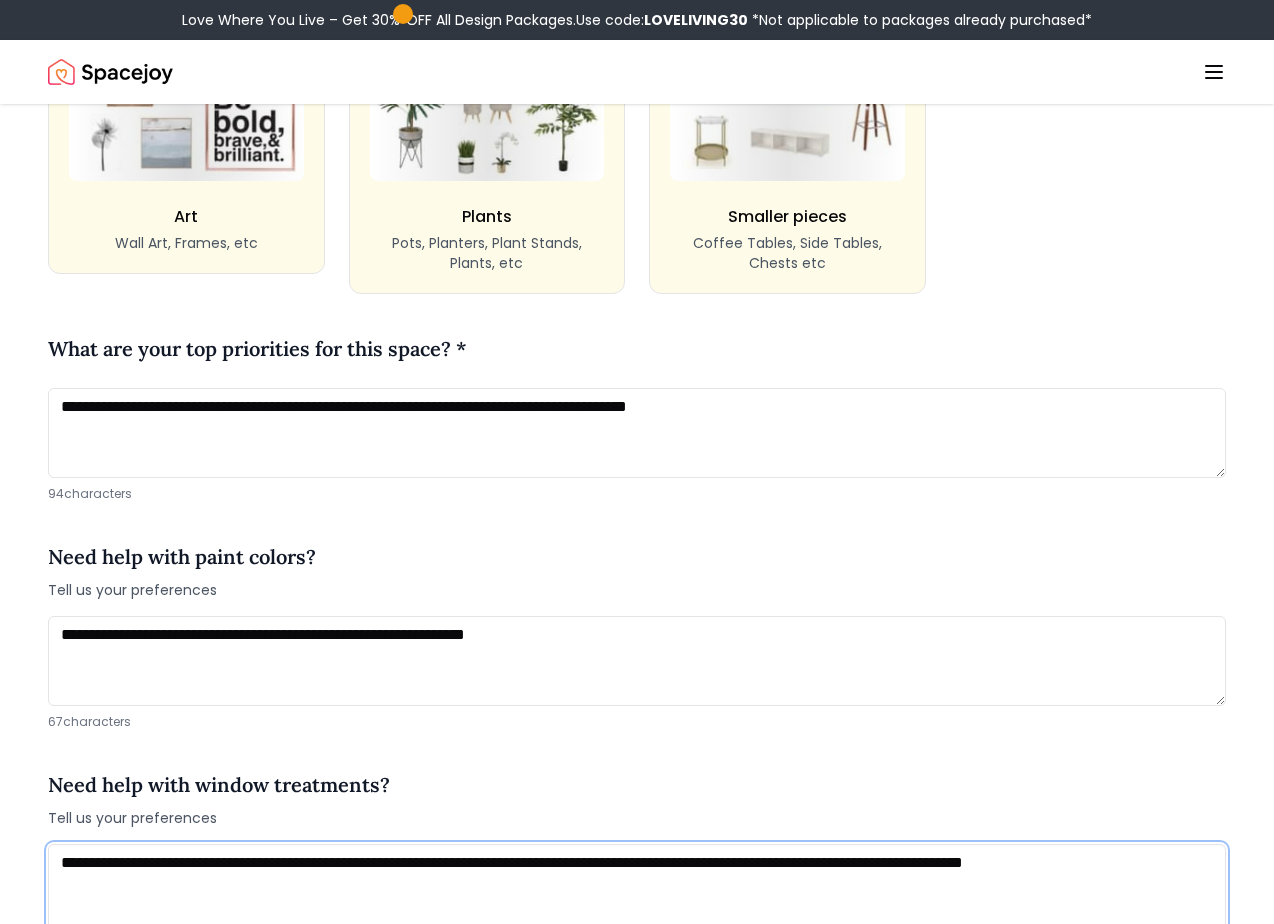 type on "**********" 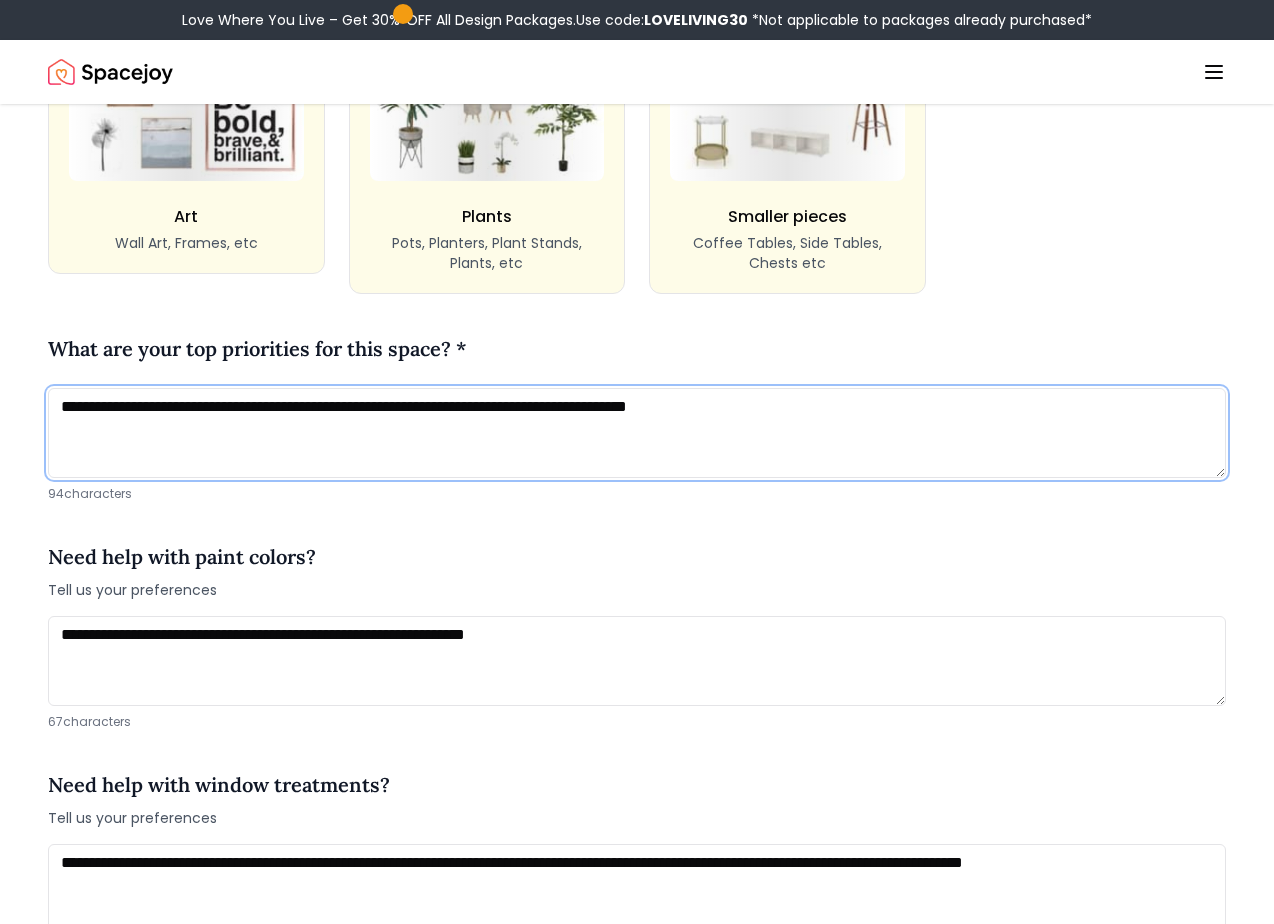 click on "**********" at bounding box center [637, 433] 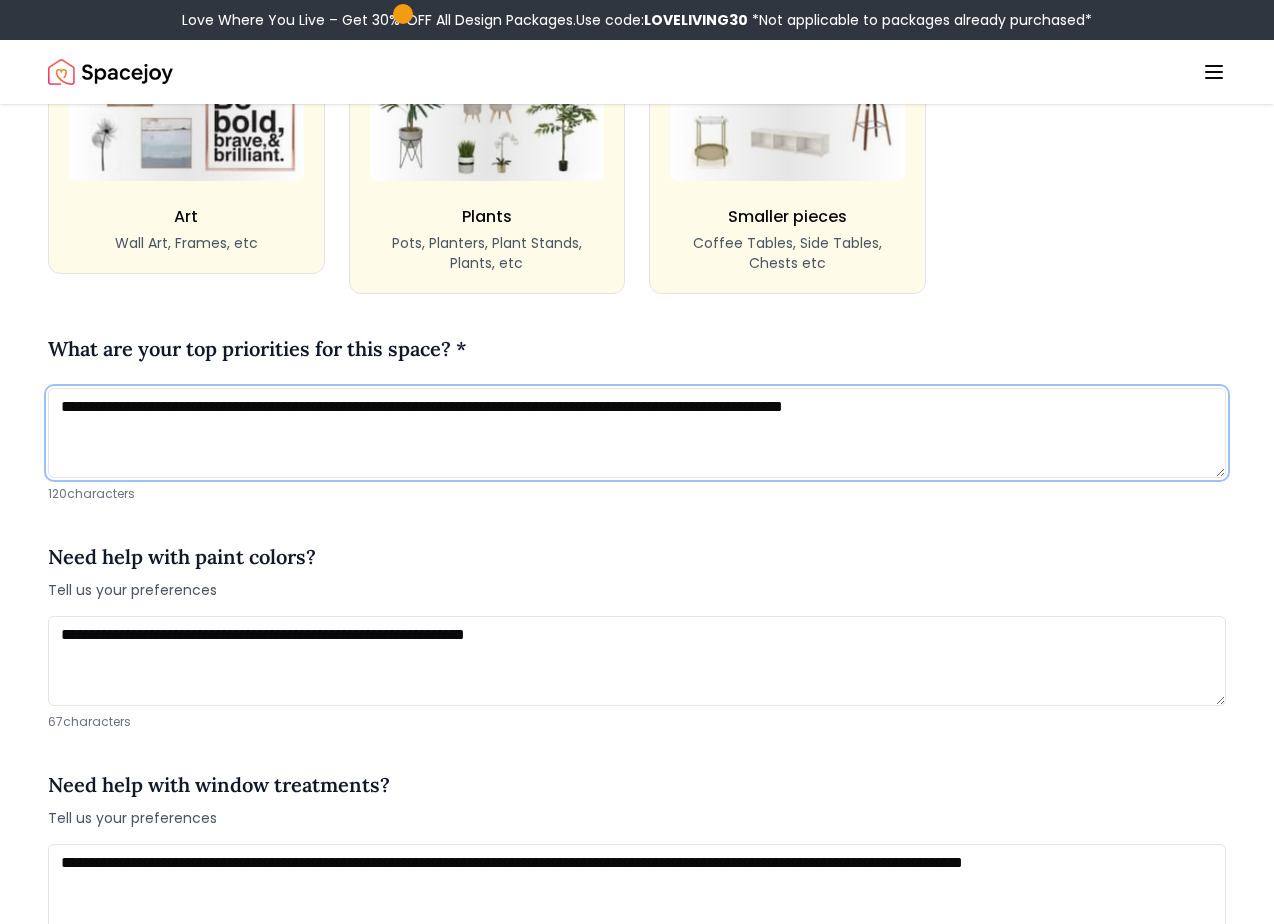 click on "**********" at bounding box center [637, 433] 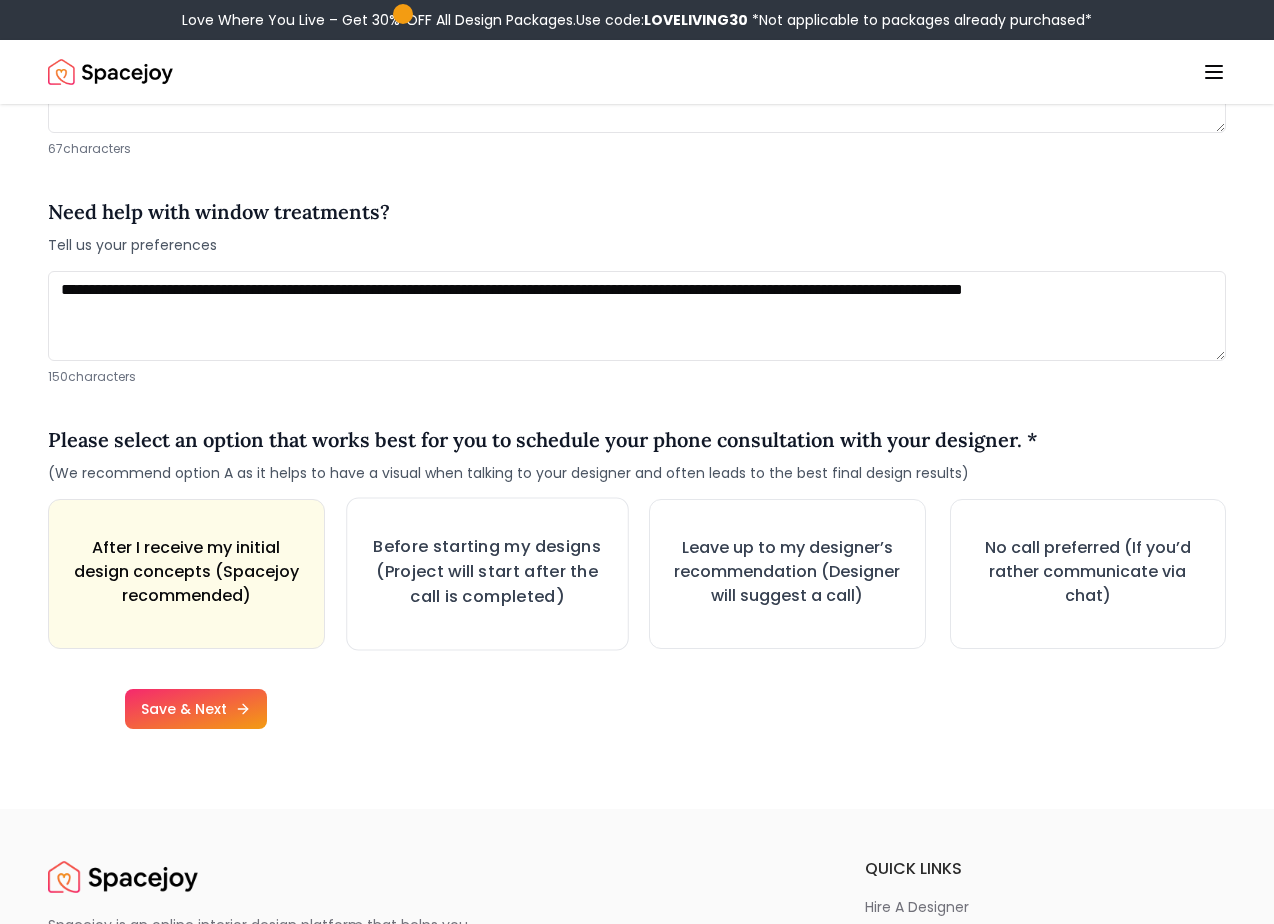 scroll, scrollTop: 2594, scrollLeft: 0, axis: vertical 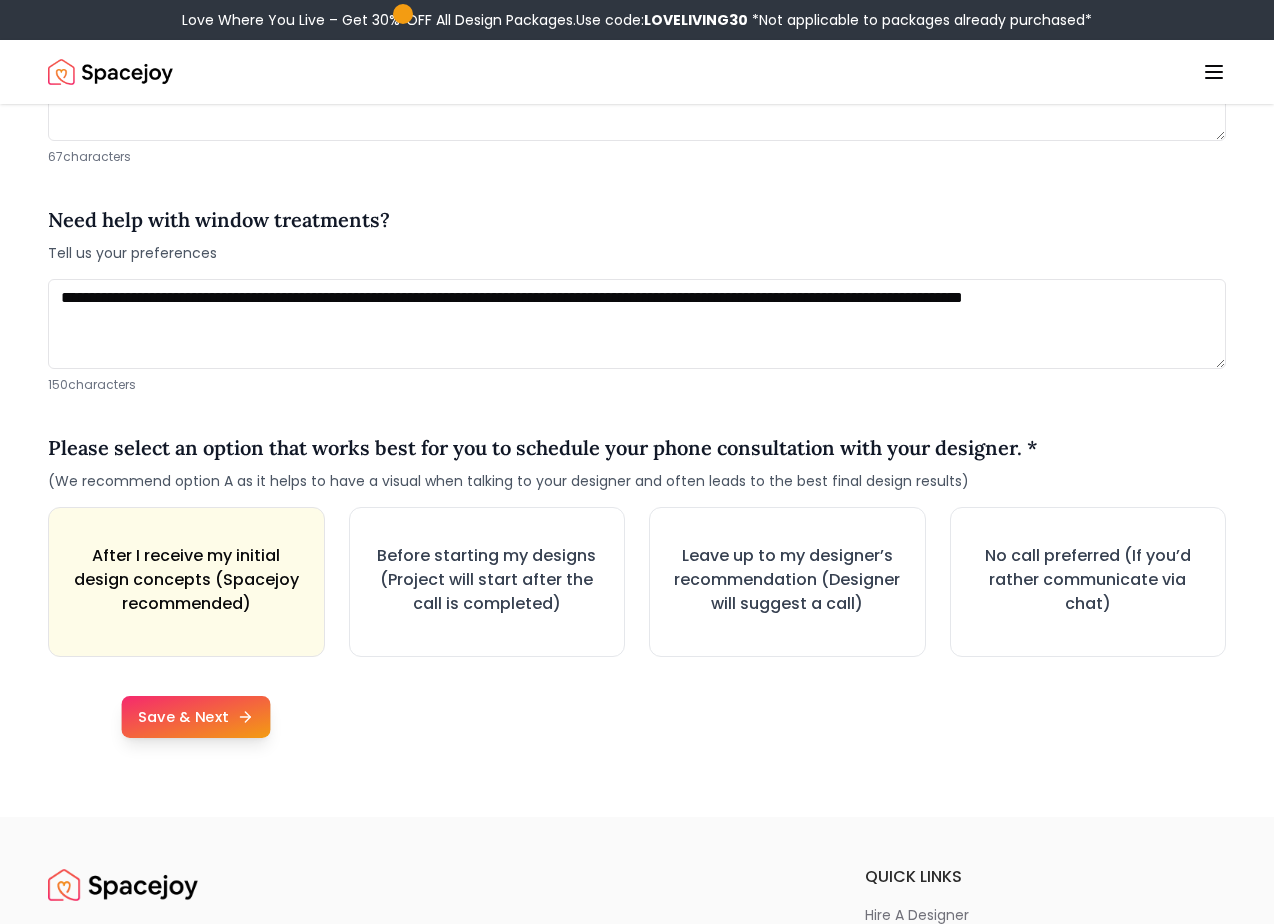 type on "**********" 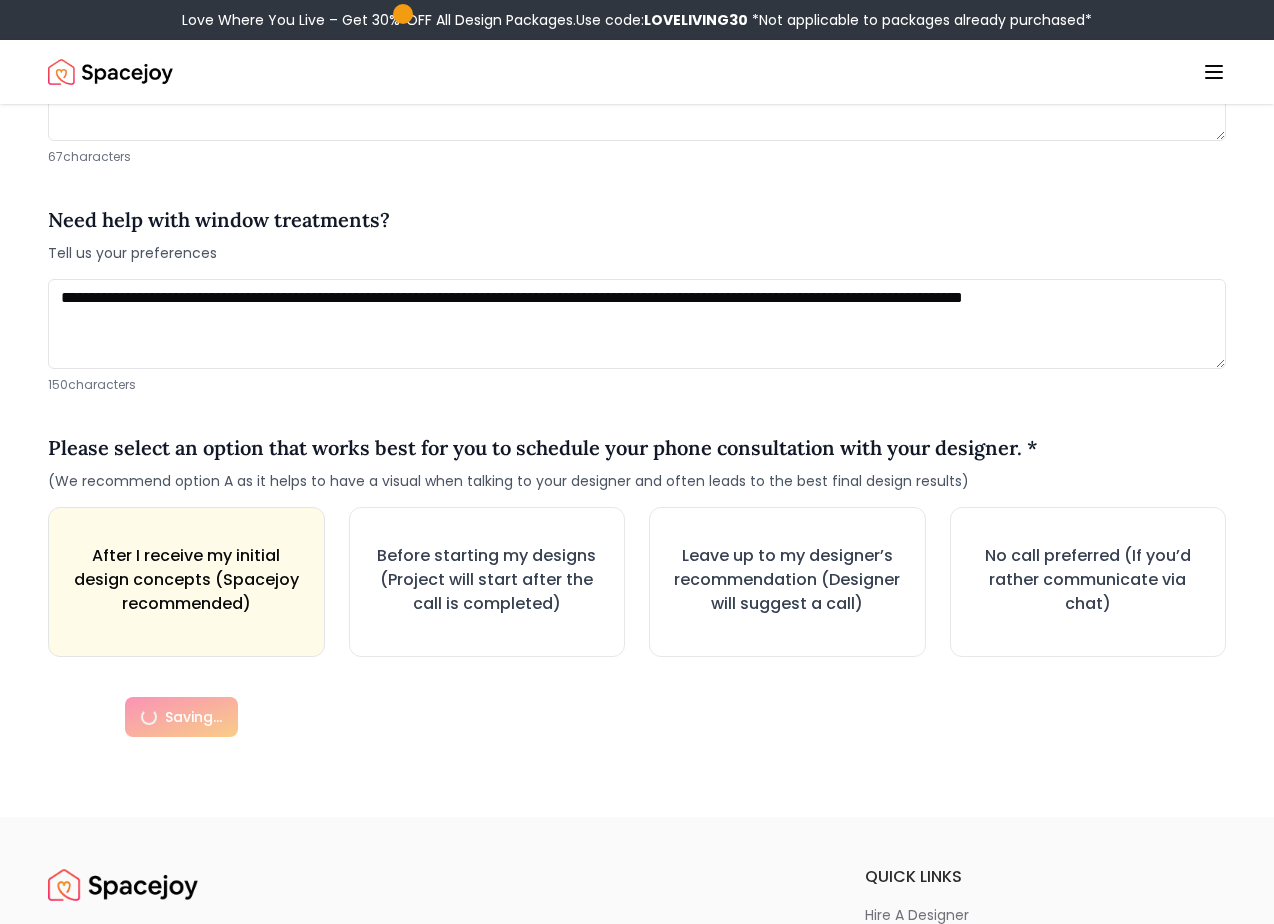 scroll, scrollTop: 0, scrollLeft: 0, axis: both 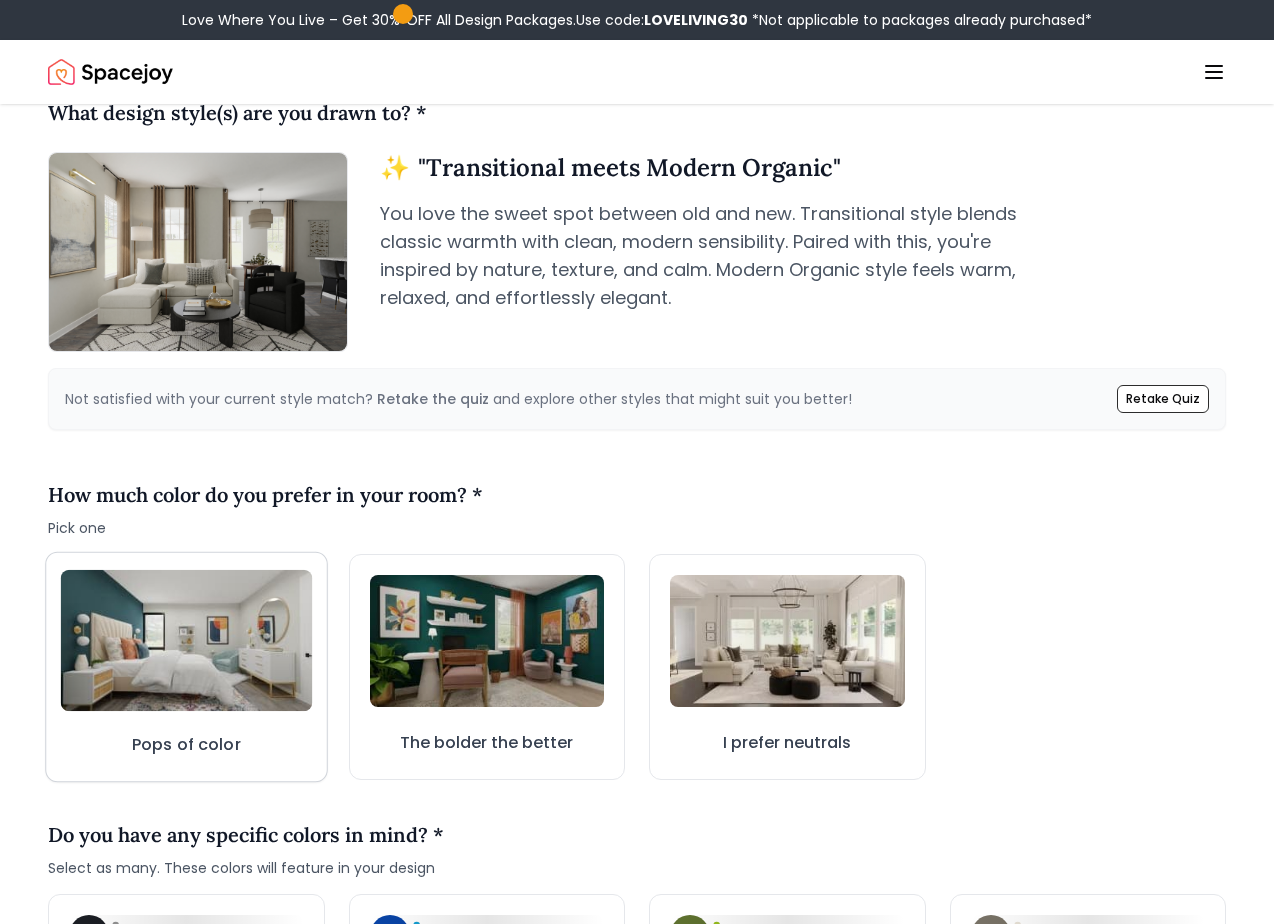 click at bounding box center (186, 640) 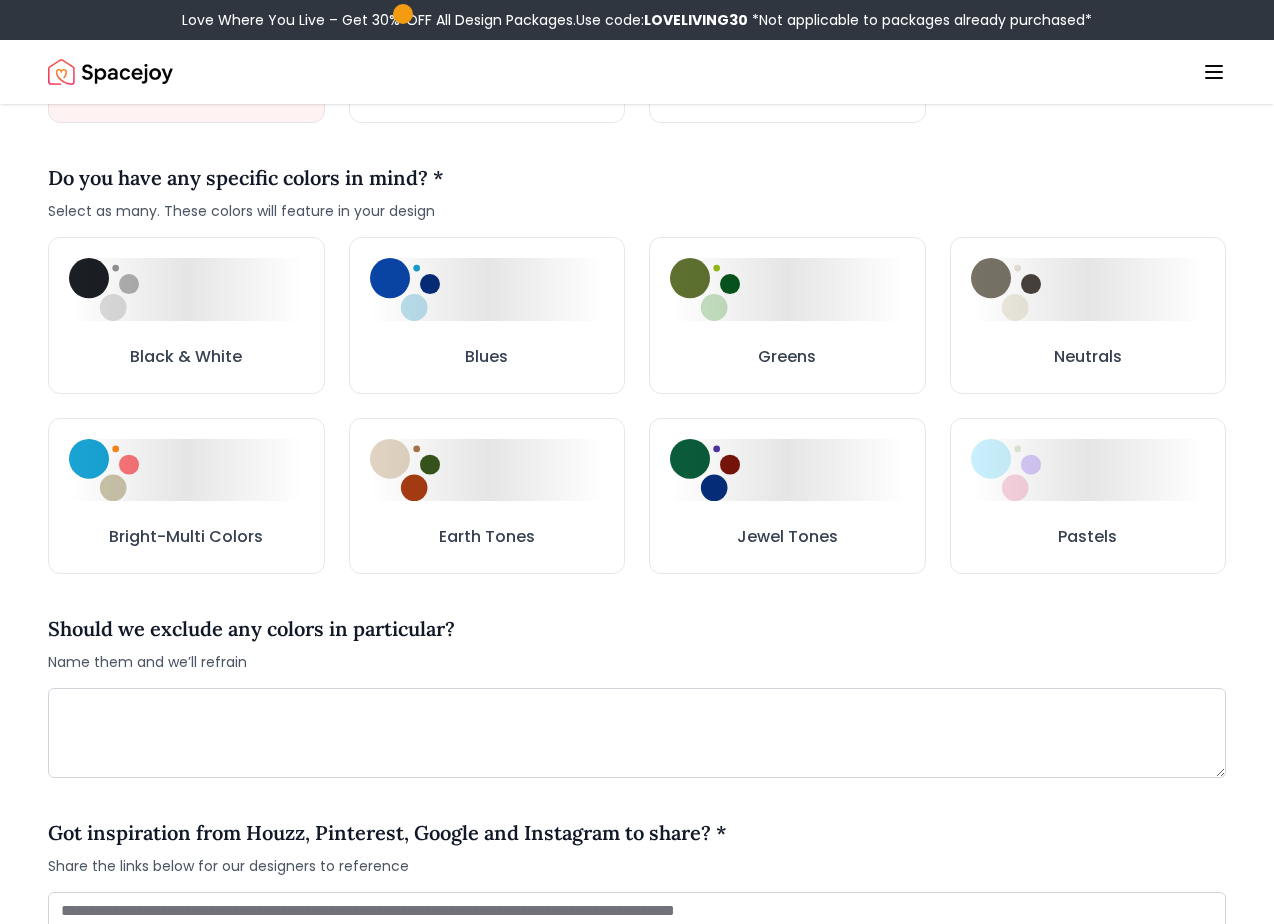 scroll, scrollTop: 908, scrollLeft: 0, axis: vertical 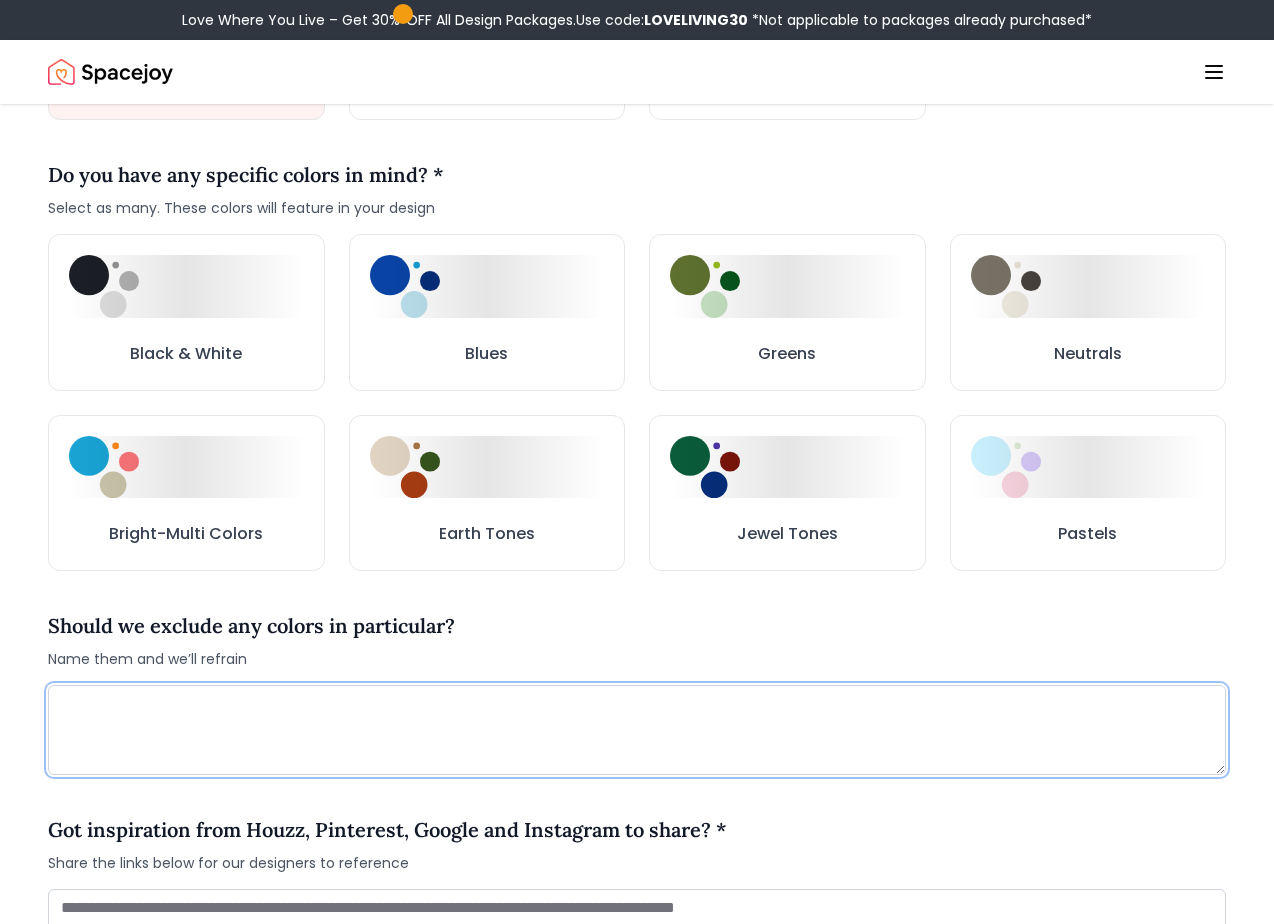 click at bounding box center [637, 730] 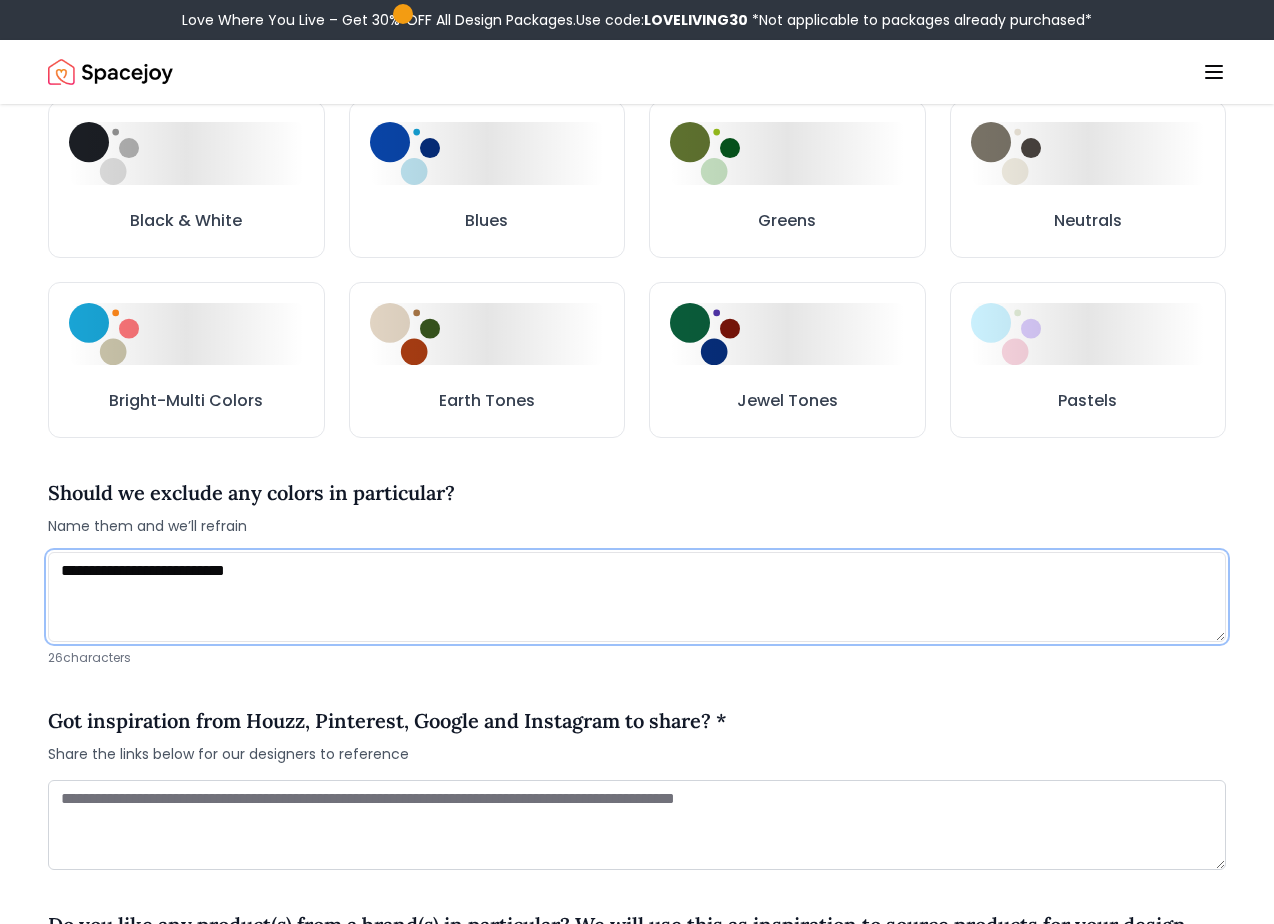 scroll, scrollTop: 1042, scrollLeft: 0, axis: vertical 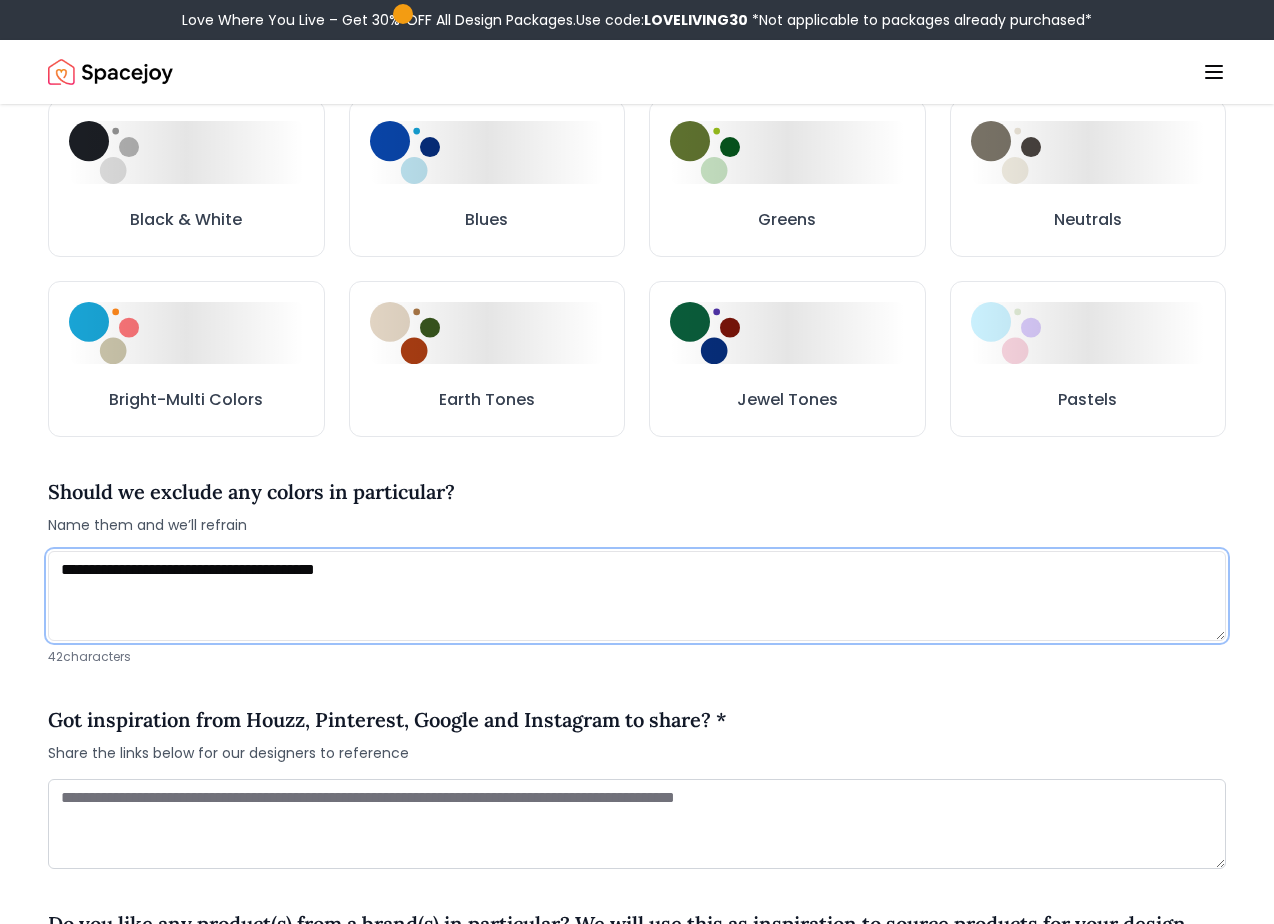click on "**********" at bounding box center (637, 596) 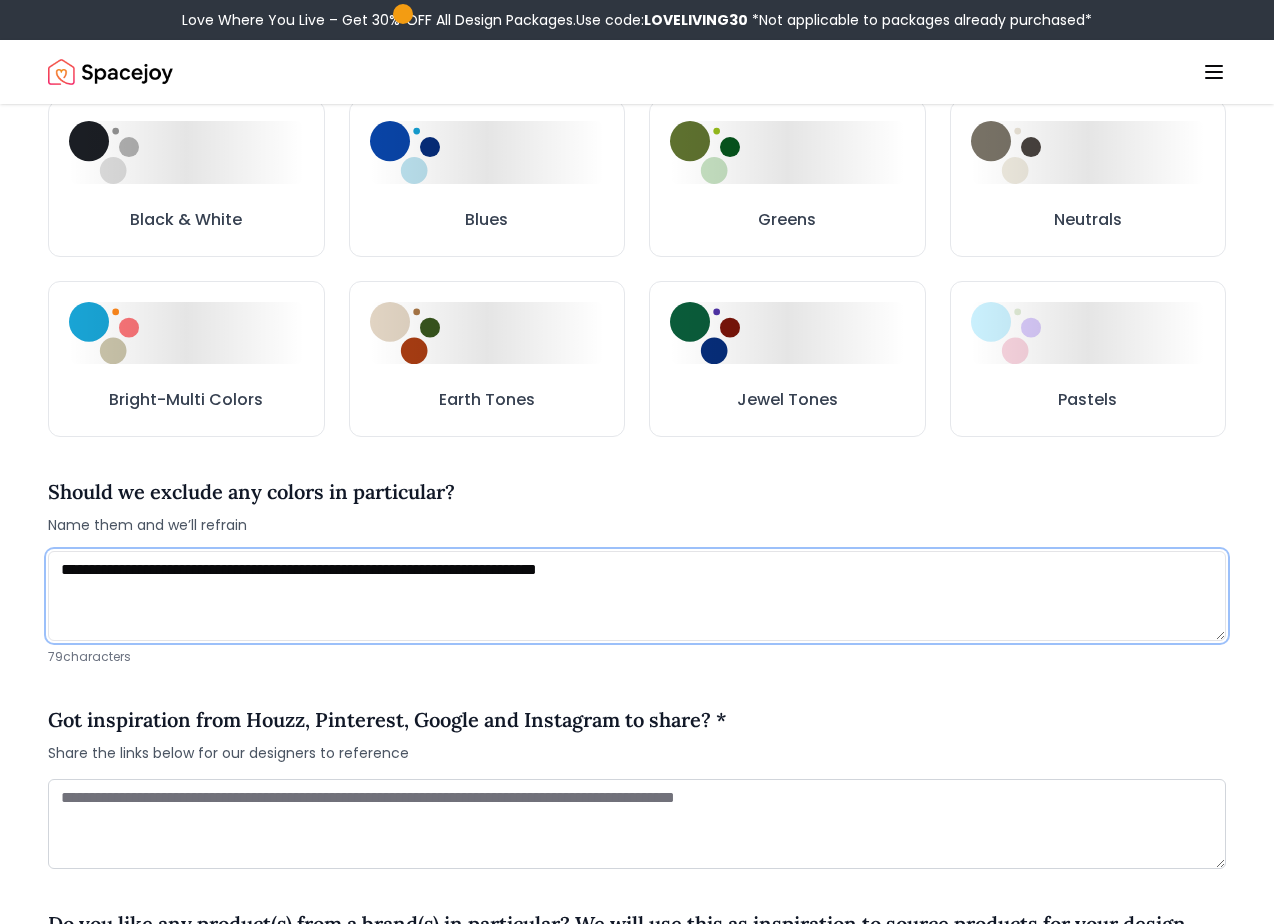 drag, startPoint x: 594, startPoint y: 575, endPoint x: 672, endPoint y: 575, distance: 78 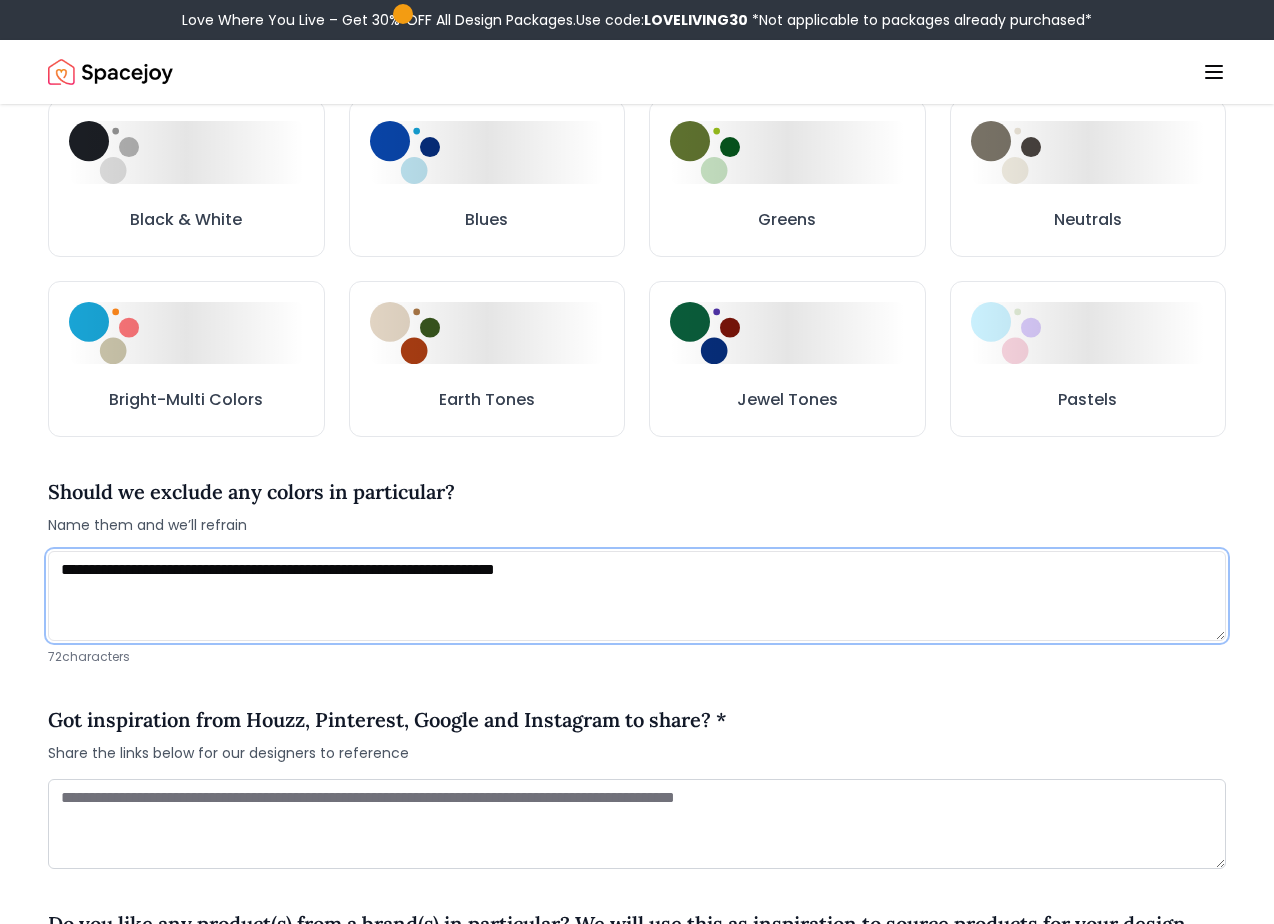 scroll, scrollTop: 1179, scrollLeft: 0, axis: vertical 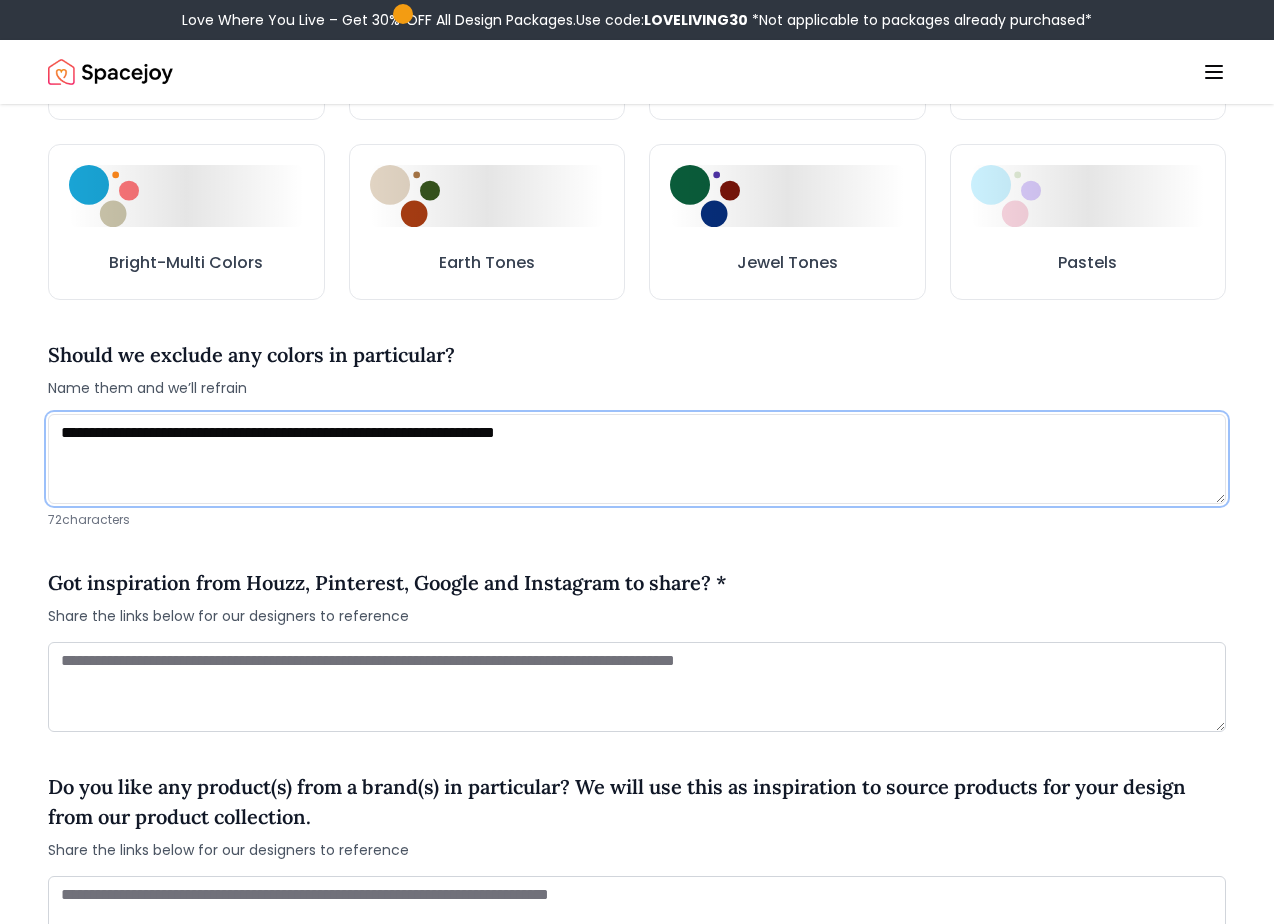 type on "**********" 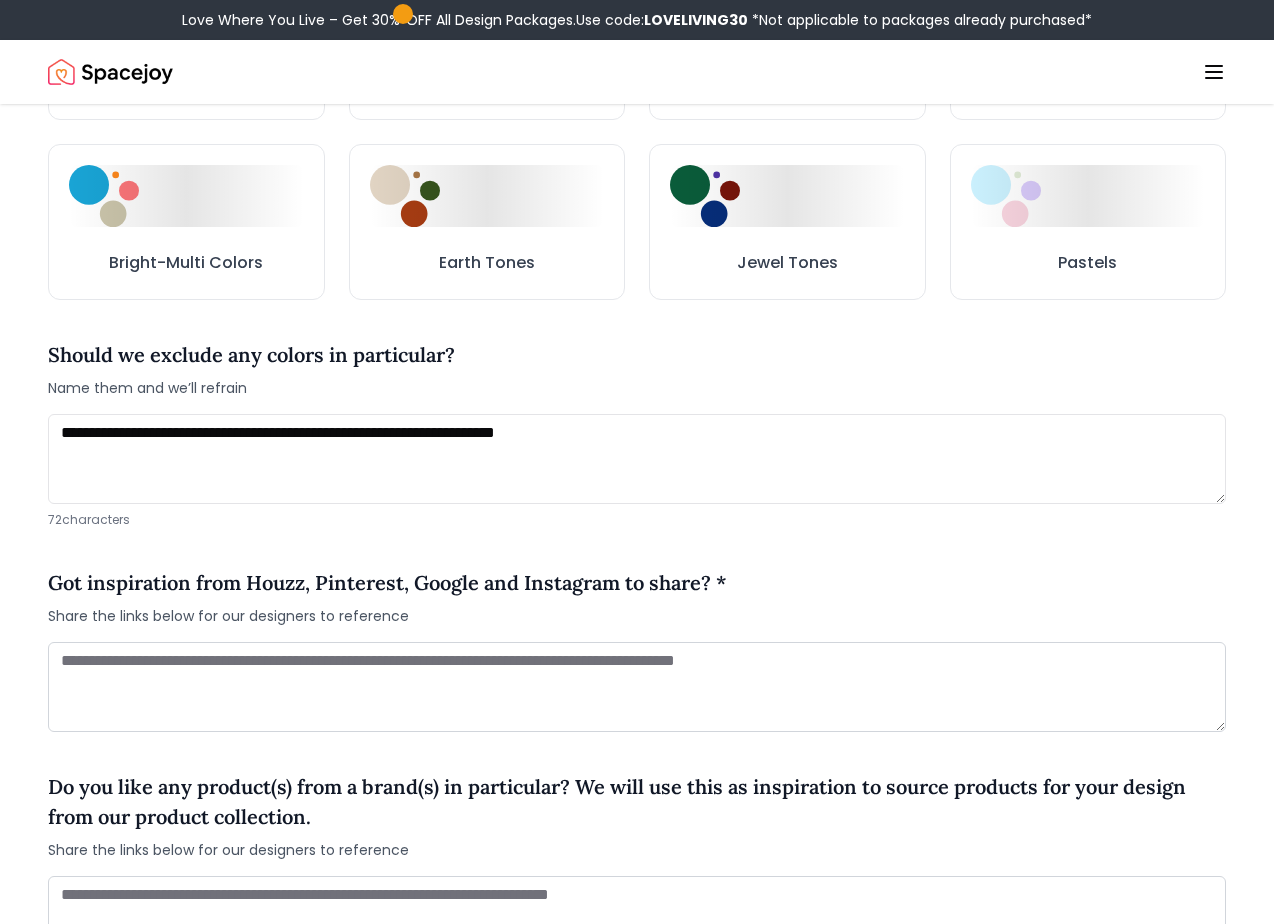 click on "Got inspiration from Houzz, Pinterest, Google and Instagram to share? * Share the links below for our designers to reference" at bounding box center [637, 597] 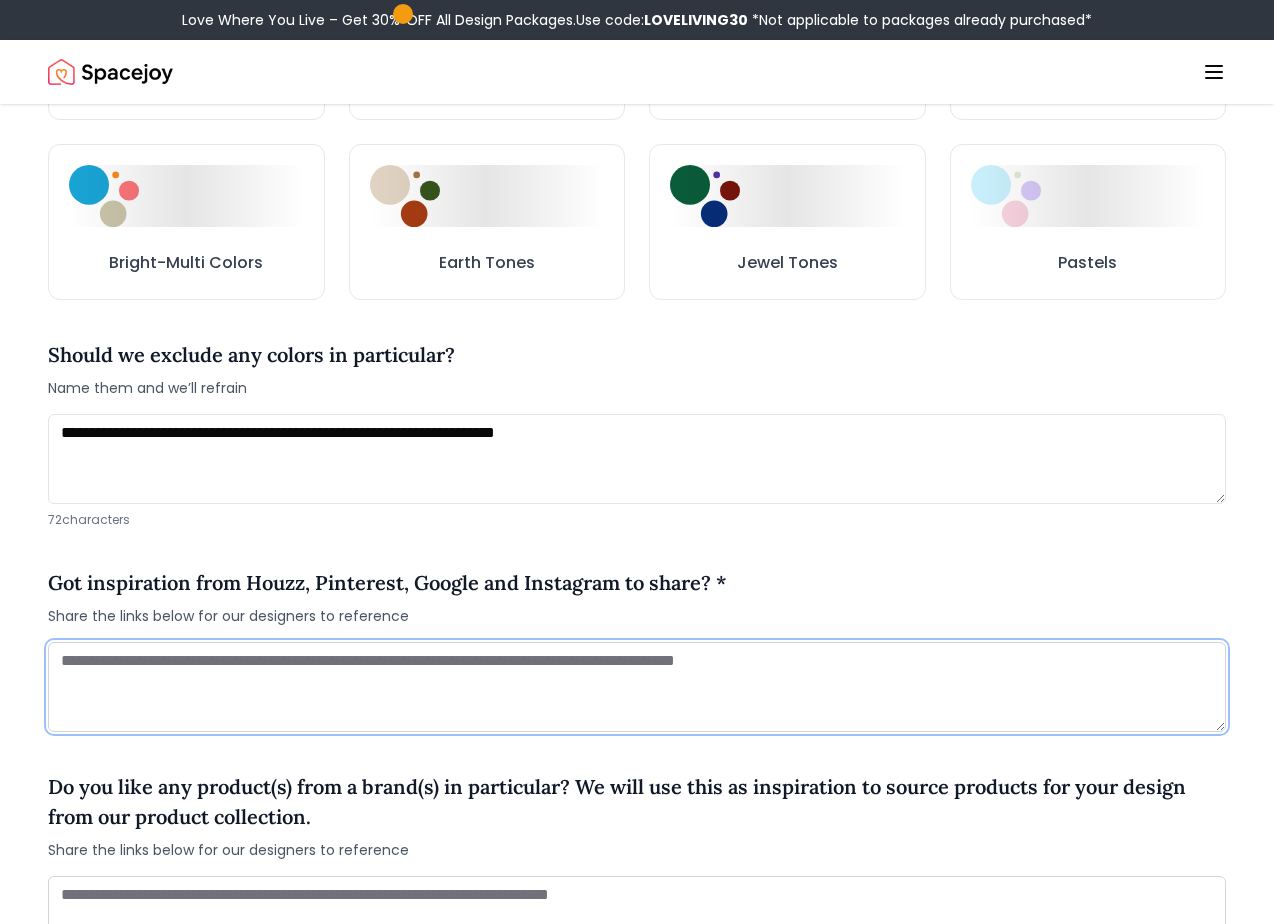 click at bounding box center (637, 687) 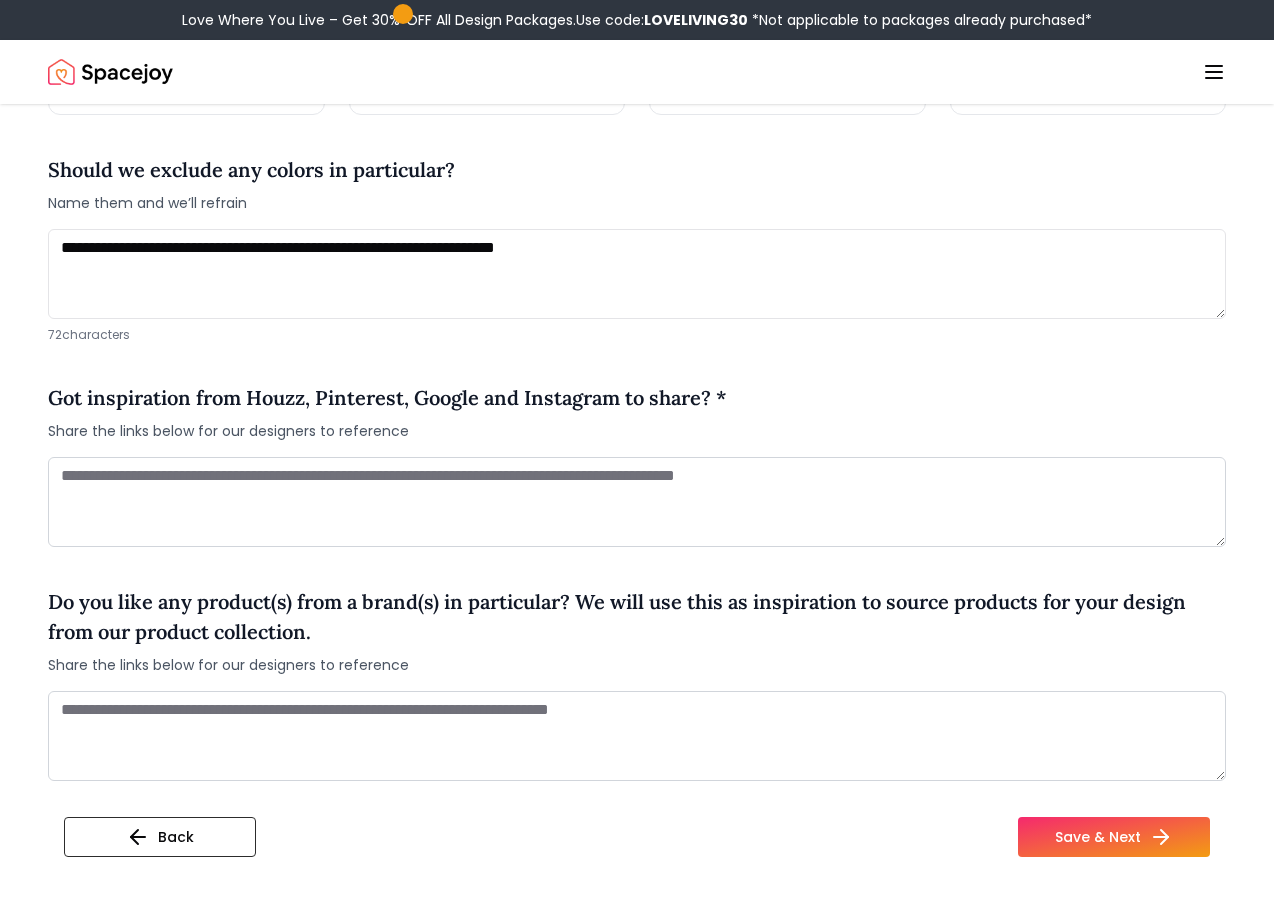 scroll, scrollTop: 1363, scrollLeft: 0, axis: vertical 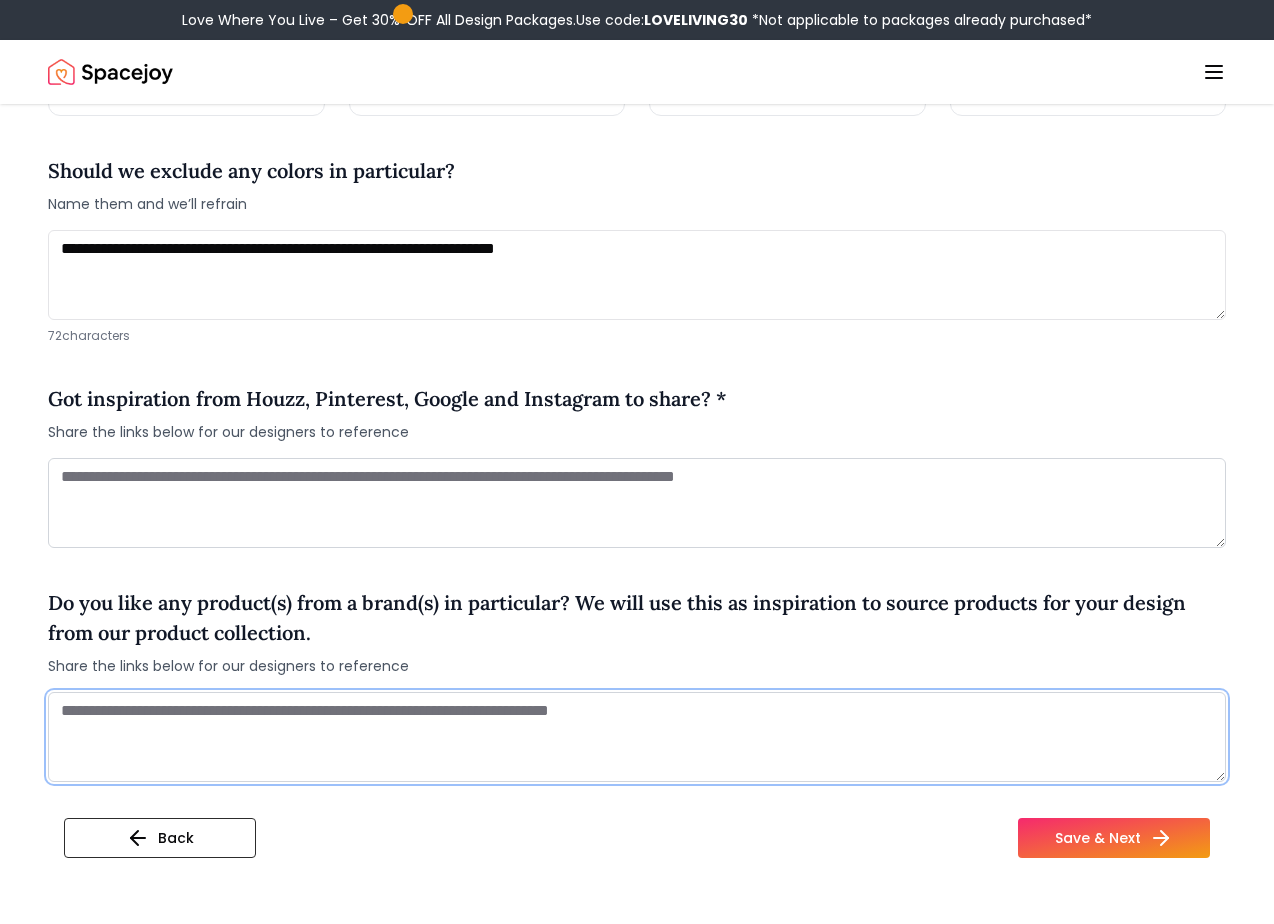 click at bounding box center (637, 737) 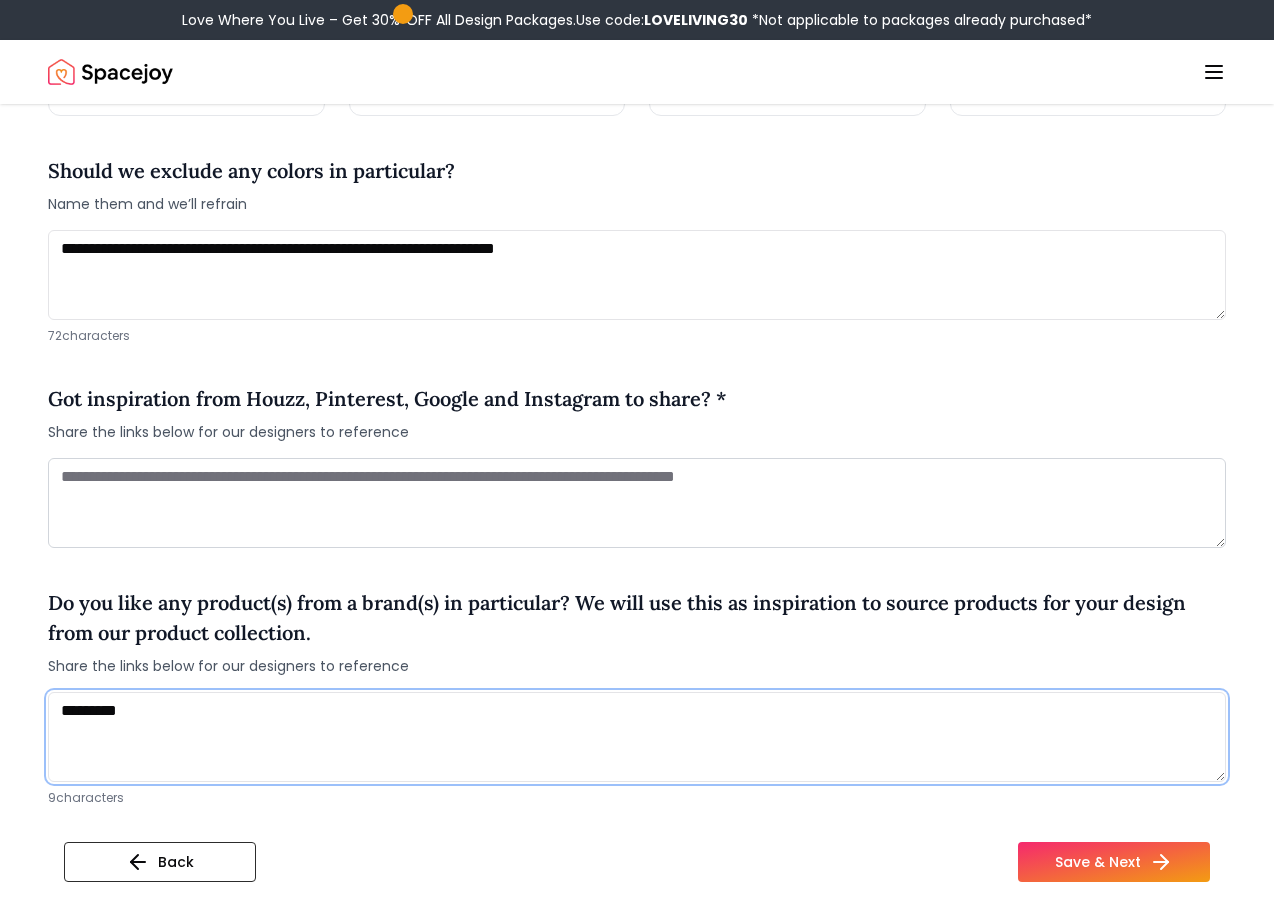 paste on "**********" 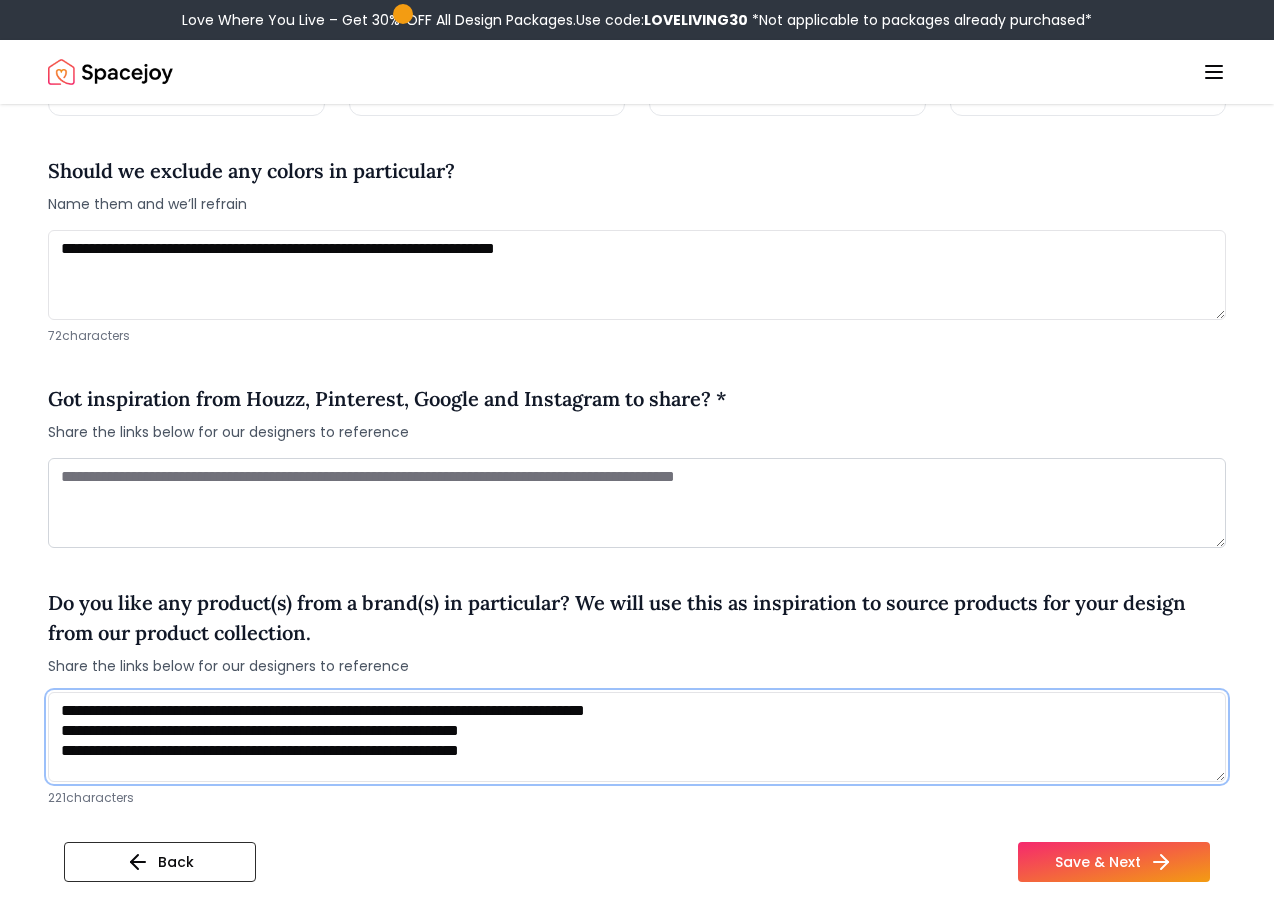 type on "********" 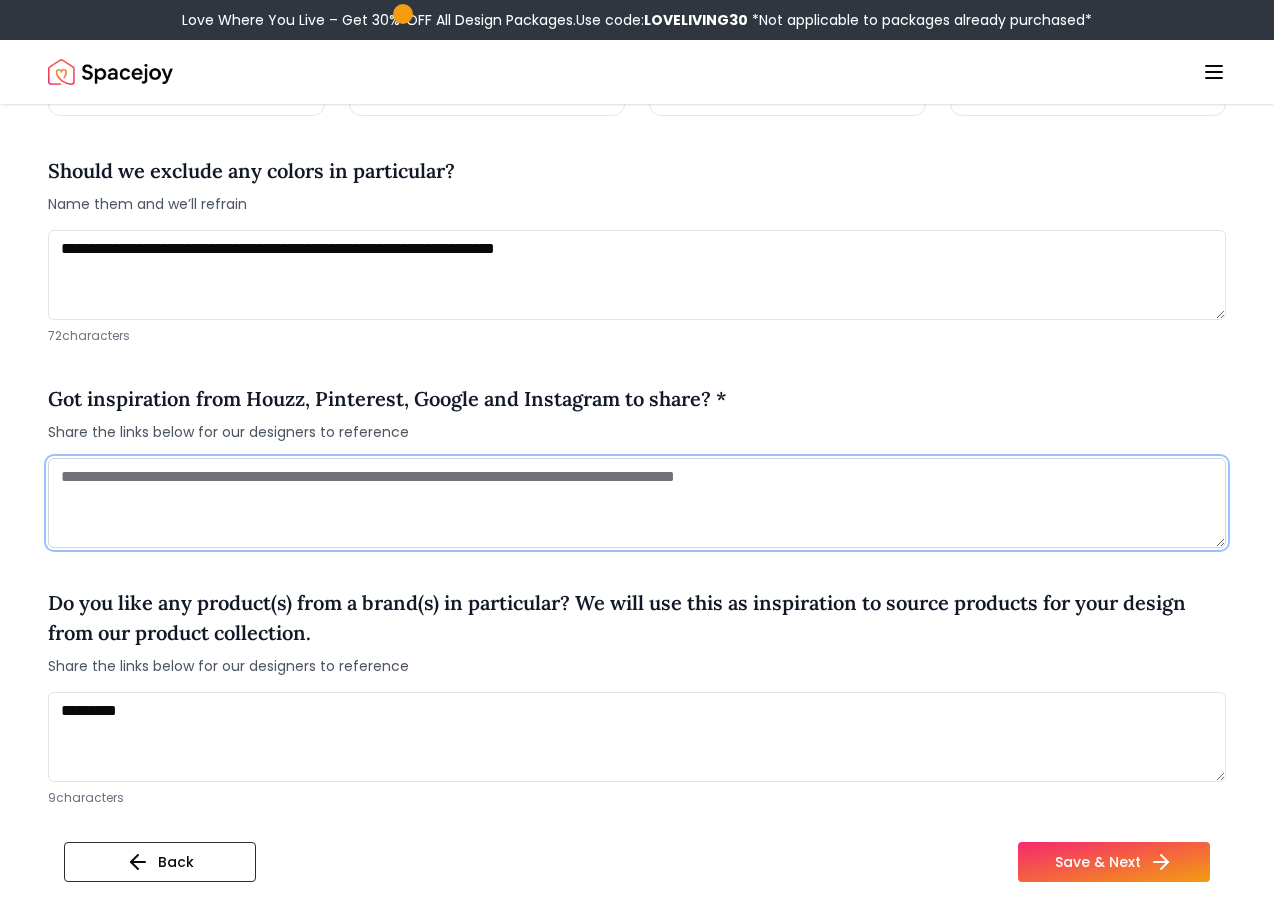 click at bounding box center (637, 503) 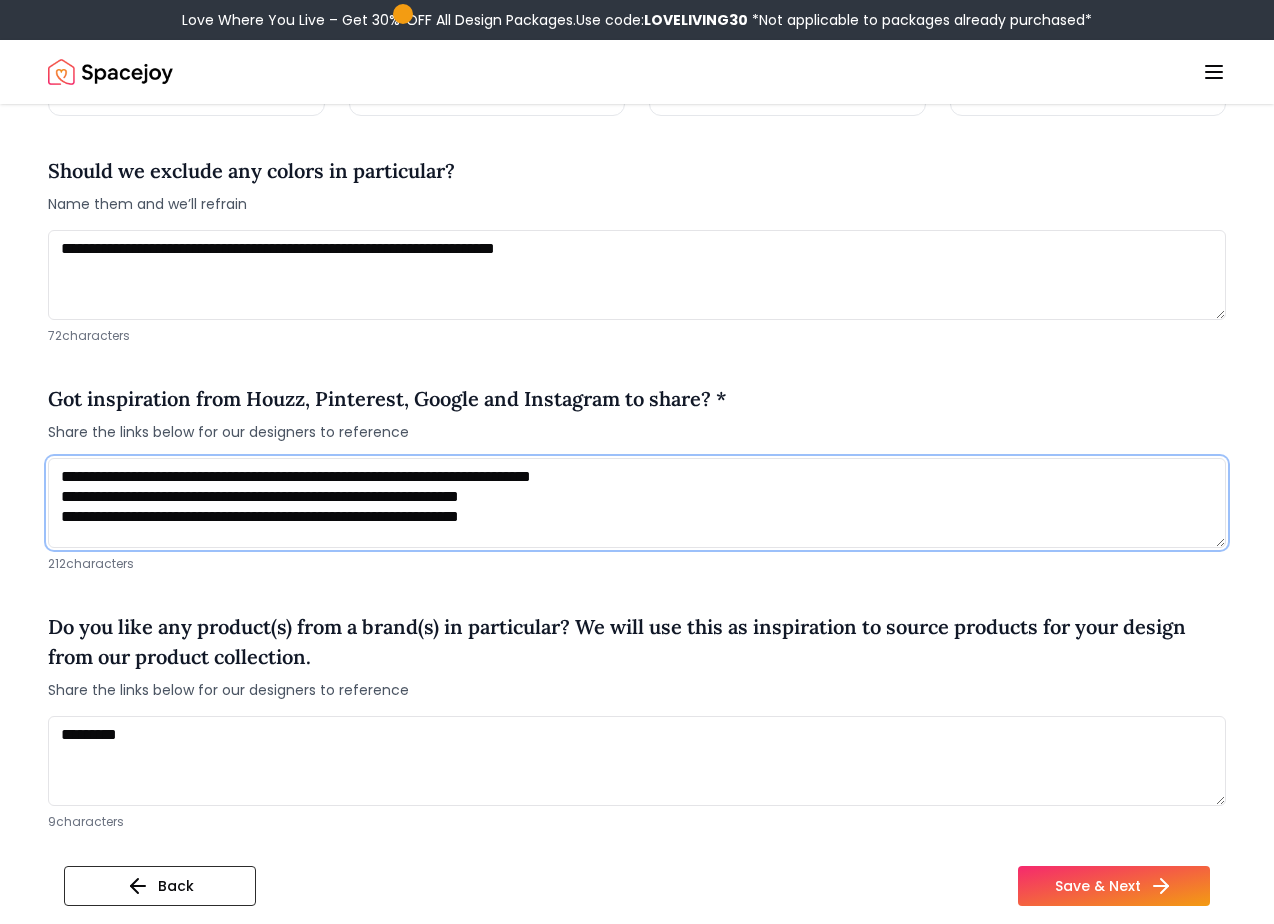 type on "**********" 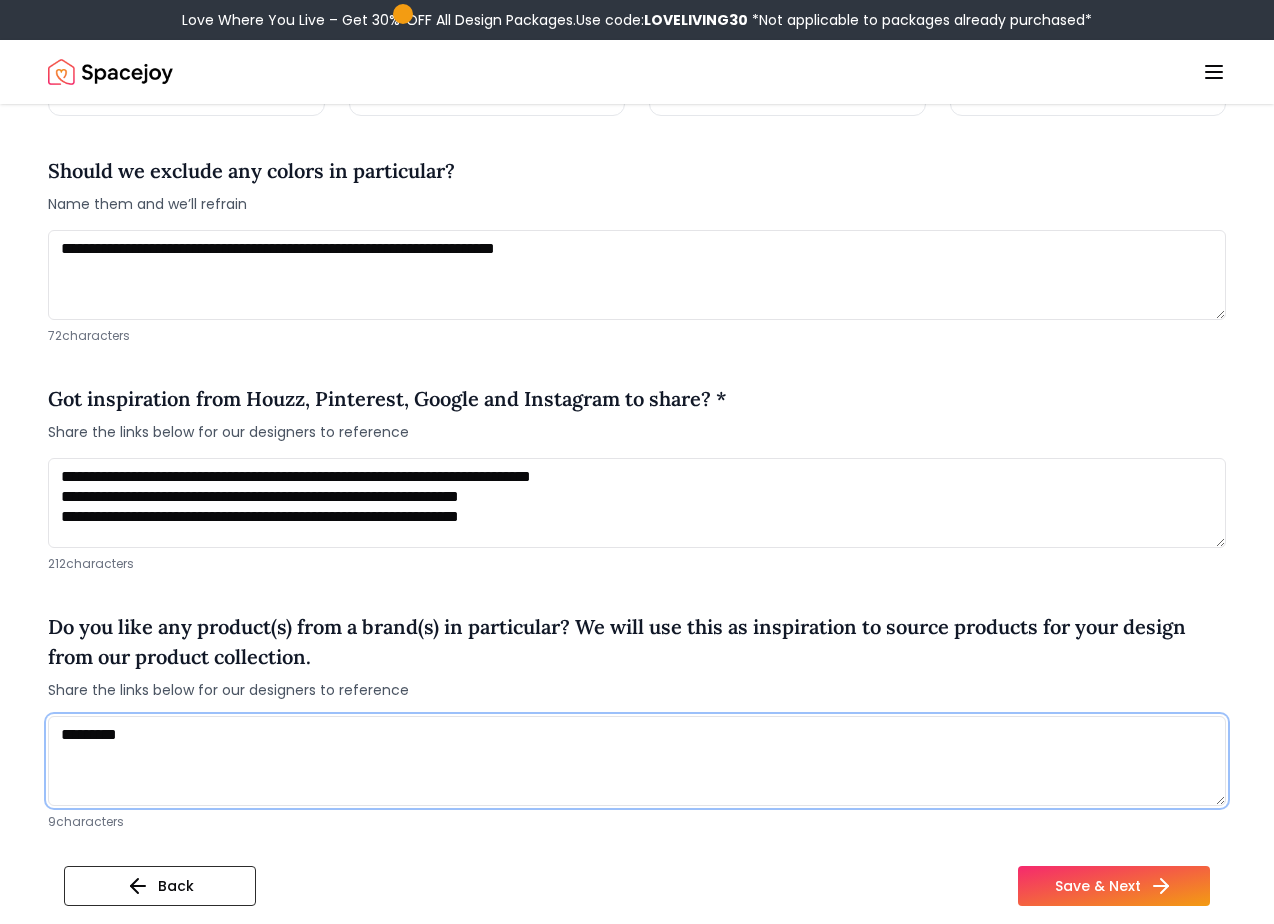 click on "********" at bounding box center (637, 761) 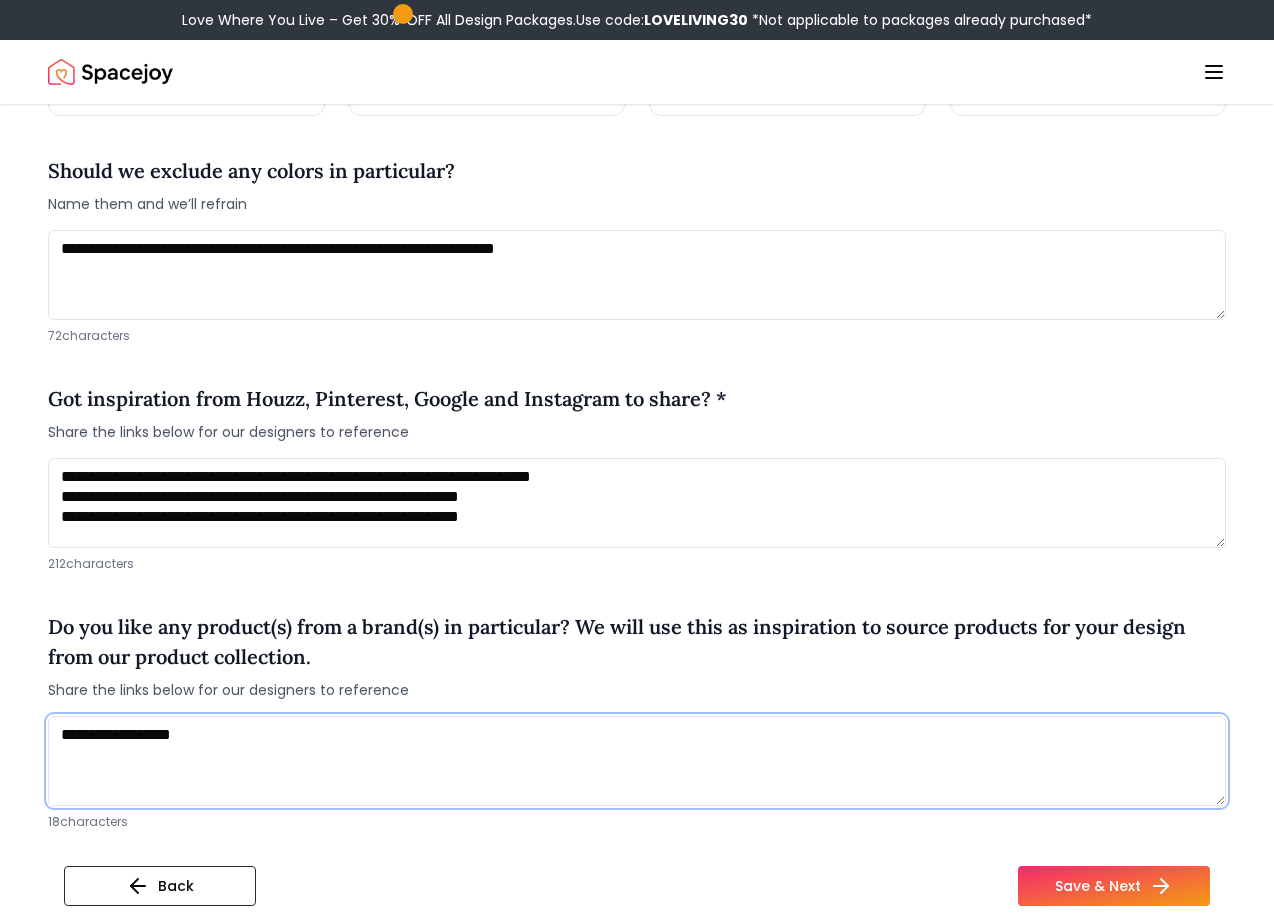 paste on "**********" 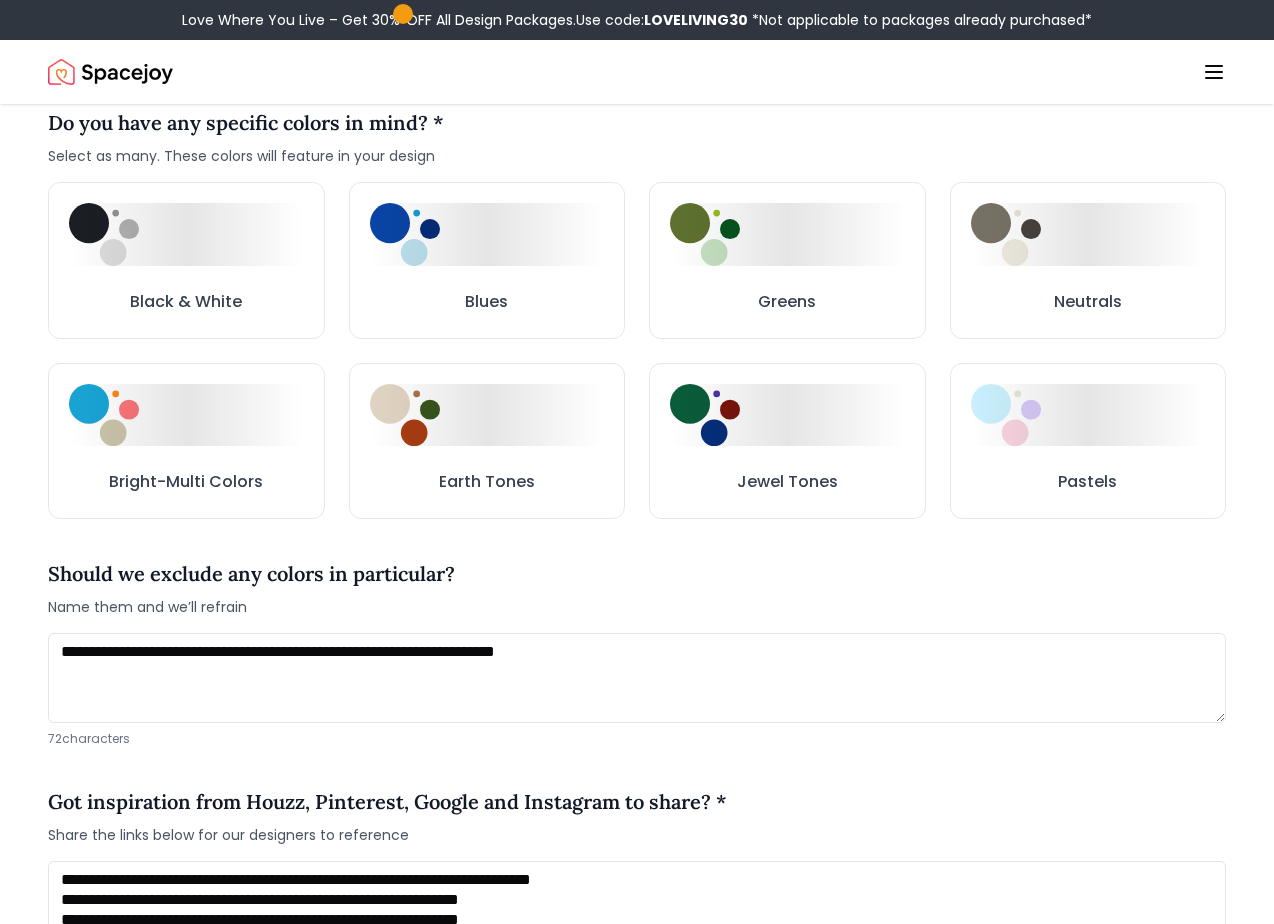 scroll, scrollTop: 1132, scrollLeft: 0, axis: vertical 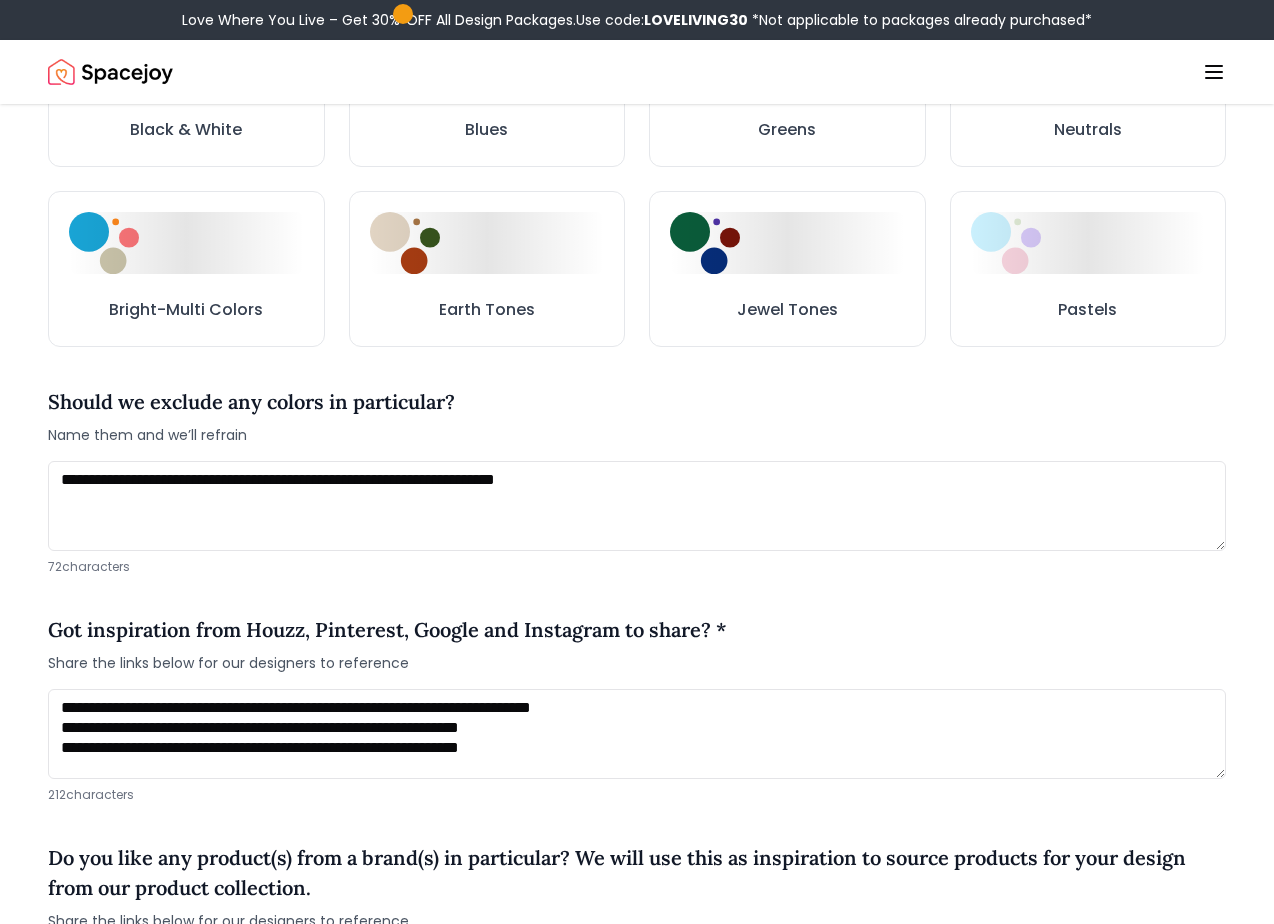 type on "**********" 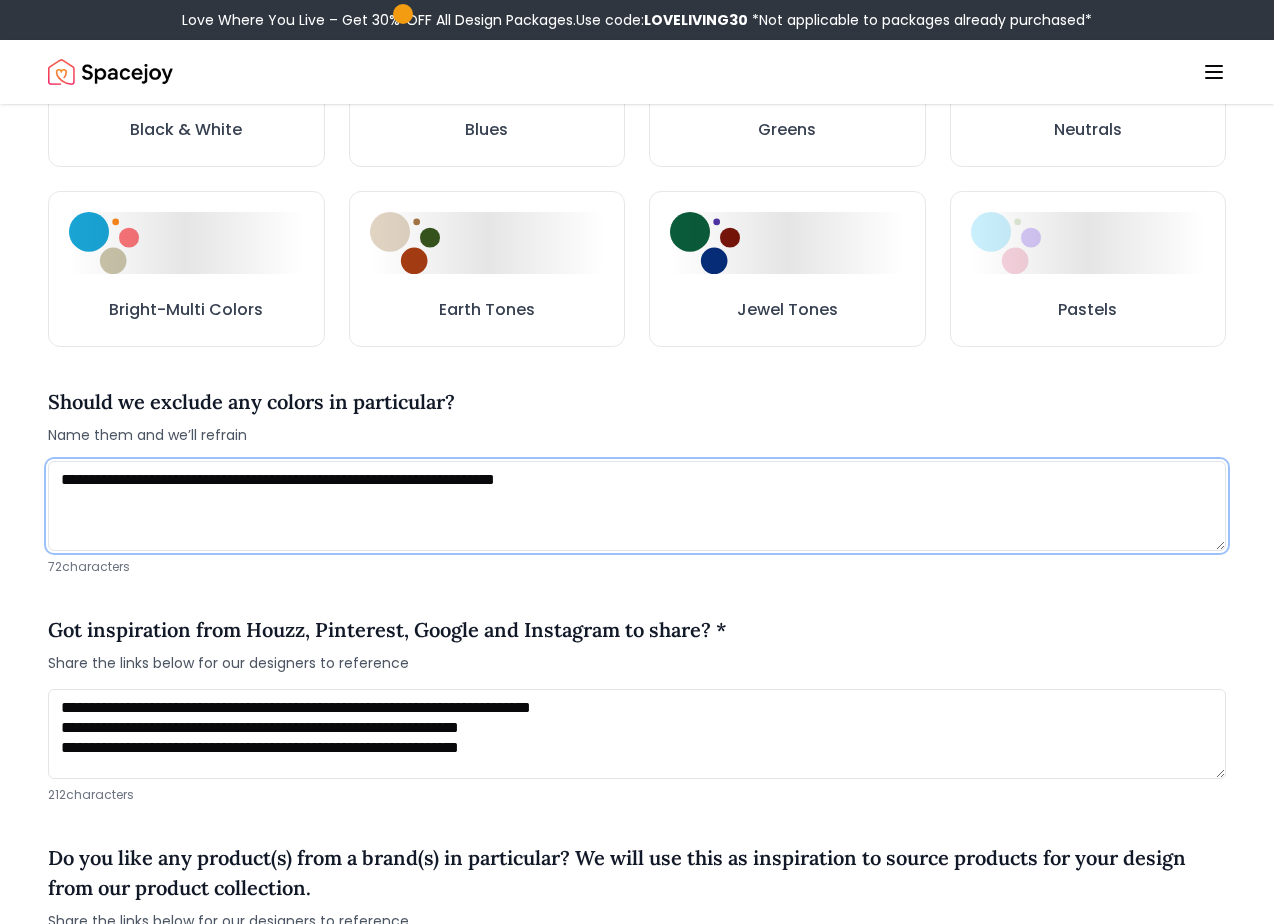 click on "**********" at bounding box center (637, 506) 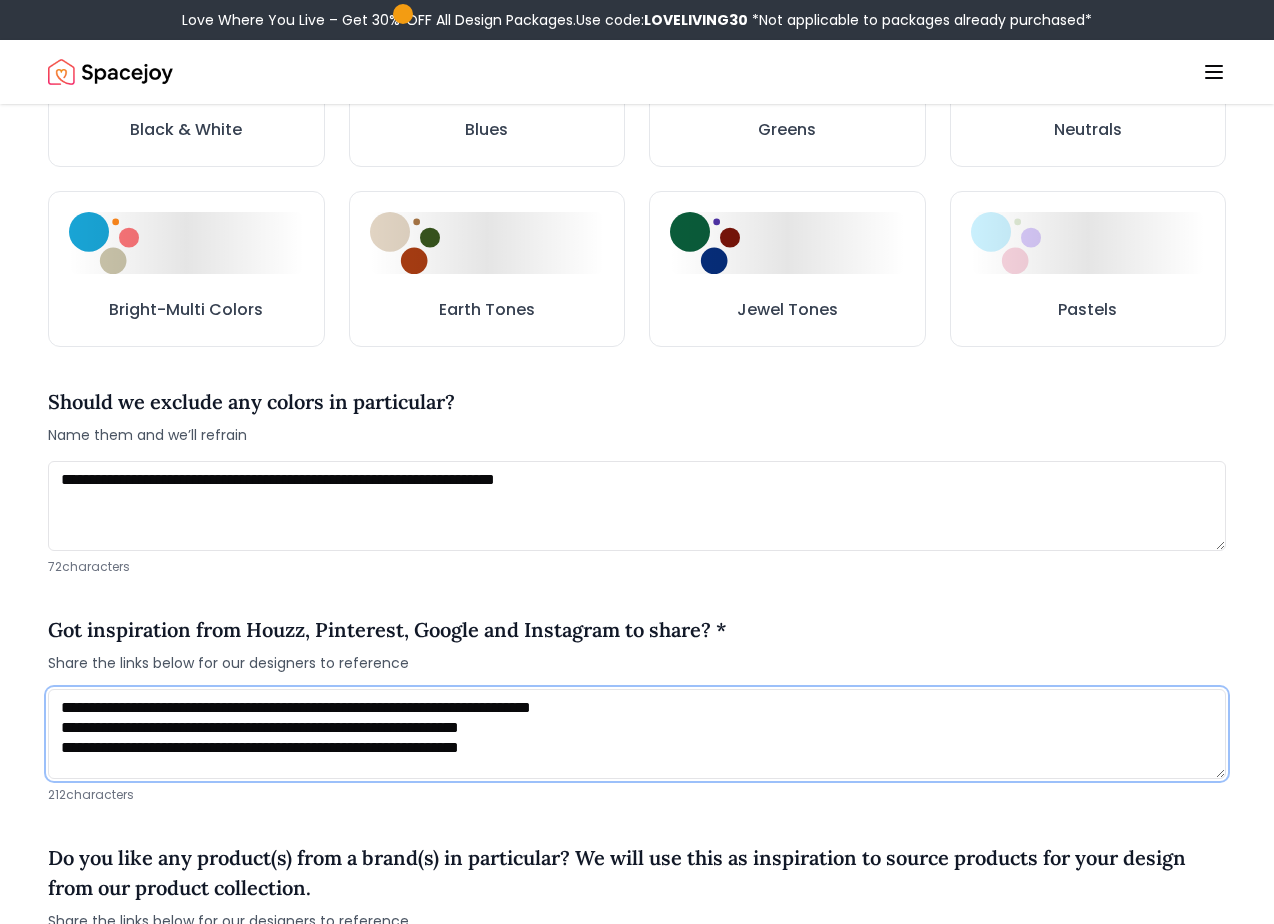 click on "**********" at bounding box center (637, 734) 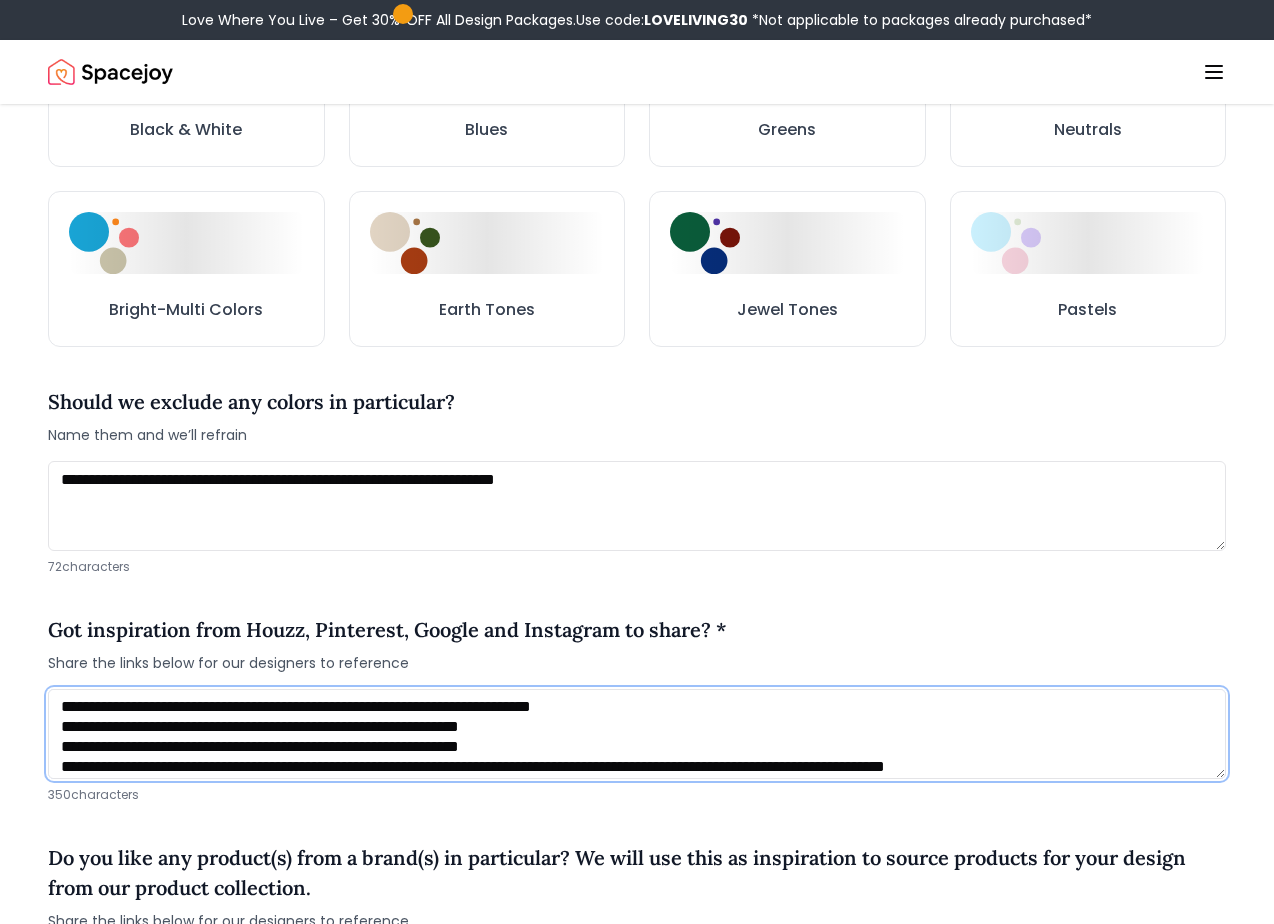 scroll, scrollTop: 21, scrollLeft: 0, axis: vertical 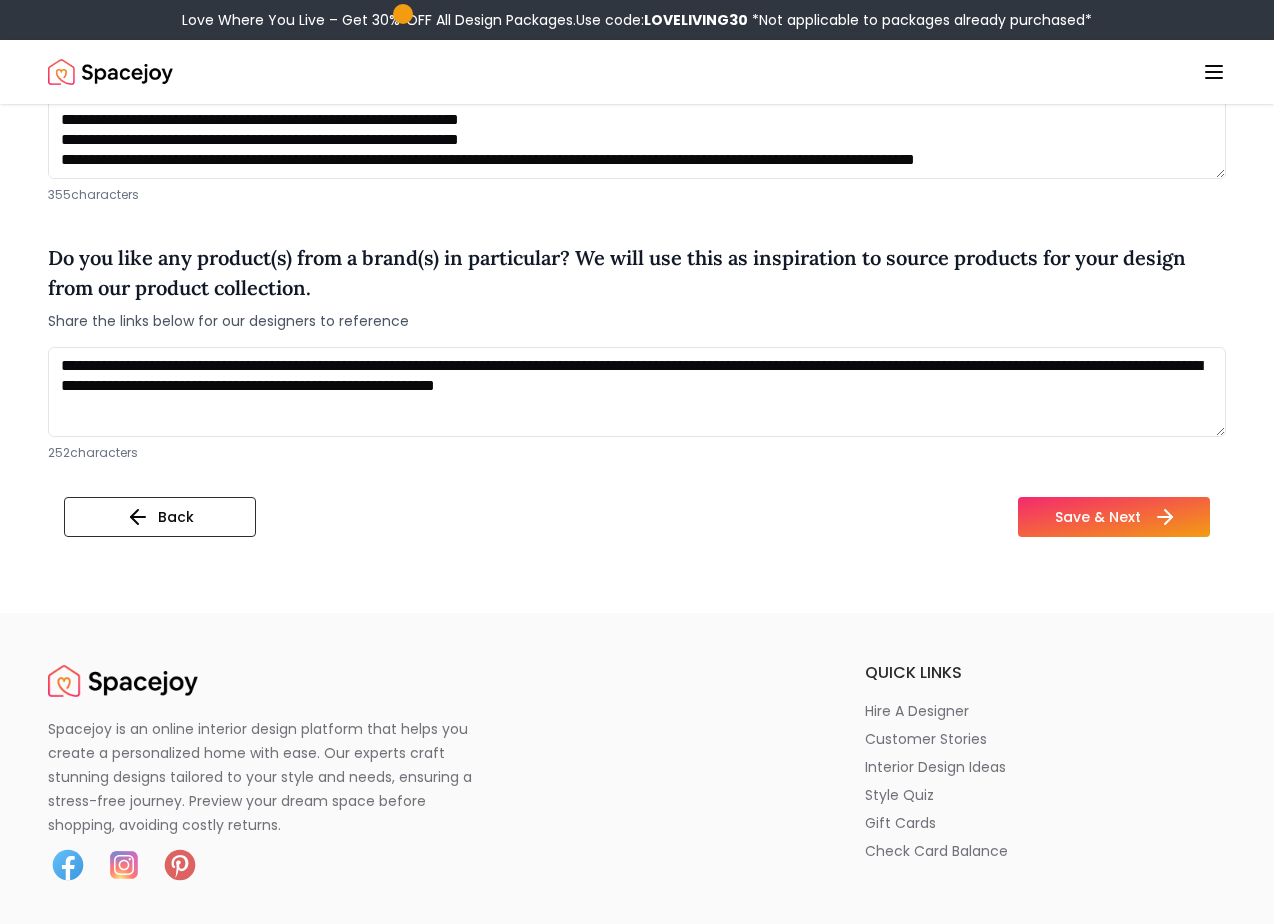 click on "Save & Next" at bounding box center (1114, 517) 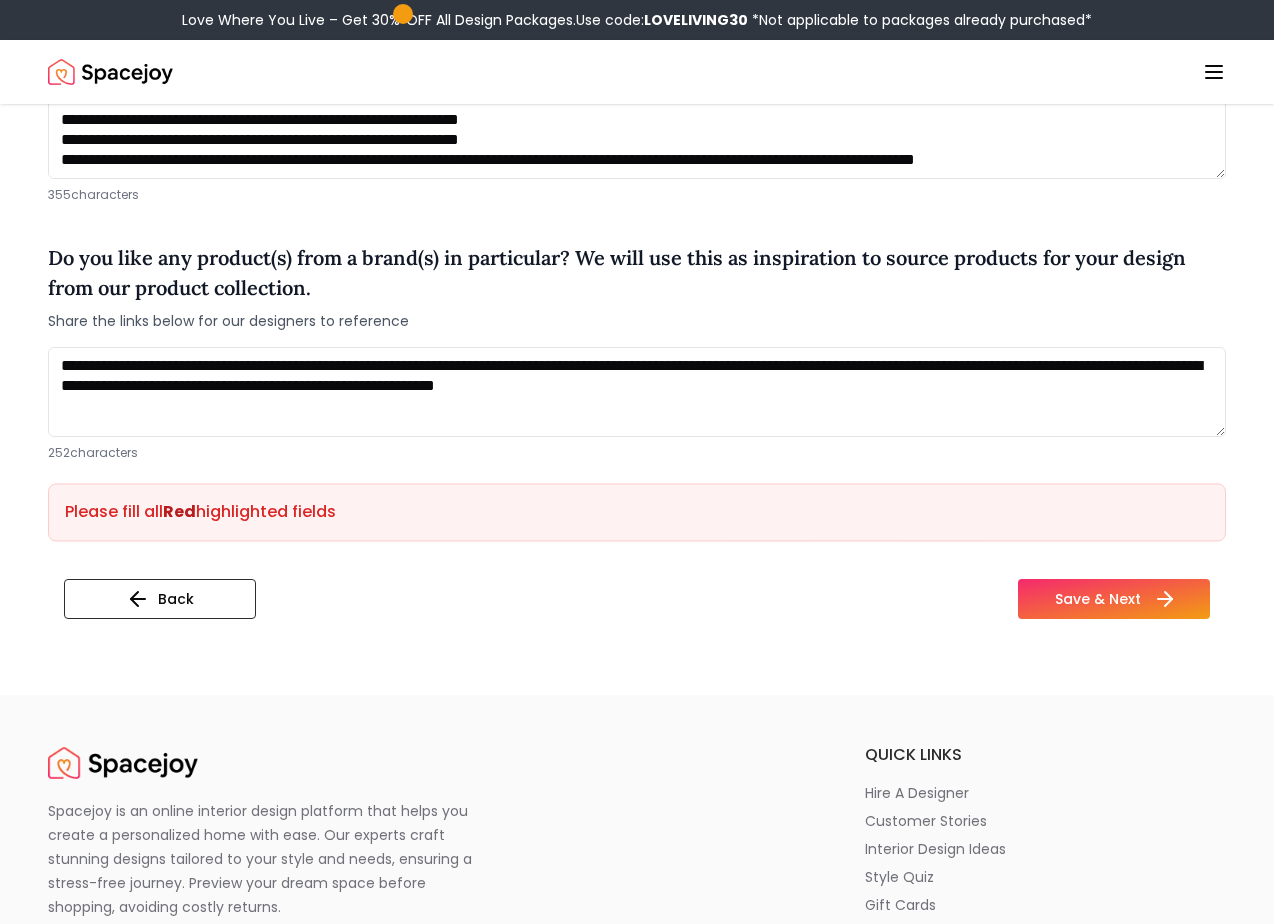 scroll, scrollTop: 0, scrollLeft: 0, axis: both 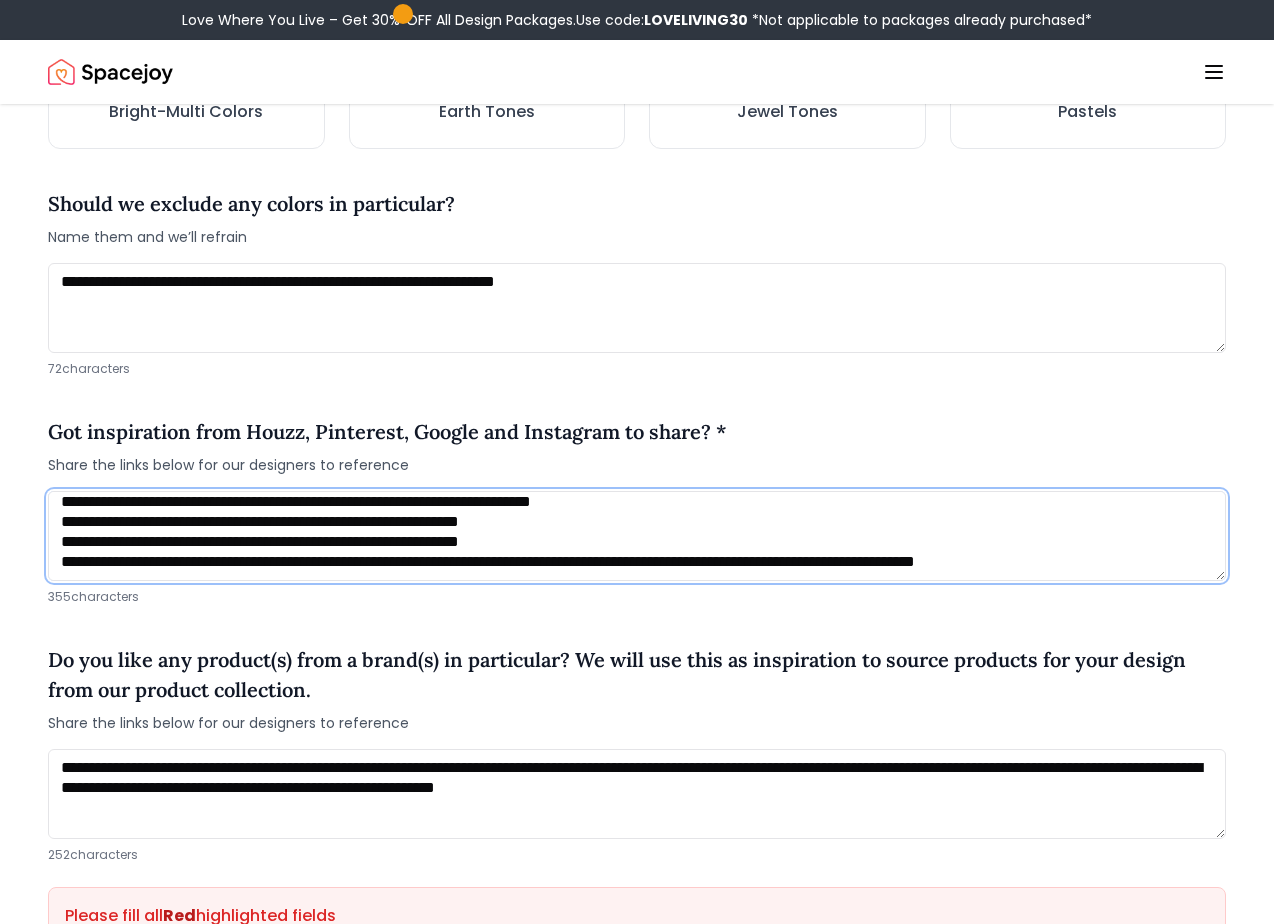 click on "**********" at bounding box center [637, 536] 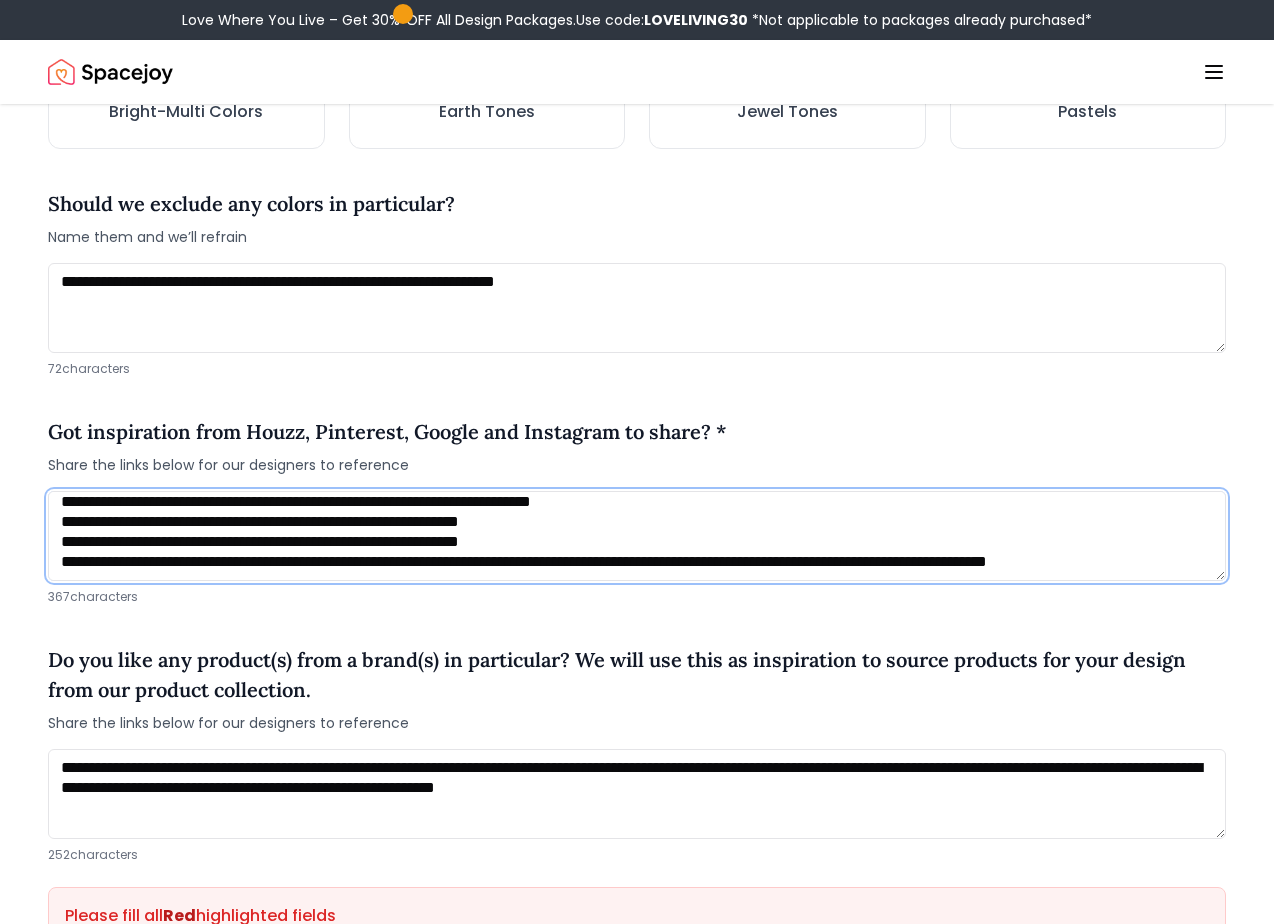click on "**********" at bounding box center [637, 536] 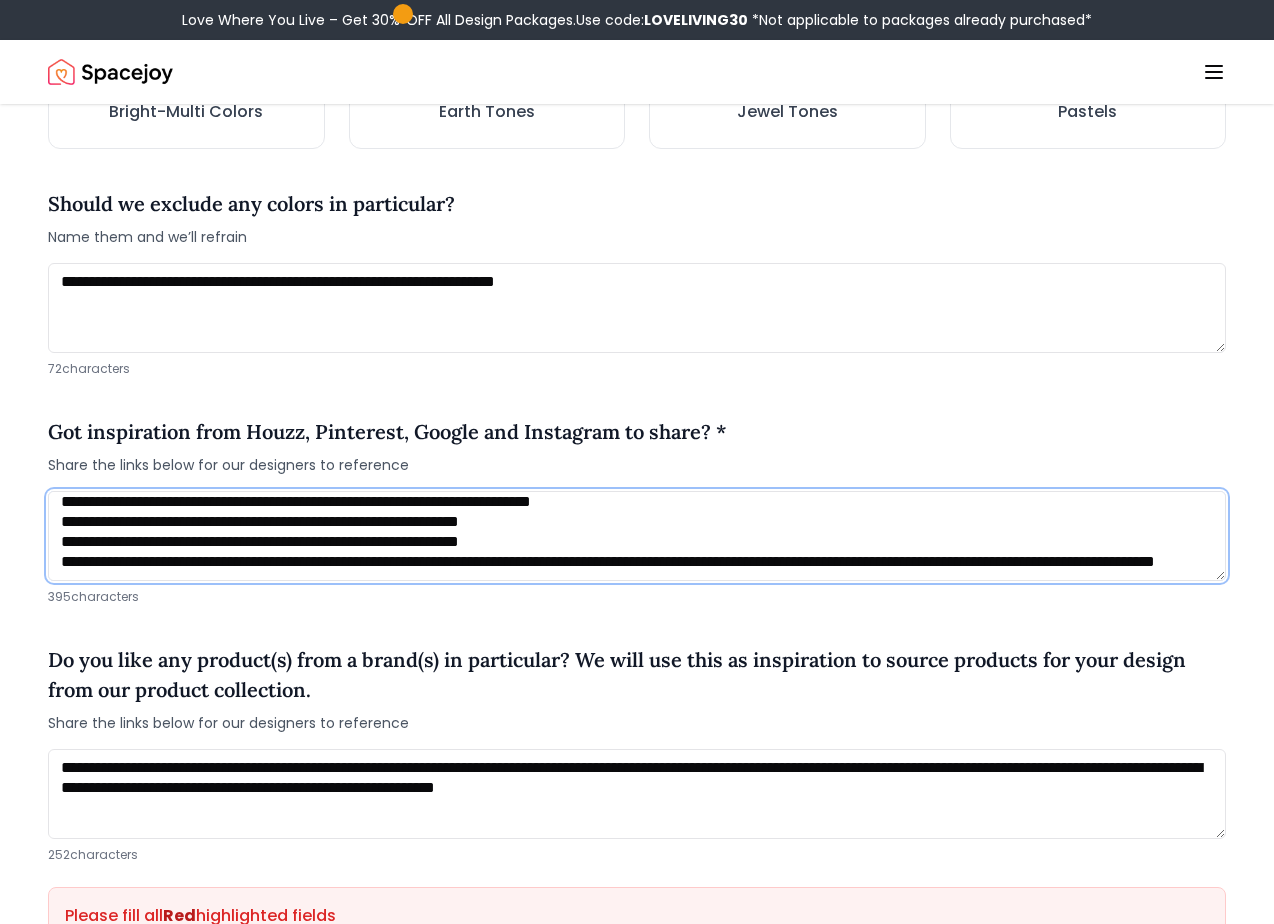 type on "**********" 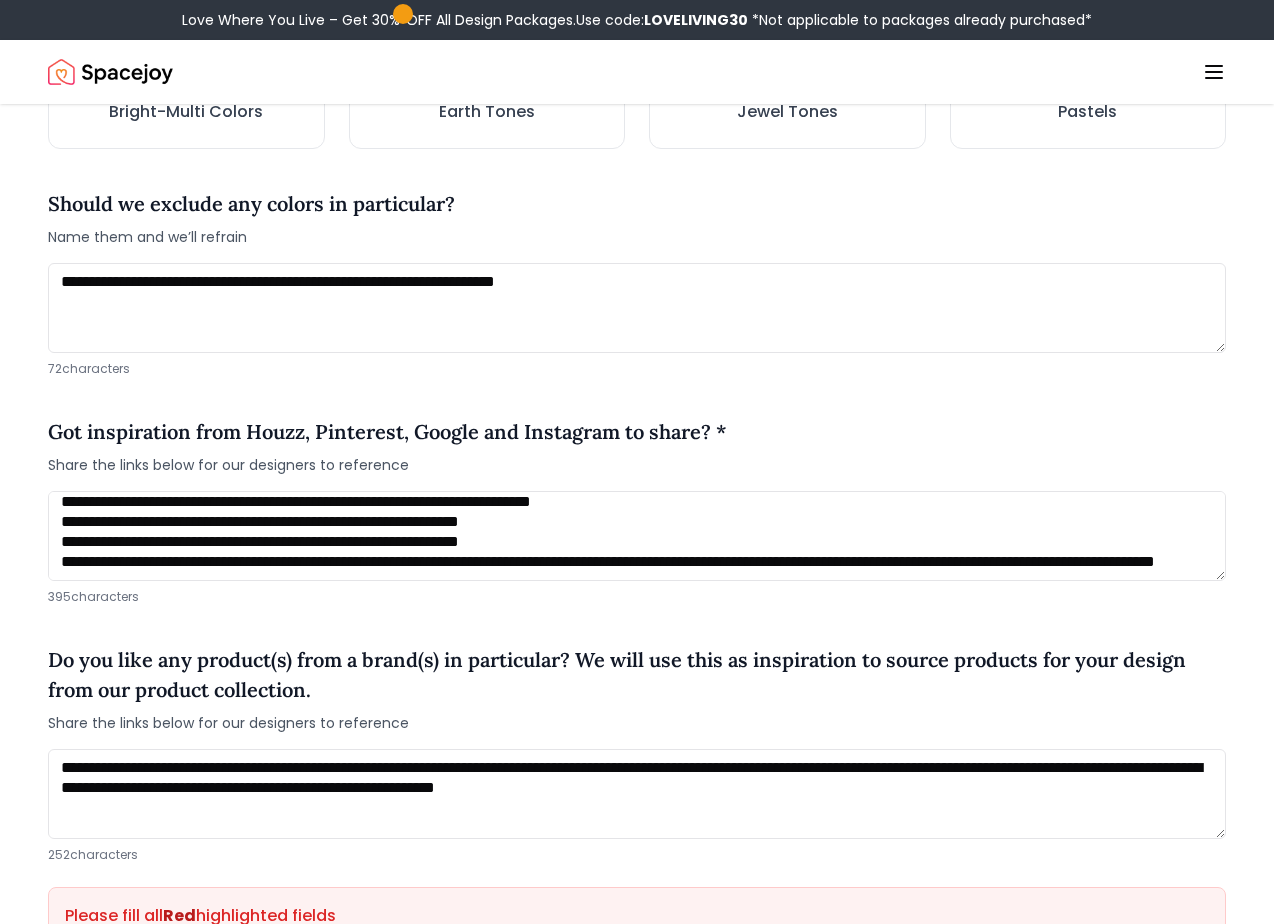 click on "Do you like any product(s) from a brand(s) in particular? We will use this as inspiration to source products for your design from our product collection." at bounding box center (637, 675) 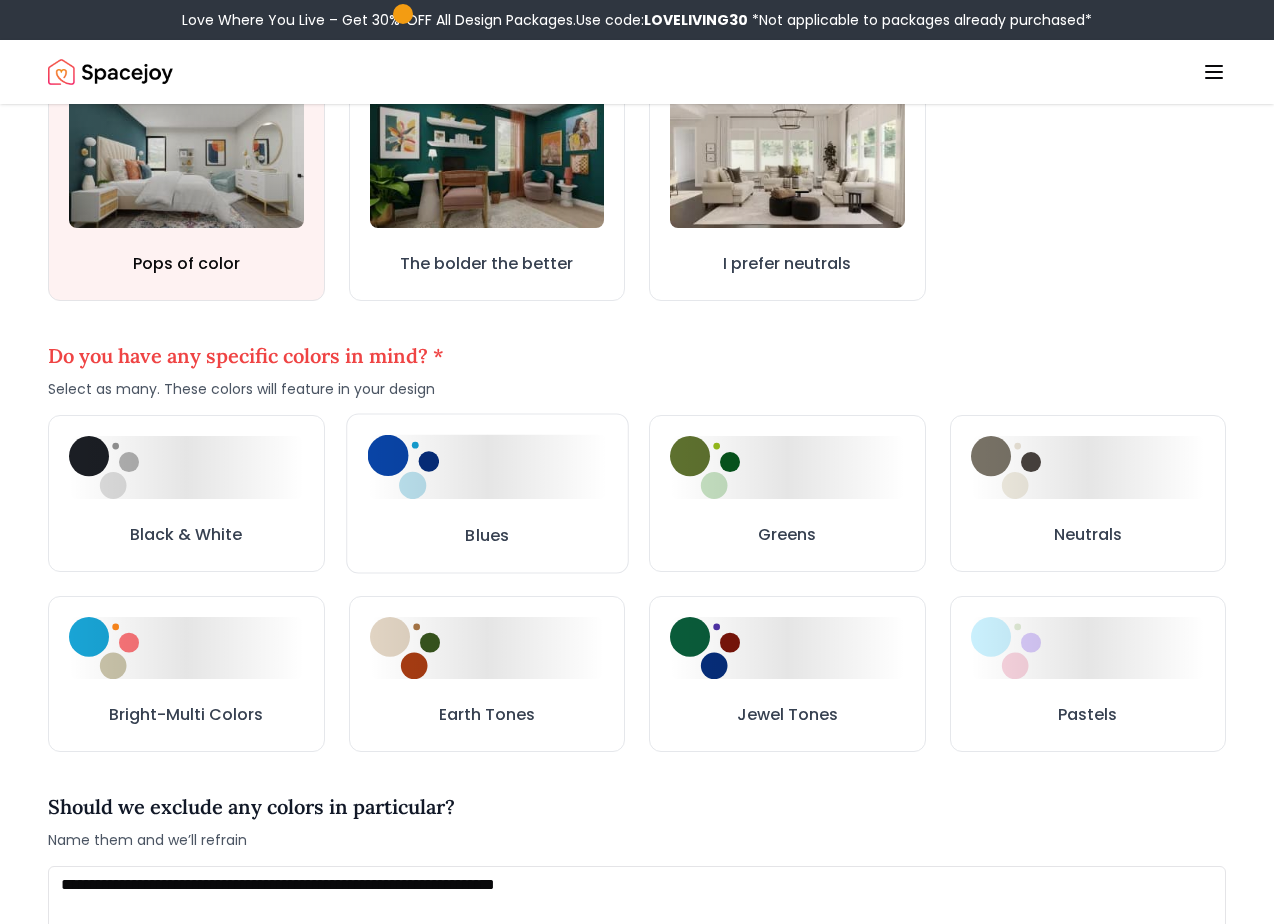 scroll, scrollTop: 780, scrollLeft: 0, axis: vertical 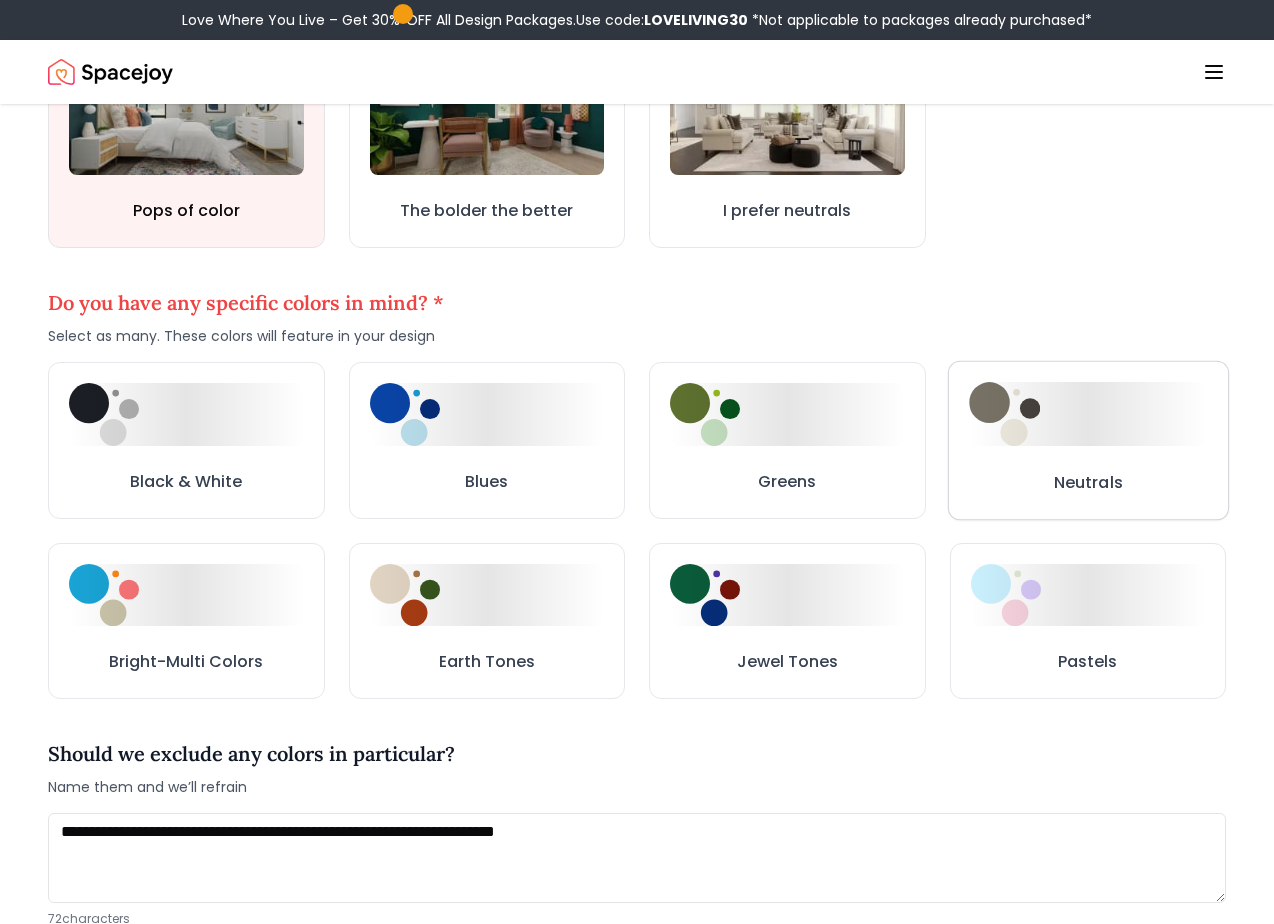 click on "Neutrals" at bounding box center (1087, 440) 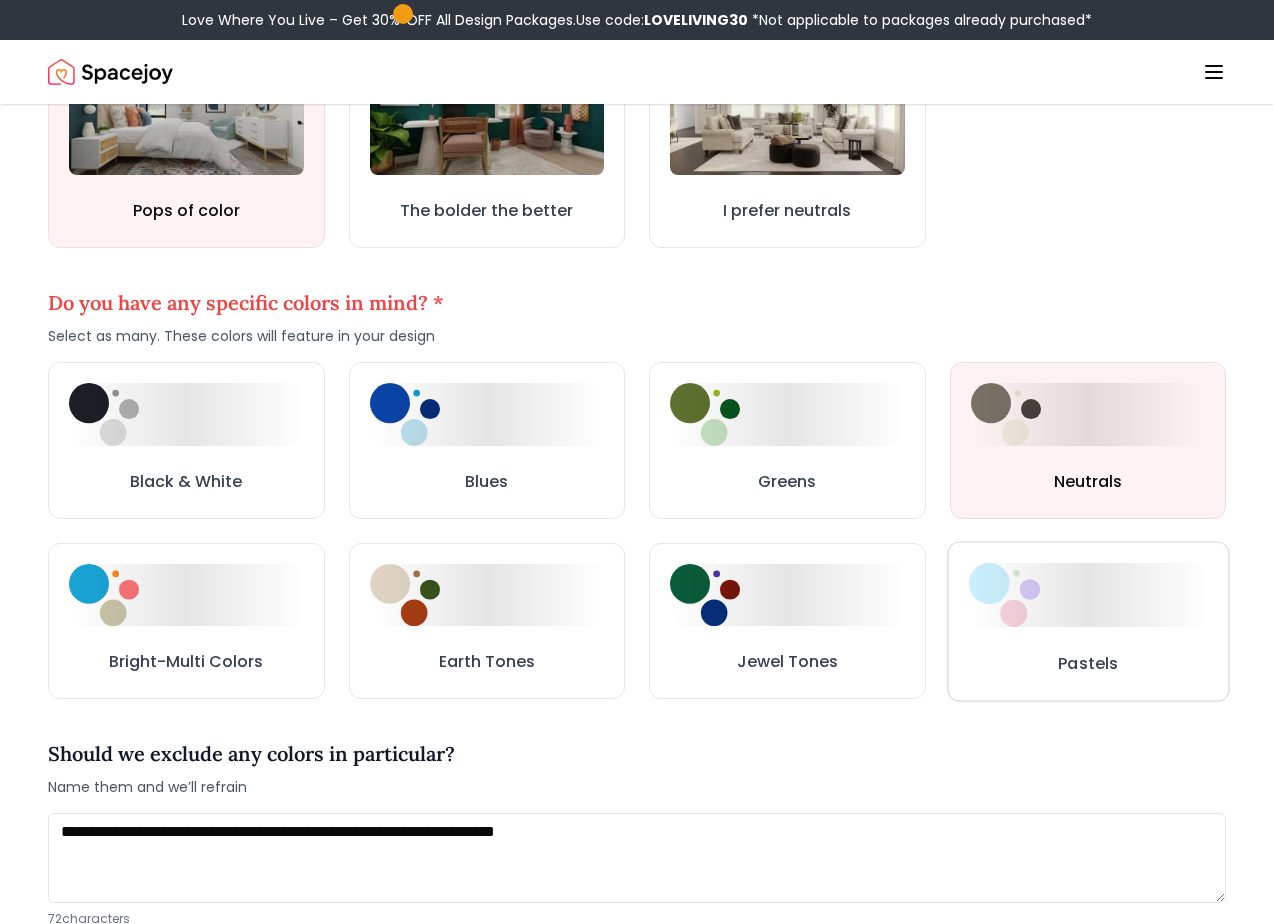 click at bounding box center (1087, 595) 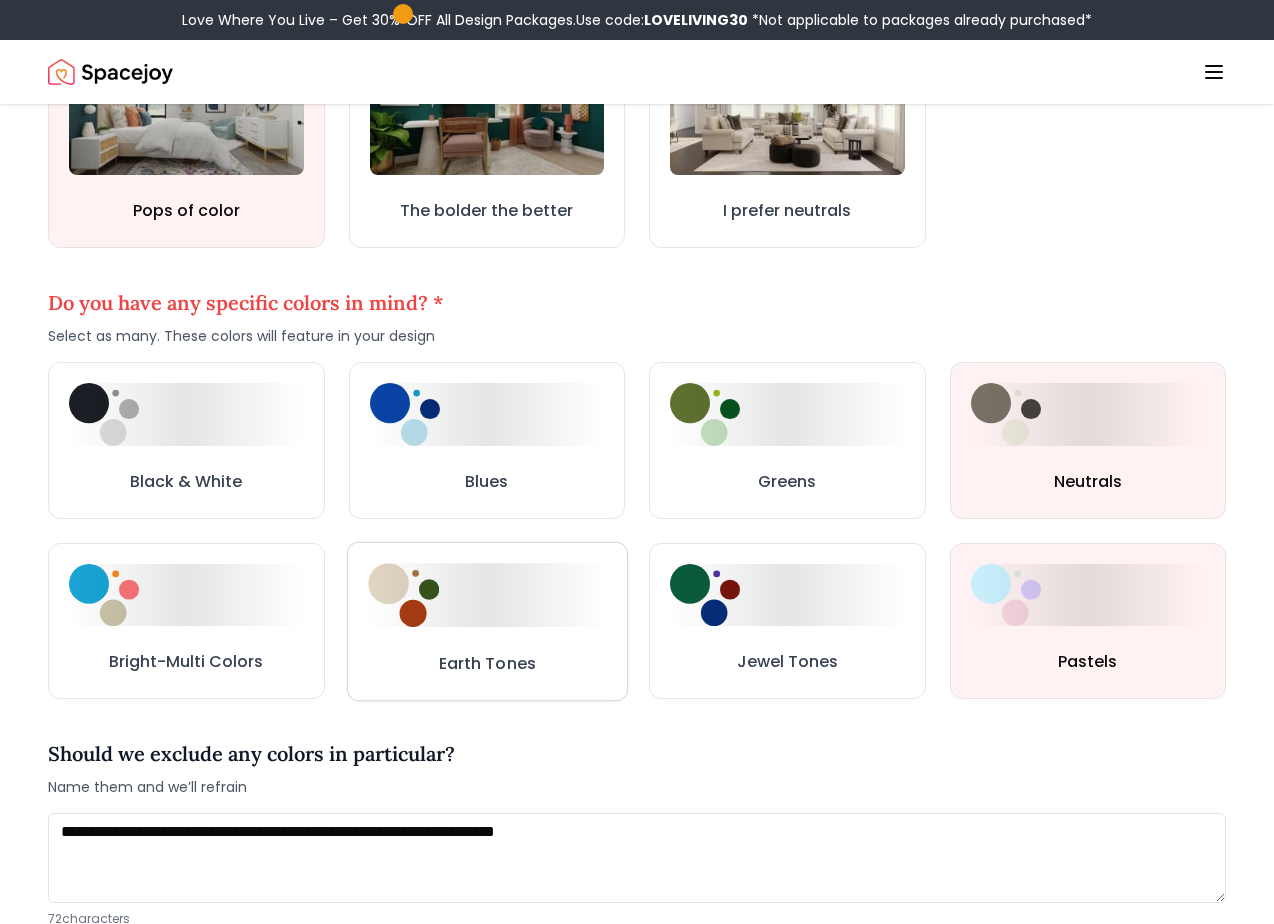 click on "Earth Tones" at bounding box center [486, 620] 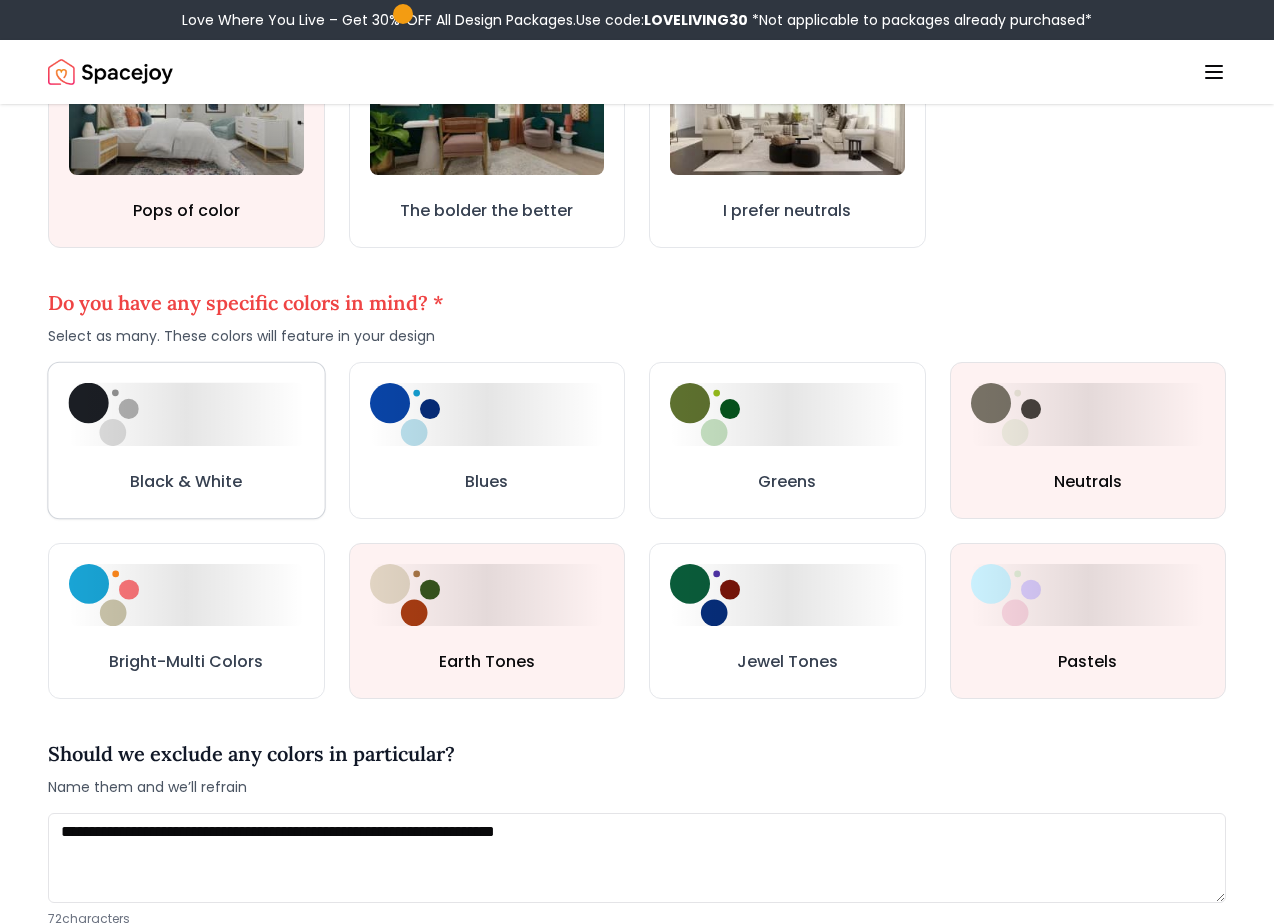 click on "Black & White" at bounding box center (186, 440) 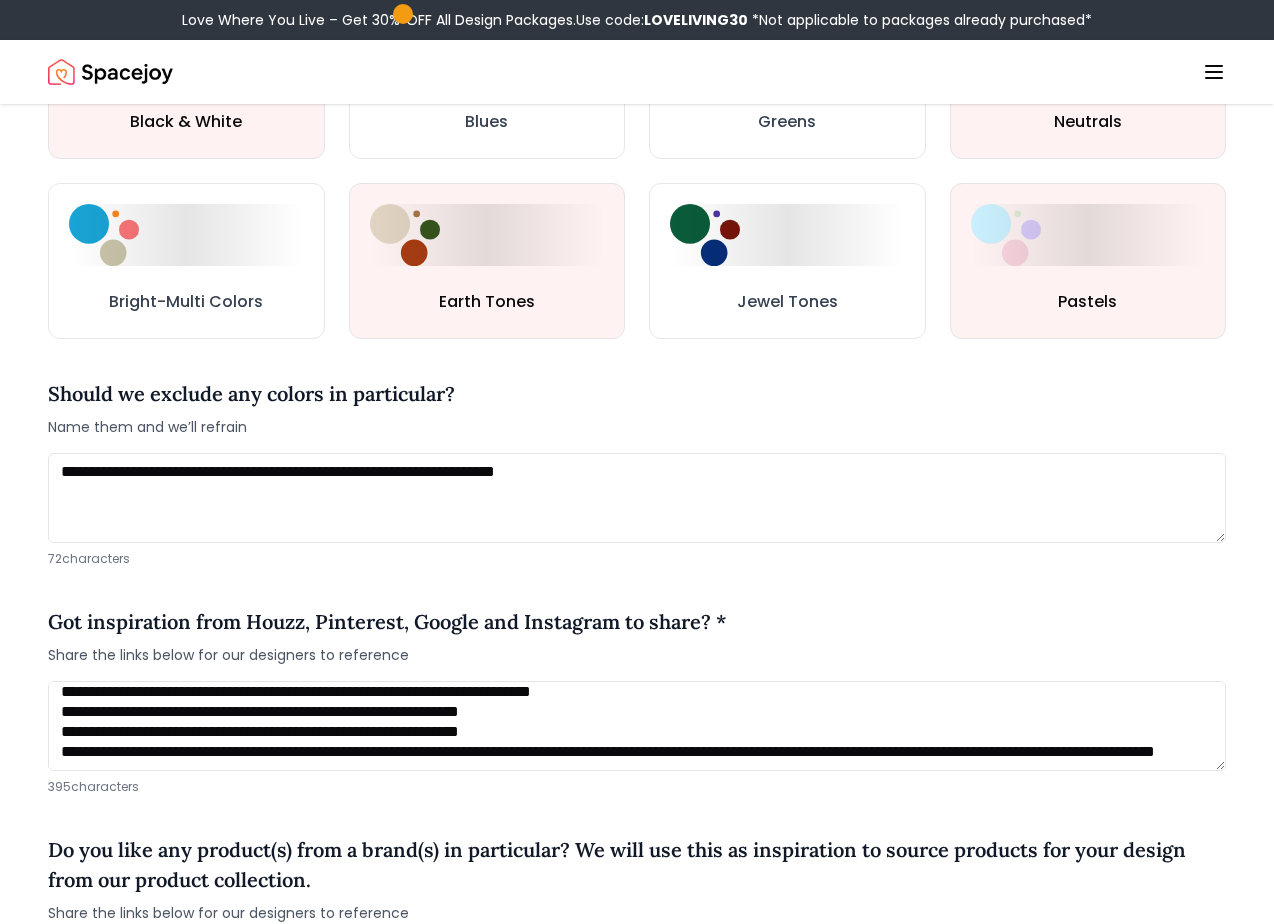 scroll, scrollTop: 1855, scrollLeft: 0, axis: vertical 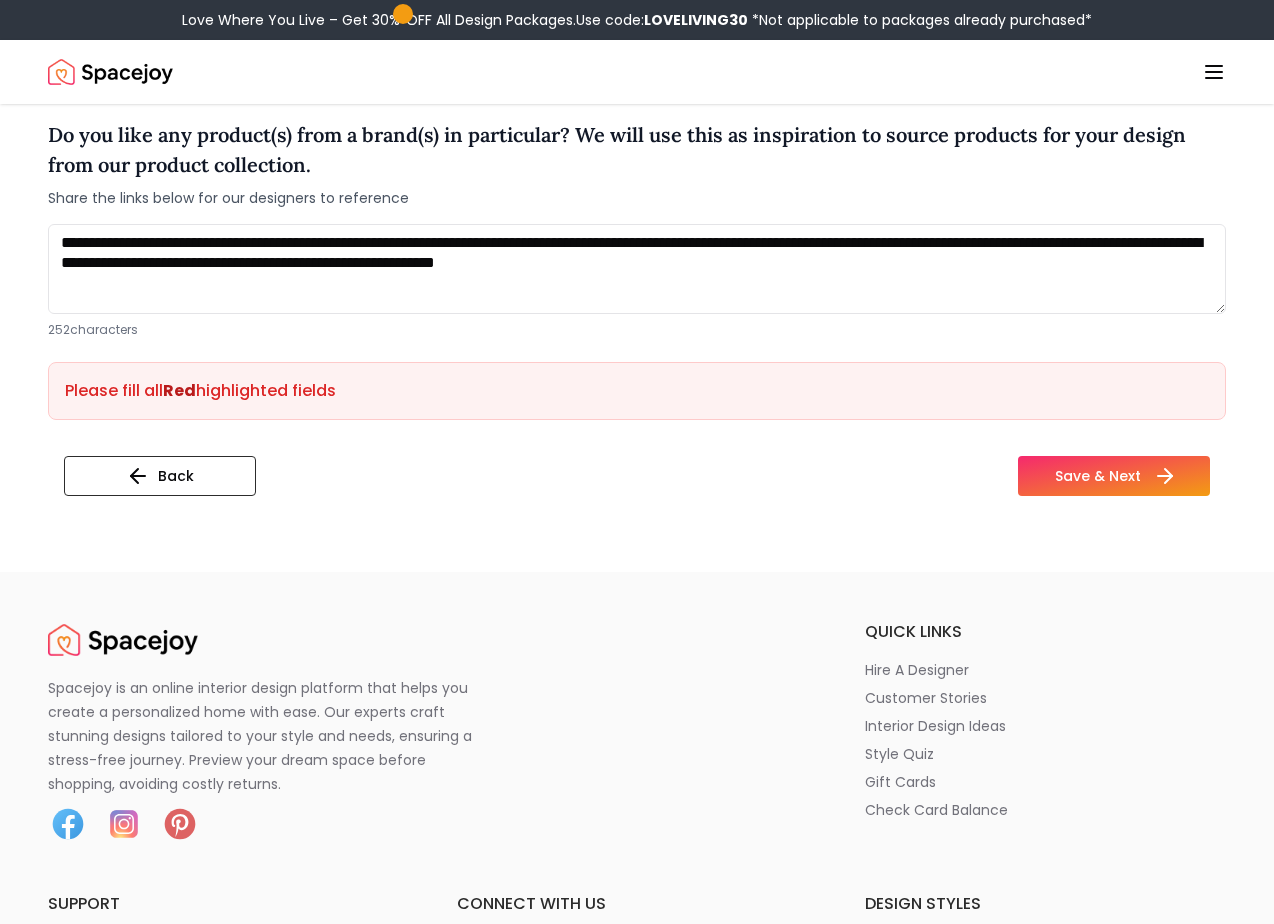 click on "Save & Next" at bounding box center [1114, 476] 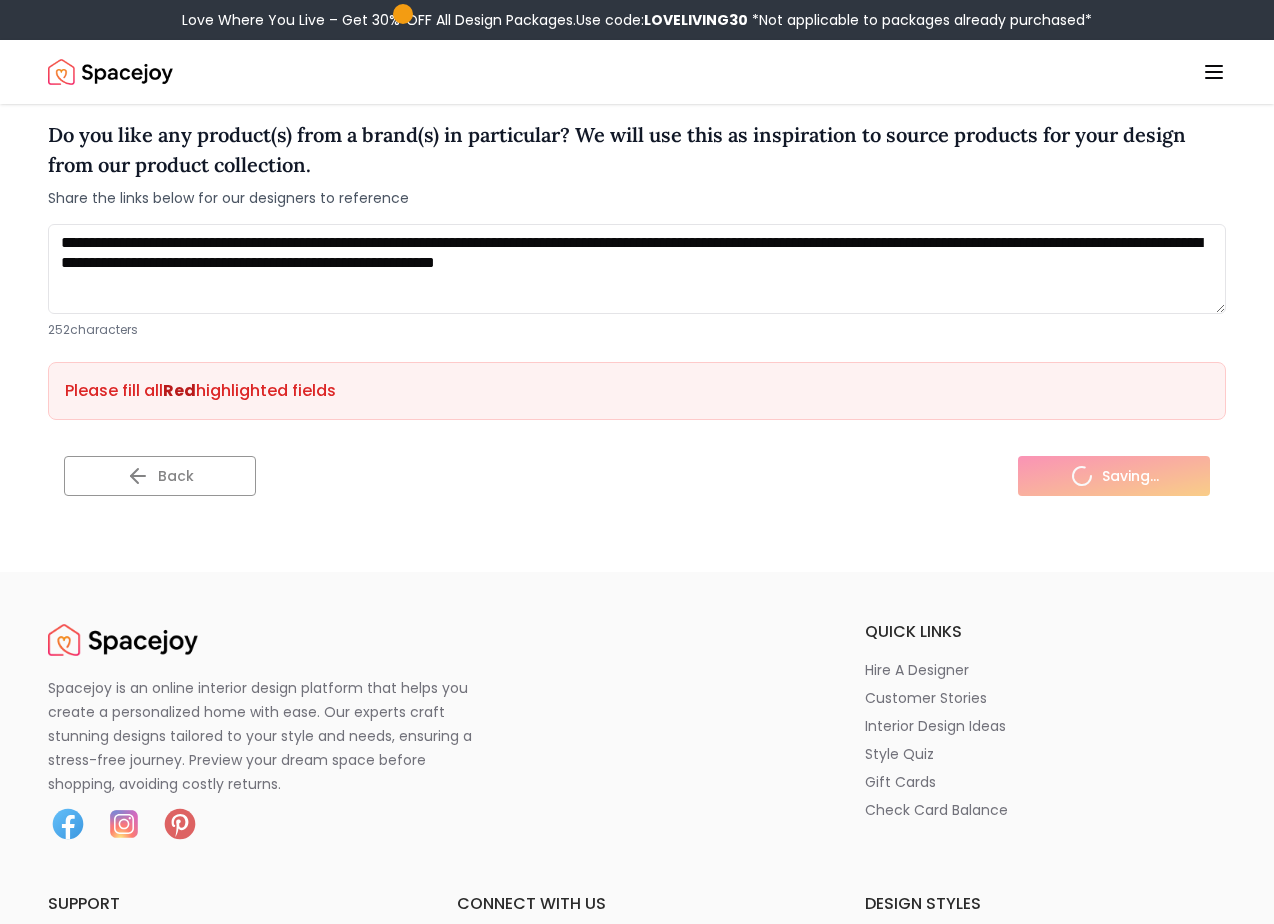 scroll, scrollTop: 0, scrollLeft: 0, axis: both 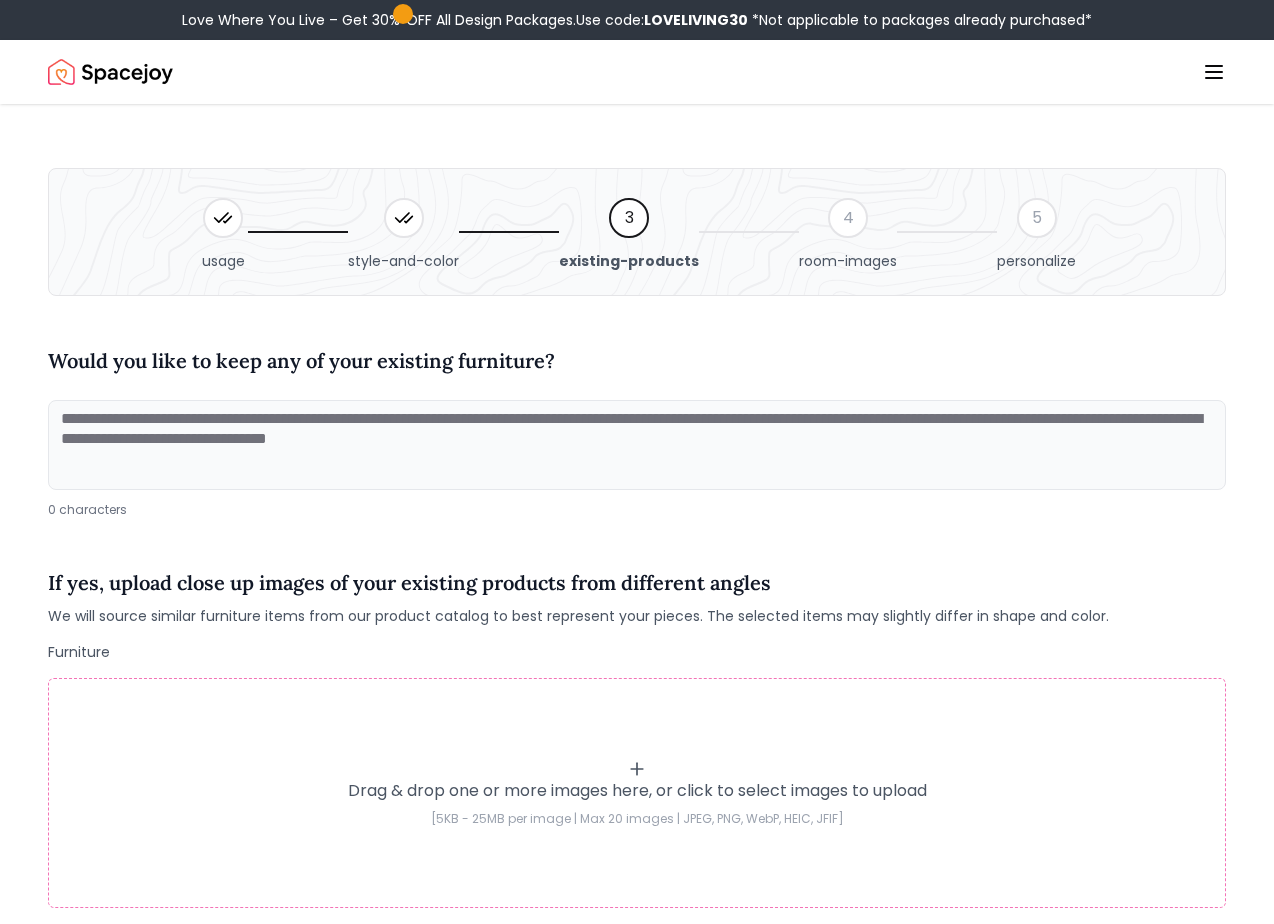 click at bounding box center [637, 445] 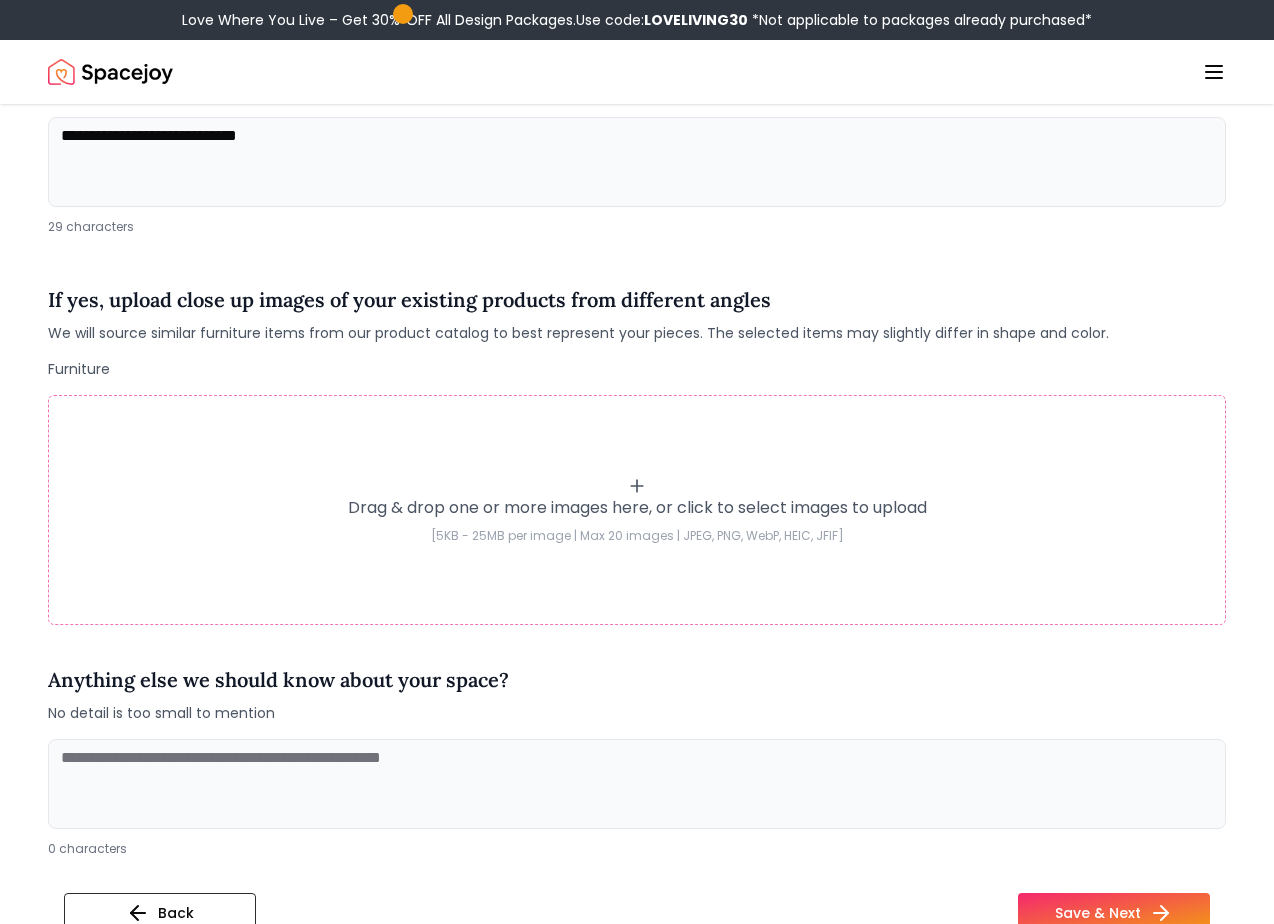 scroll, scrollTop: 289, scrollLeft: 0, axis: vertical 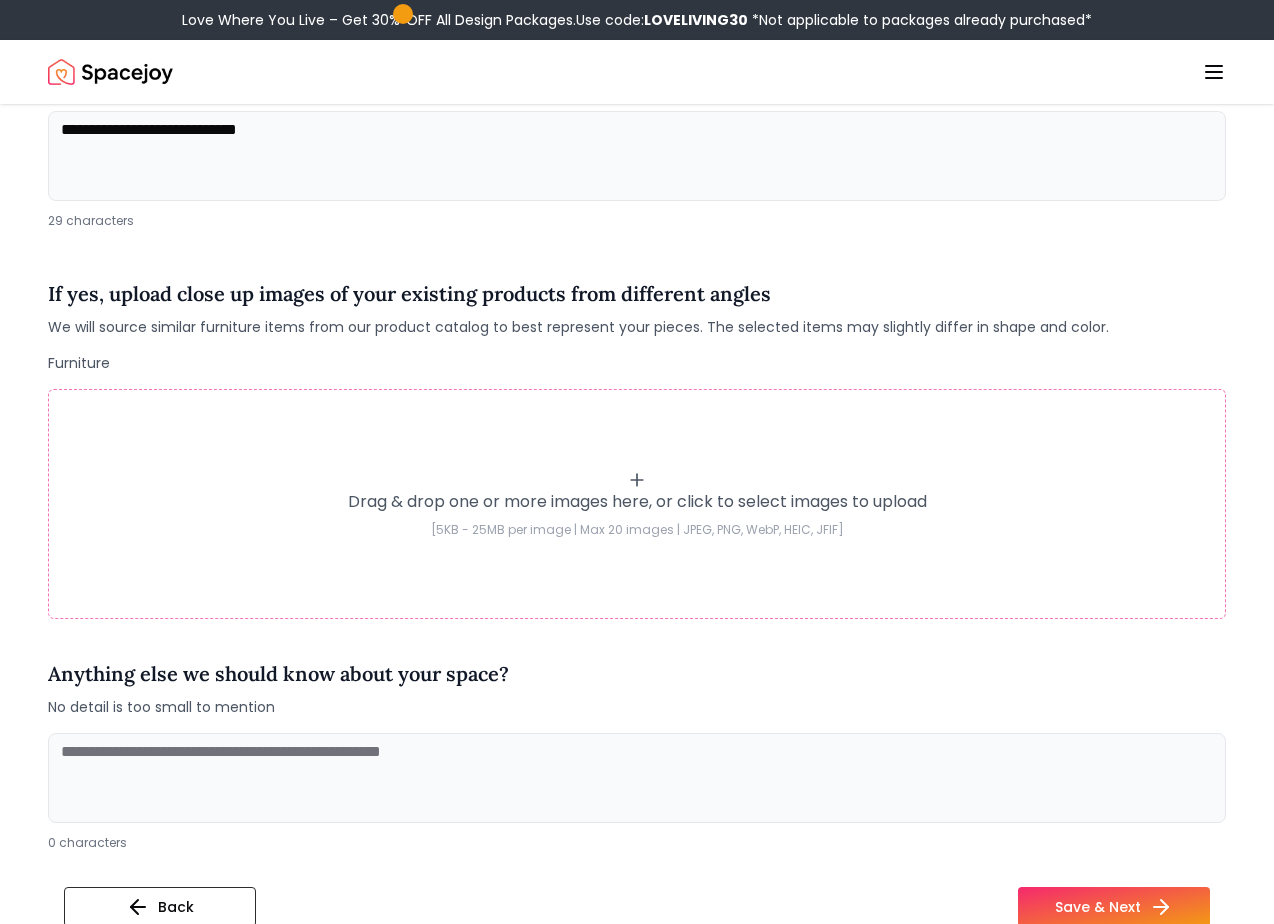type on "**********" 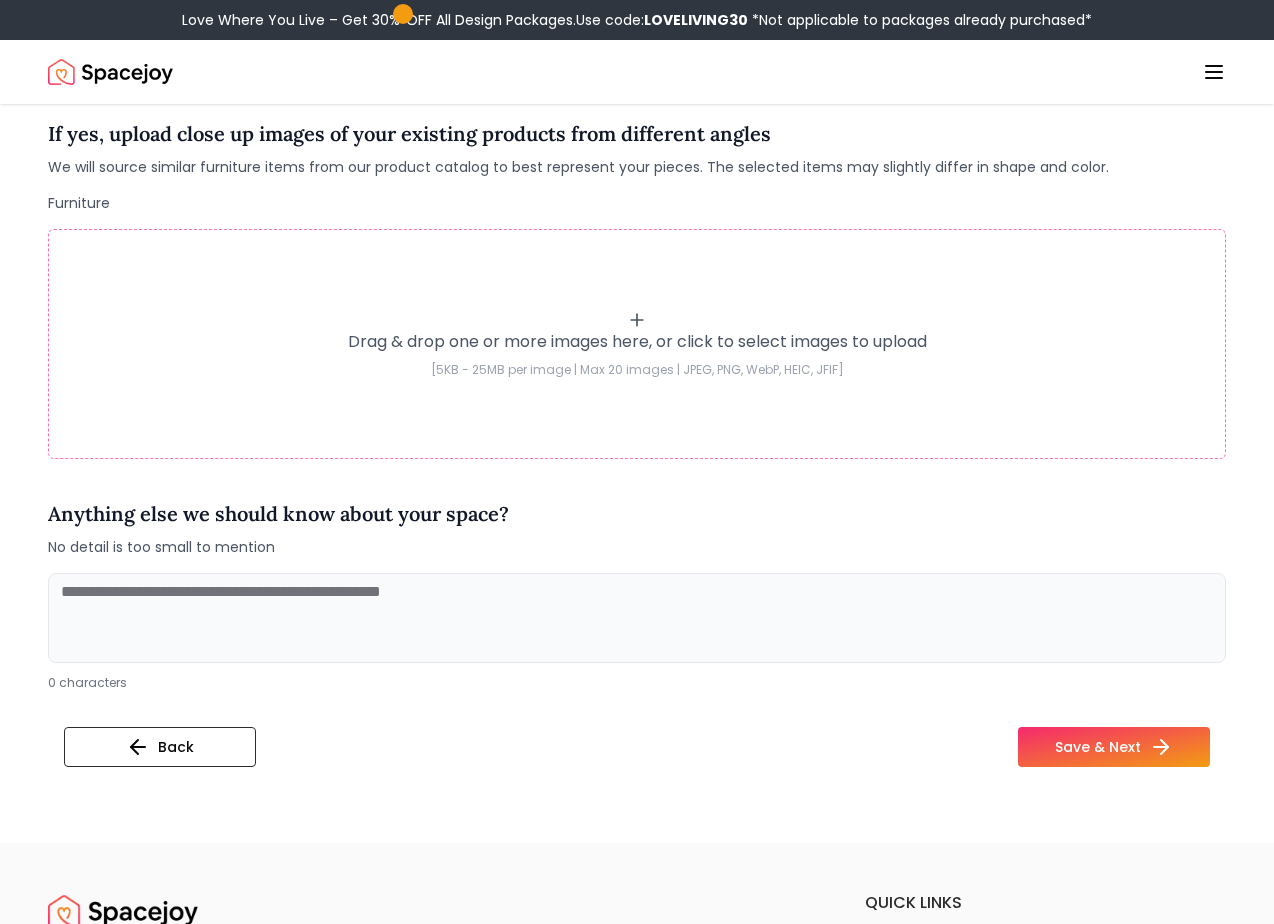 scroll, scrollTop: 438, scrollLeft: 0, axis: vertical 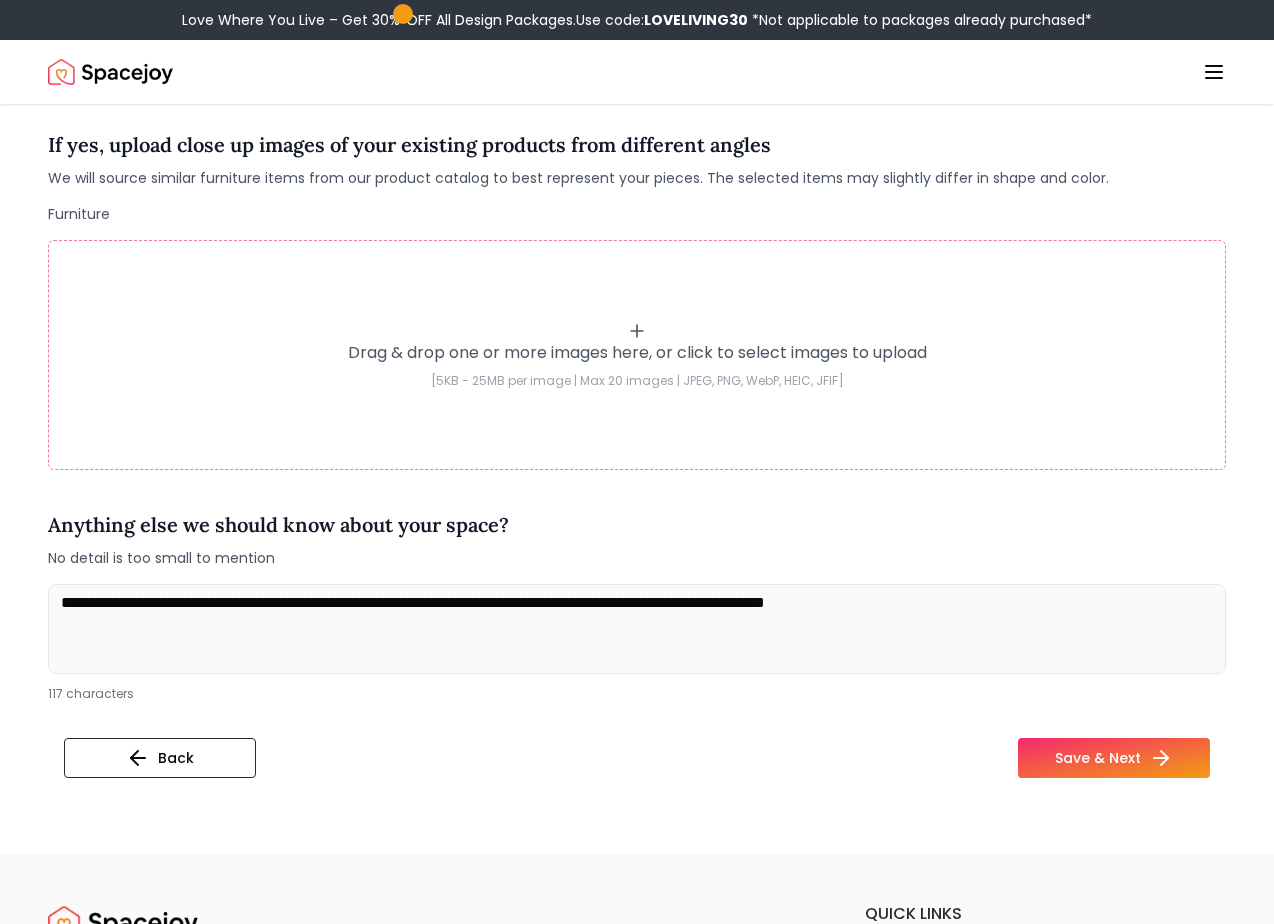 click on "**********" at bounding box center (637, 629) 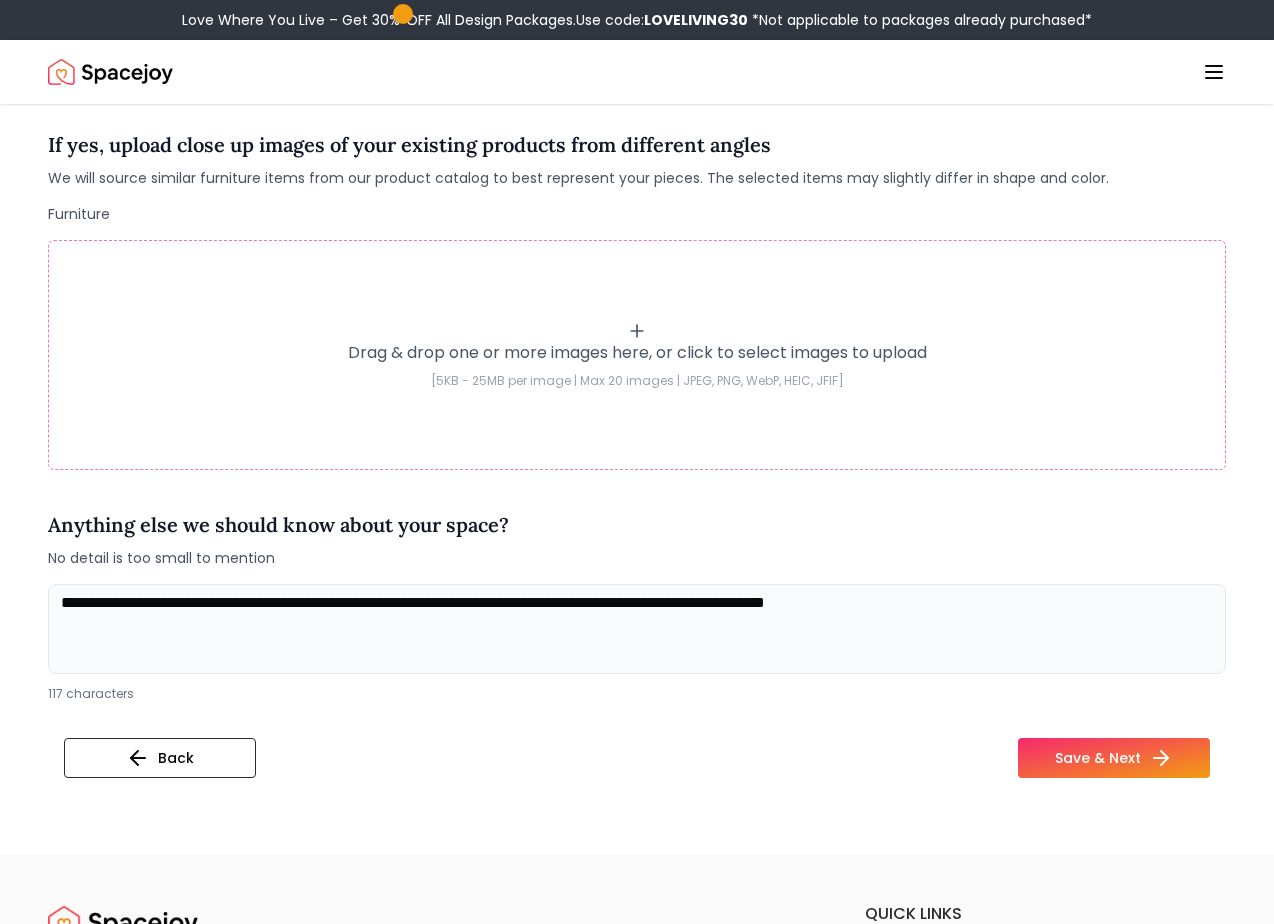 click on "**********" at bounding box center (637, 629) 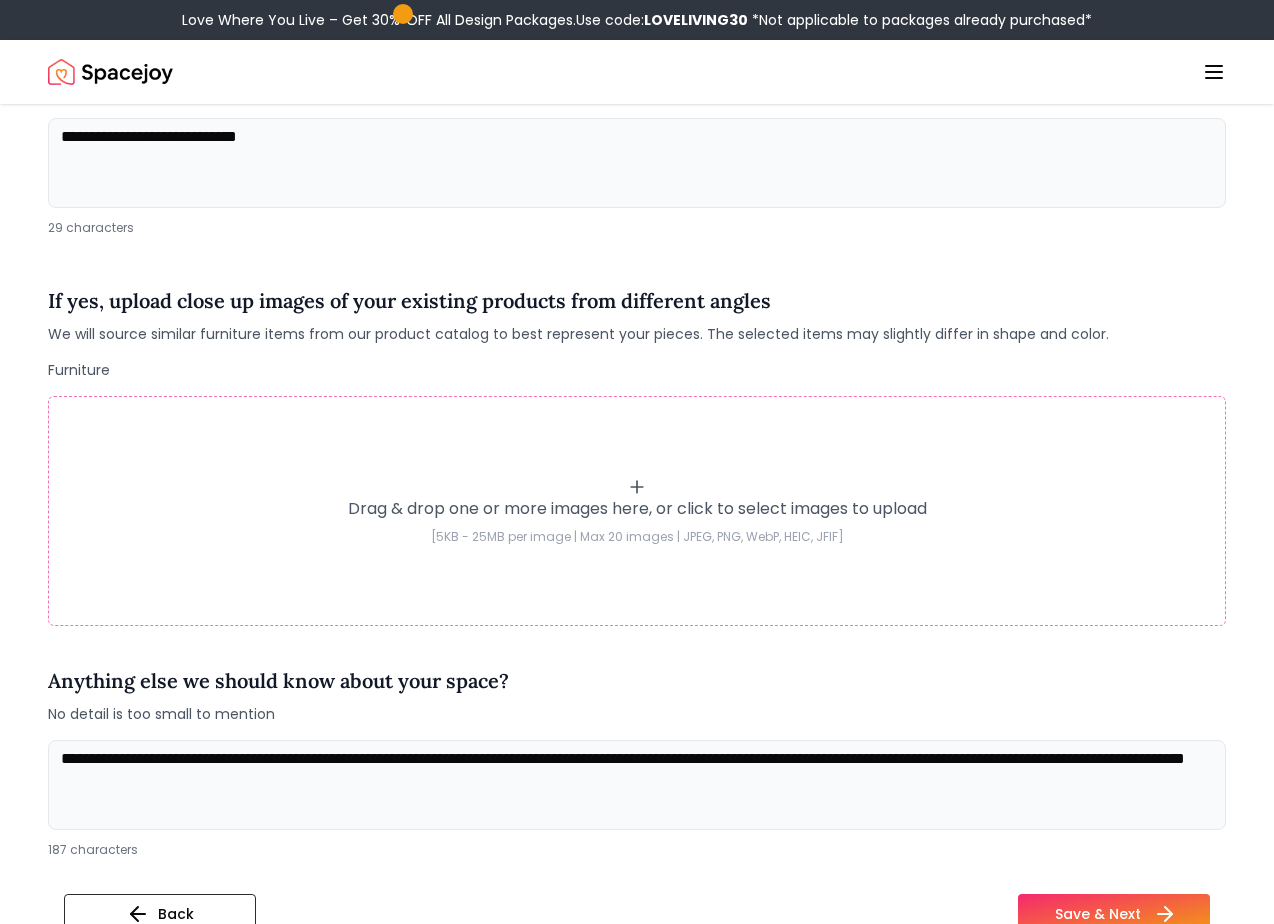 scroll, scrollTop: 311, scrollLeft: 0, axis: vertical 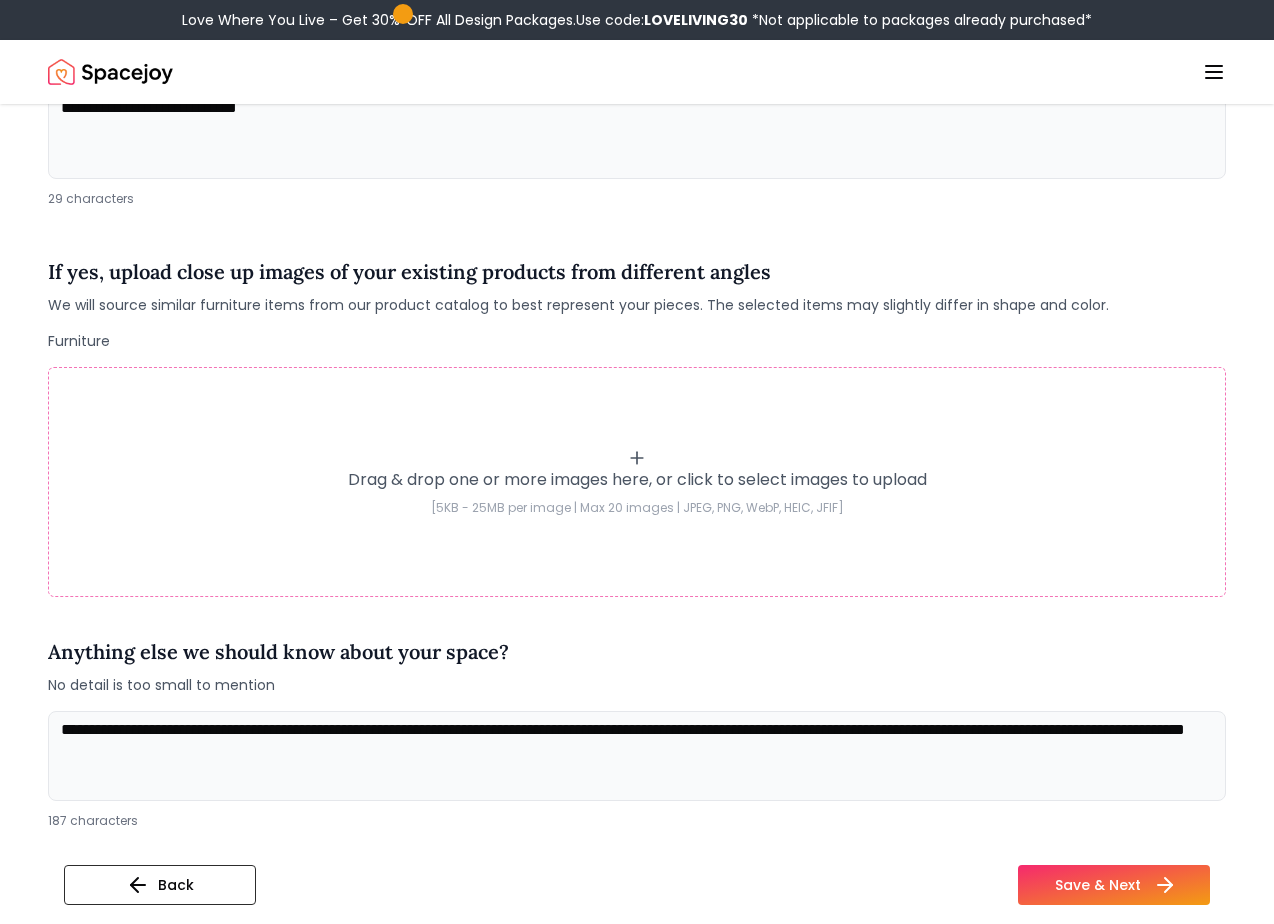 type on "**********" 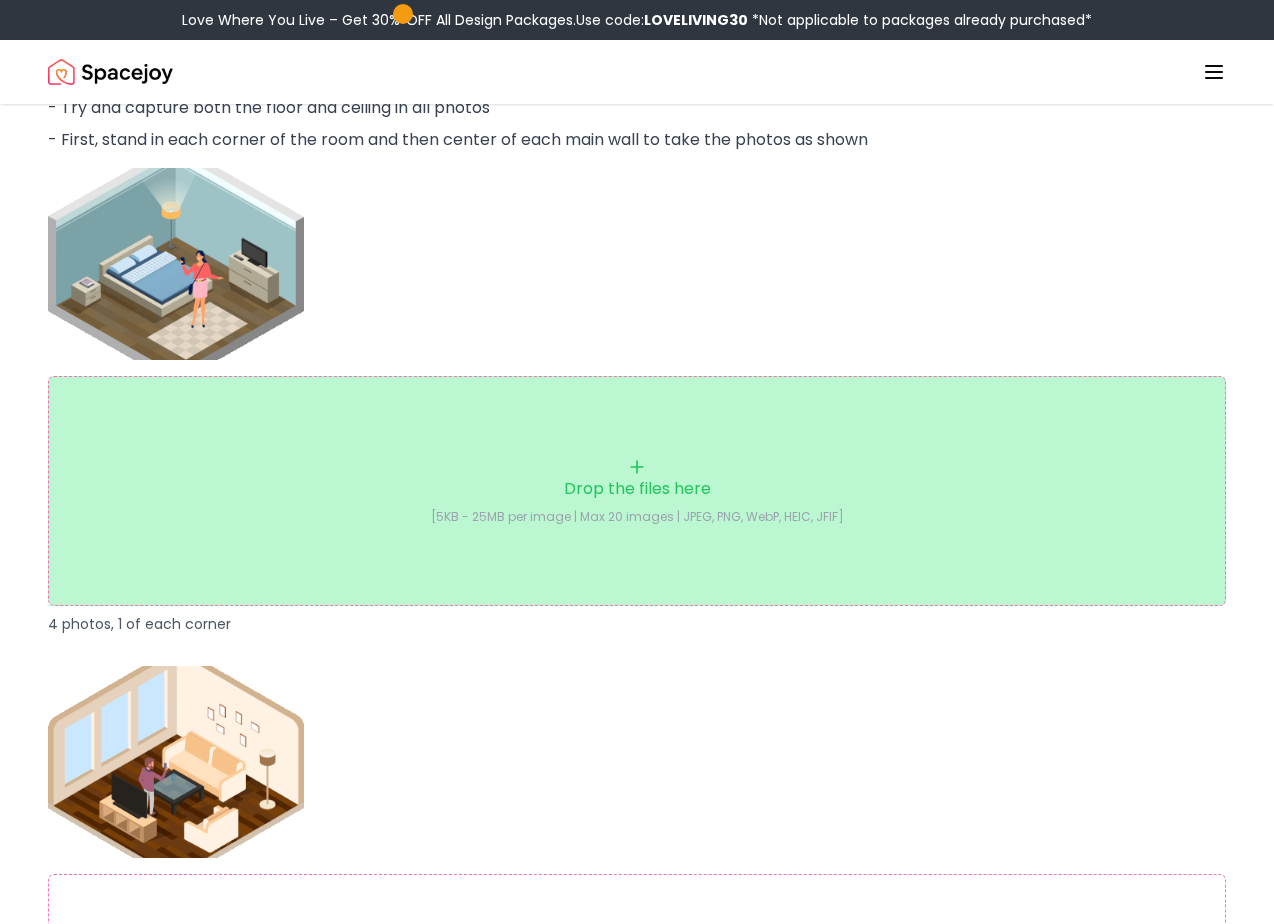 scroll, scrollTop: 1836, scrollLeft: 0, axis: vertical 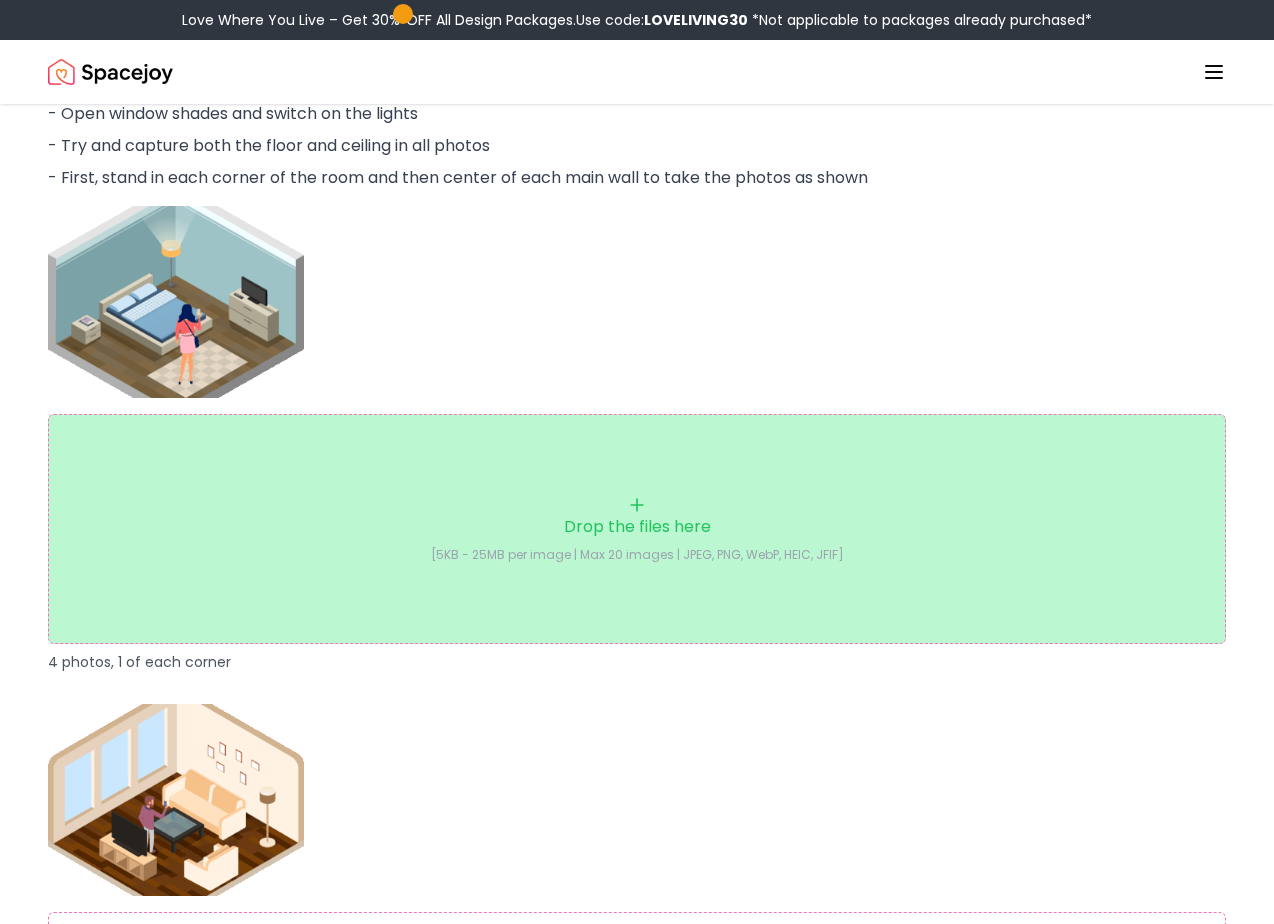 click on "Drop the files here [5KB - 25MB per image | Max 20 images | JPEG, PNG, WebP, HEIC, JFIF]" at bounding box center [637, 529] 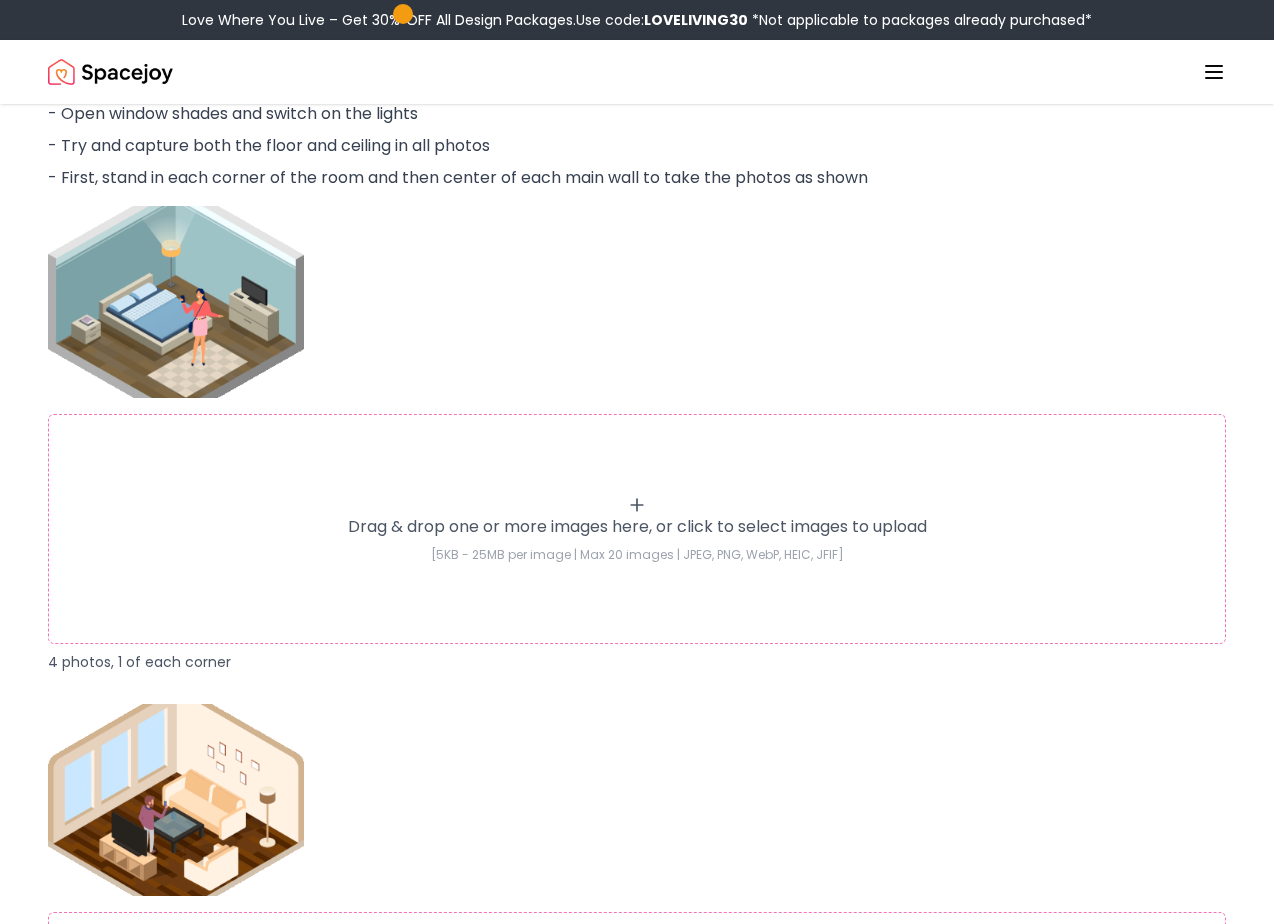 type on "**********" 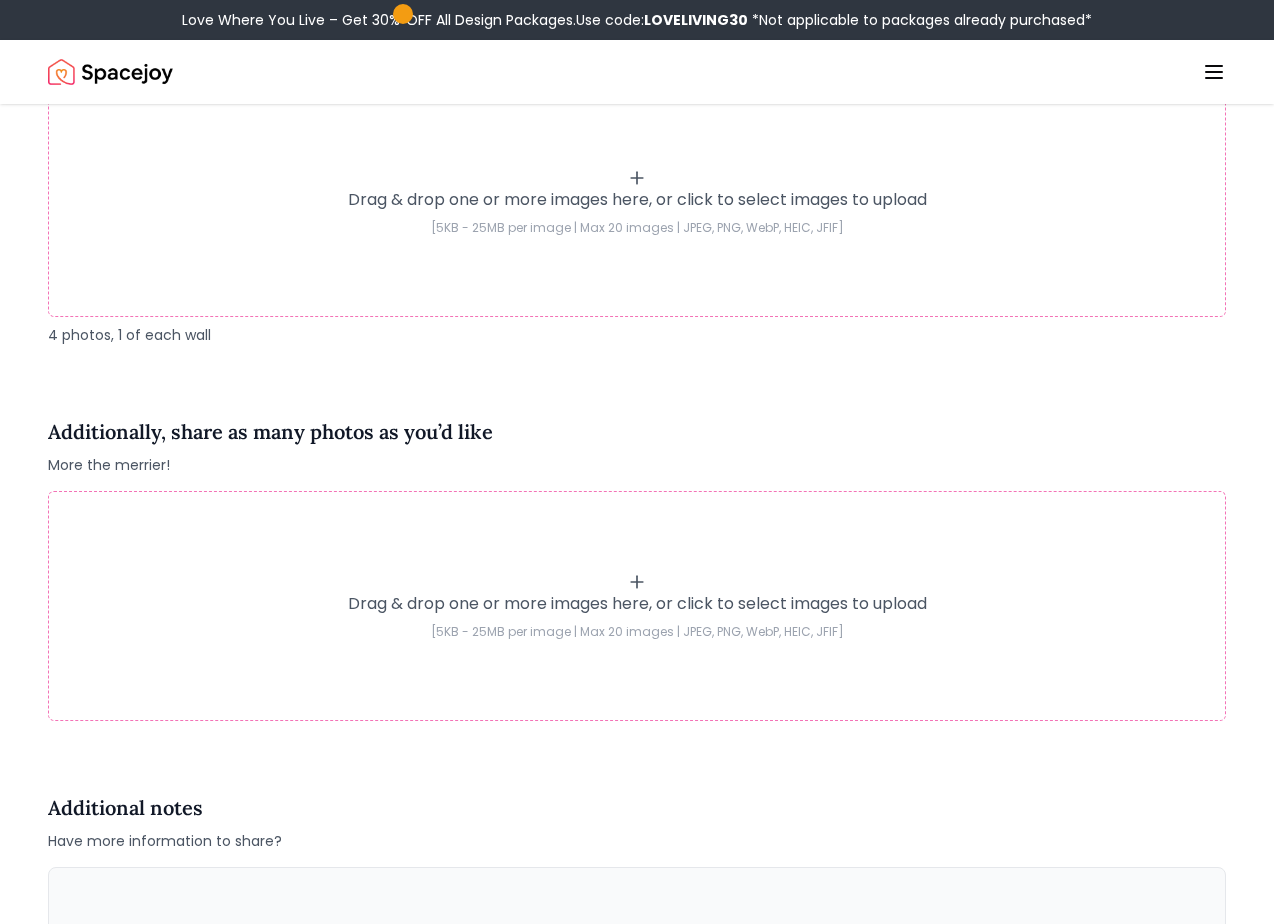 scroll, scrollTop: 3264, scrollLeft: 0, axis: vertical 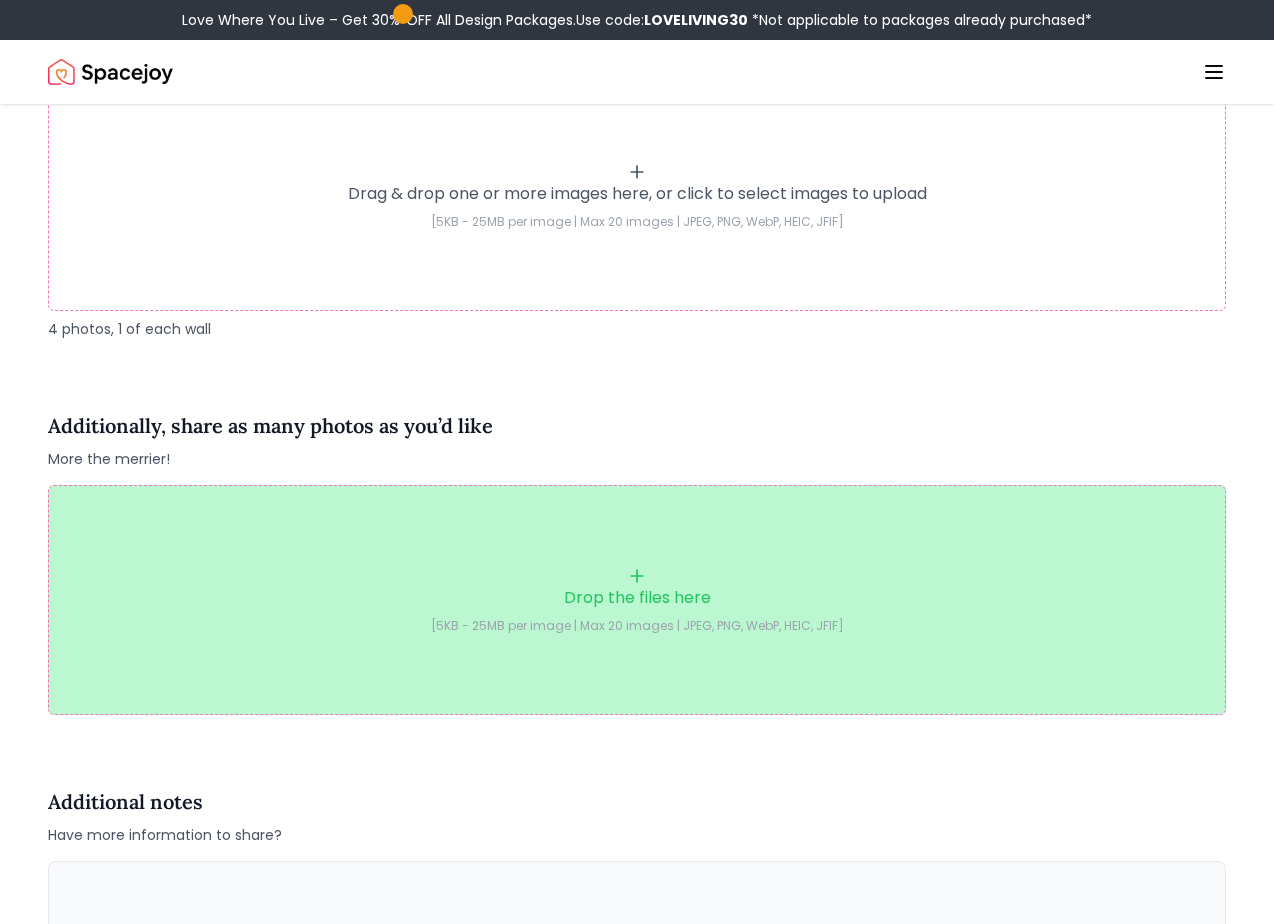 click on "Drop the files here [5KB - 25MB per image | Max 20 images | JPEG, PNG, WebP, HEIC, JFIF]" at bounding box center [637, 600] 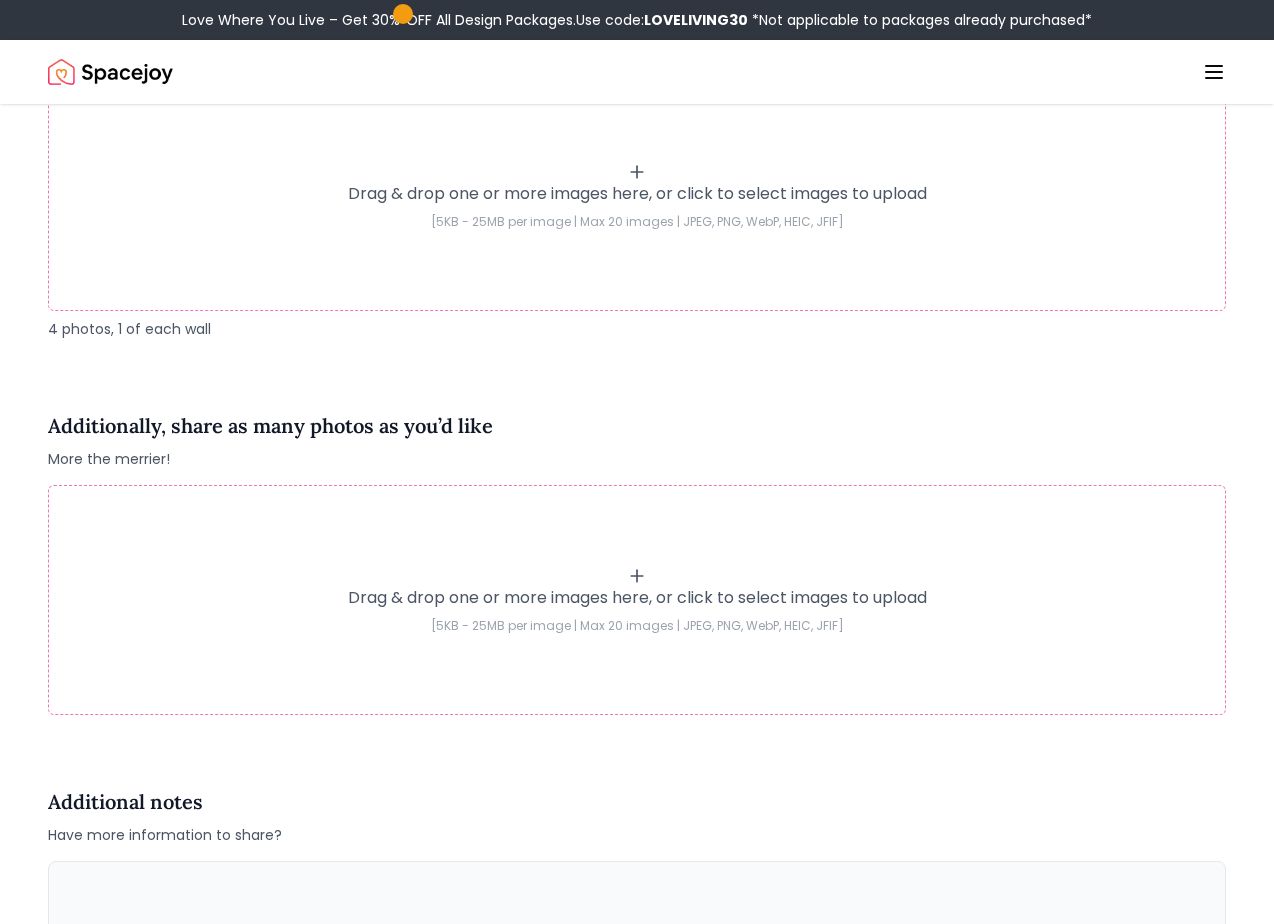 type on "**********" 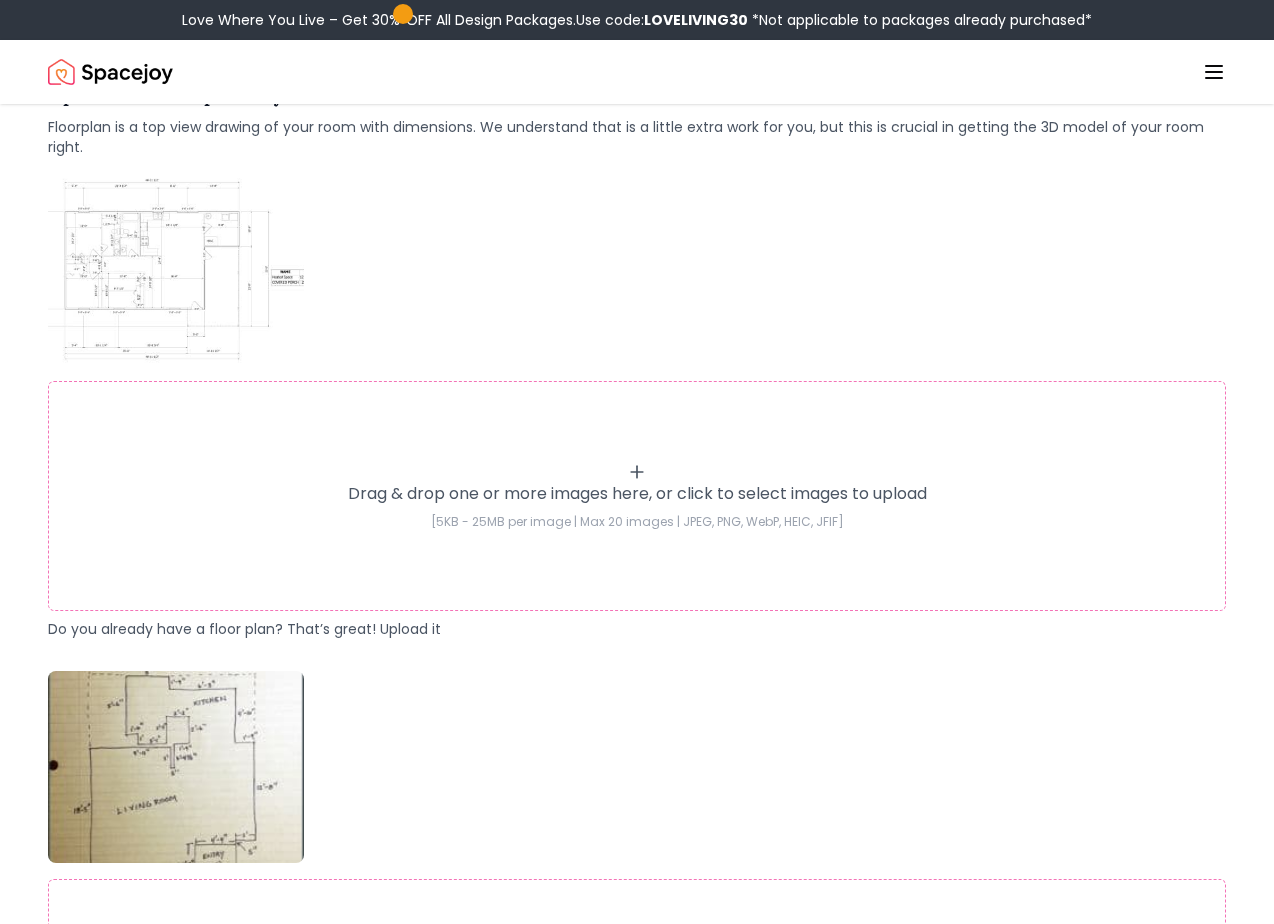 scroll, scrollTop: 268, scrollLeft: 0, axis: vertical 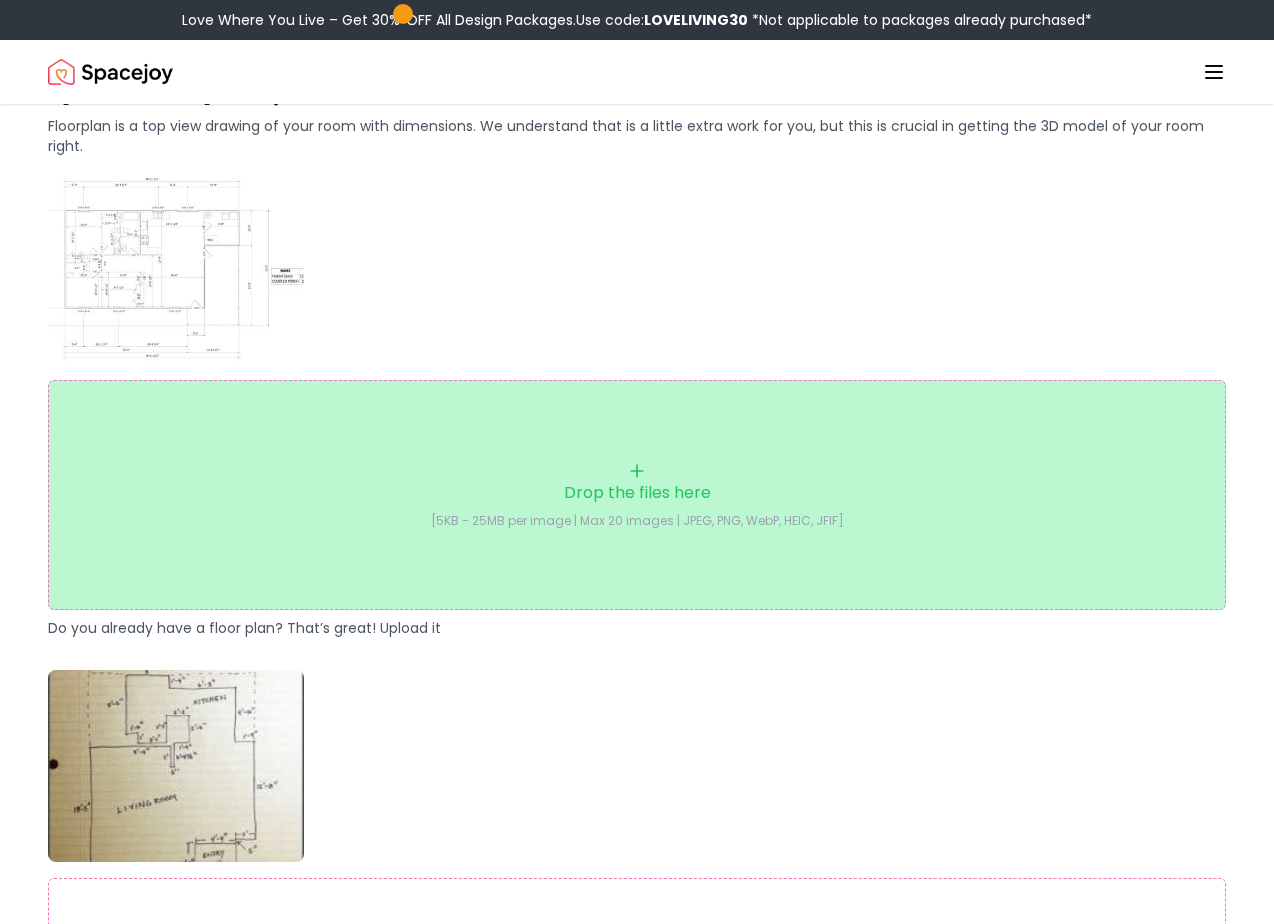 click on "[5KB - 25MB per image | Max 20 images | JPEG, PNG, WebP, HEIC, JFIF]" at bounding box center (637, 521) 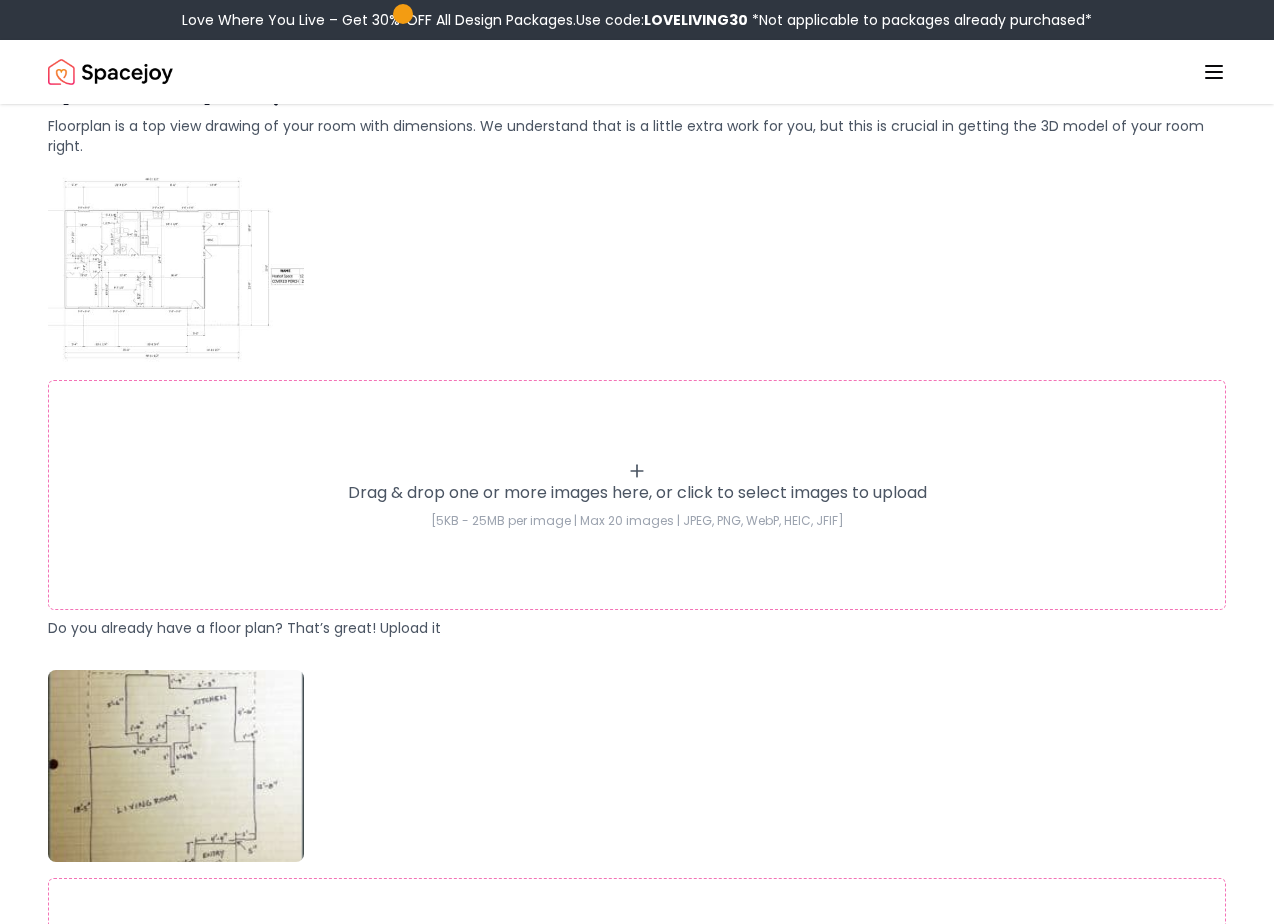 type on "**********" 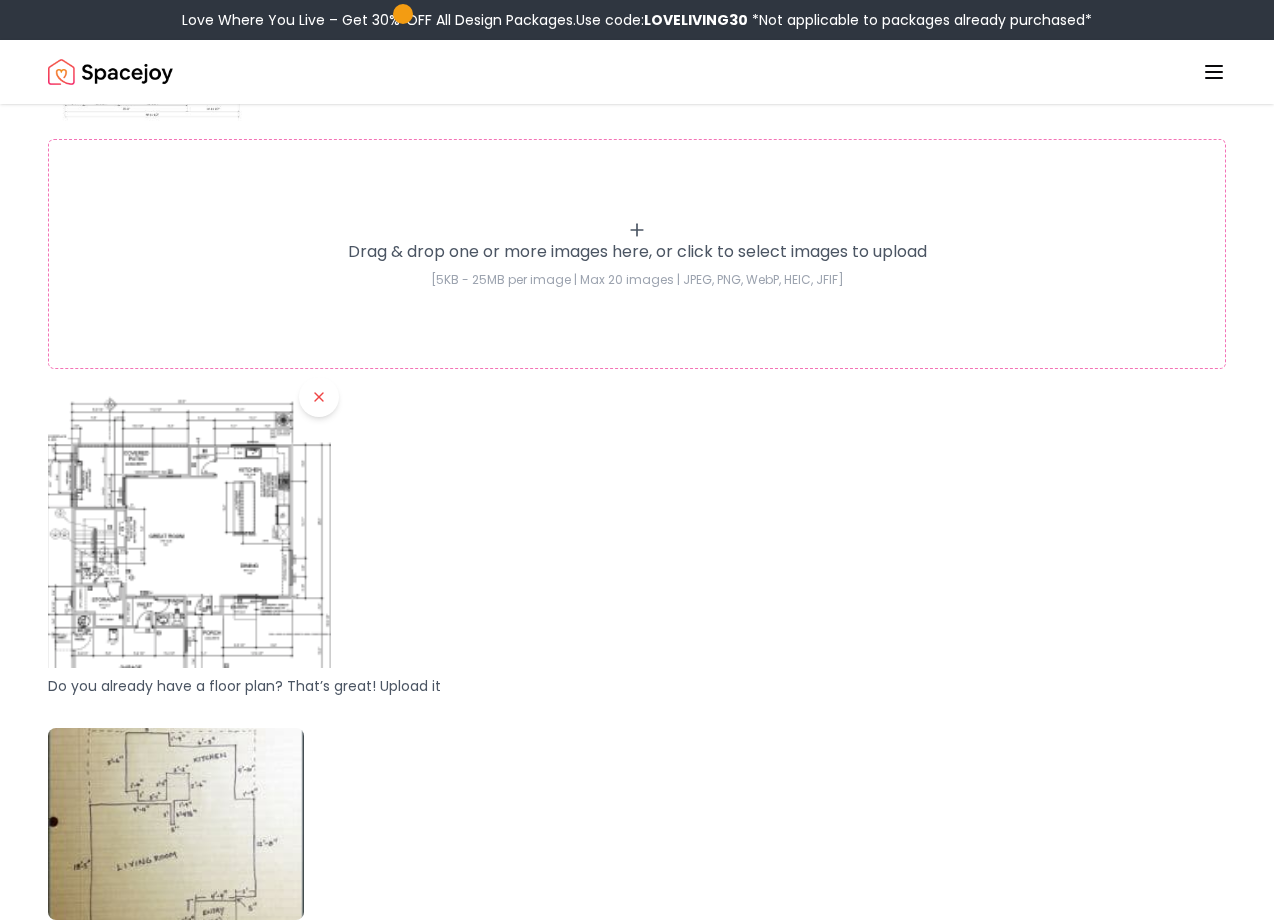 scroll, scrollTop: 542, scrollLeft: 0, axis: vertical 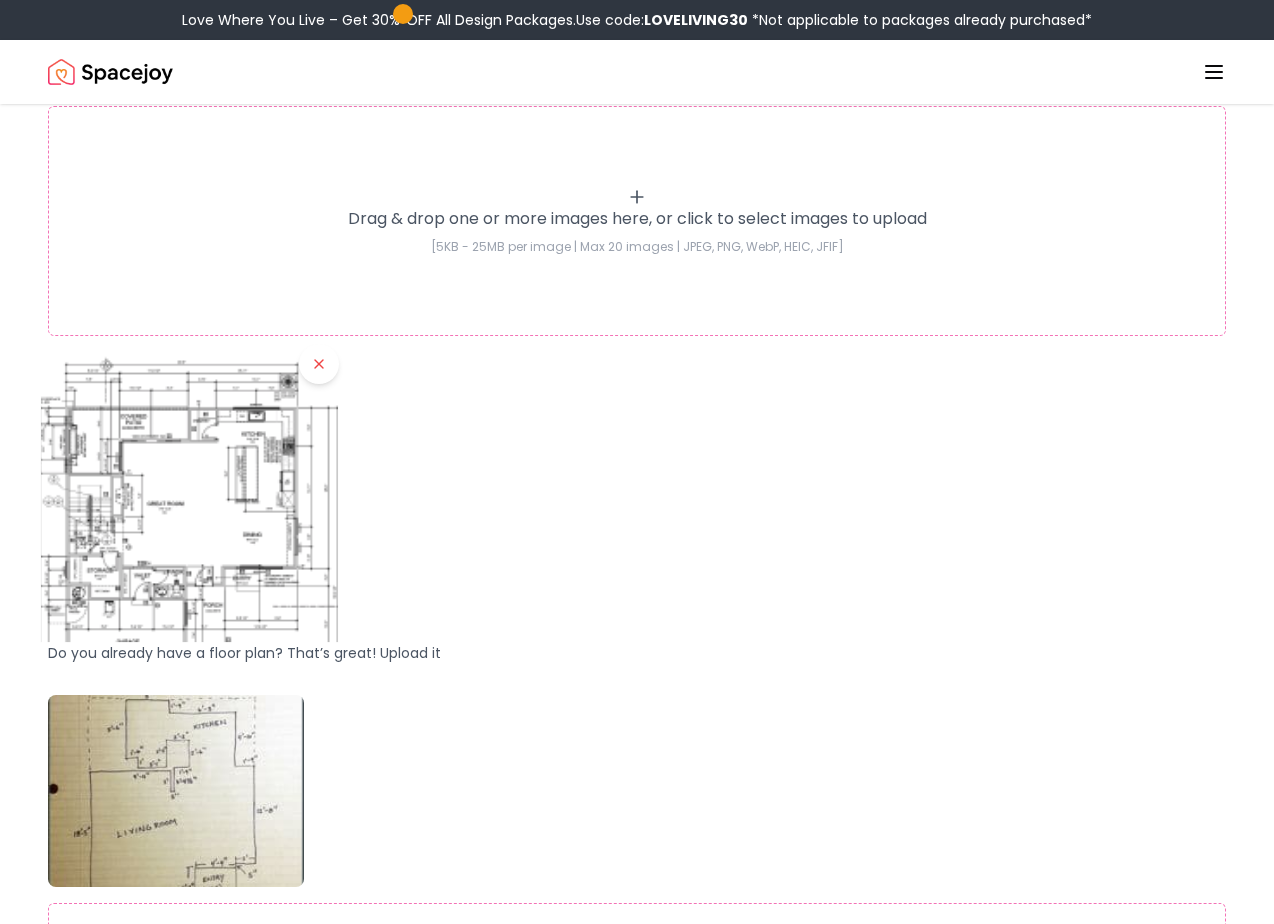 click at bounding box center [189, 493] 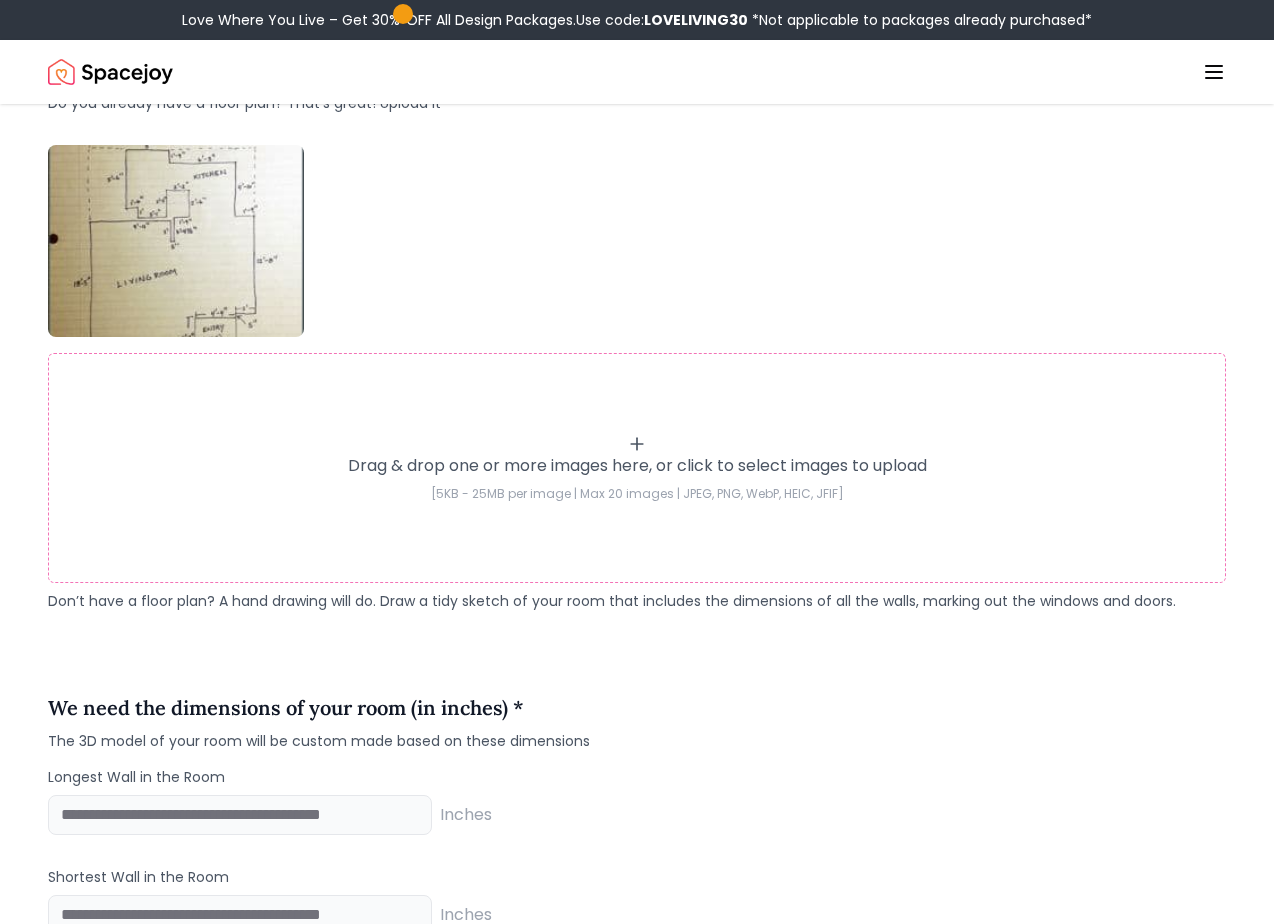scroll, scrollTop: 1383, scrollLeft: 0, axis: vertical 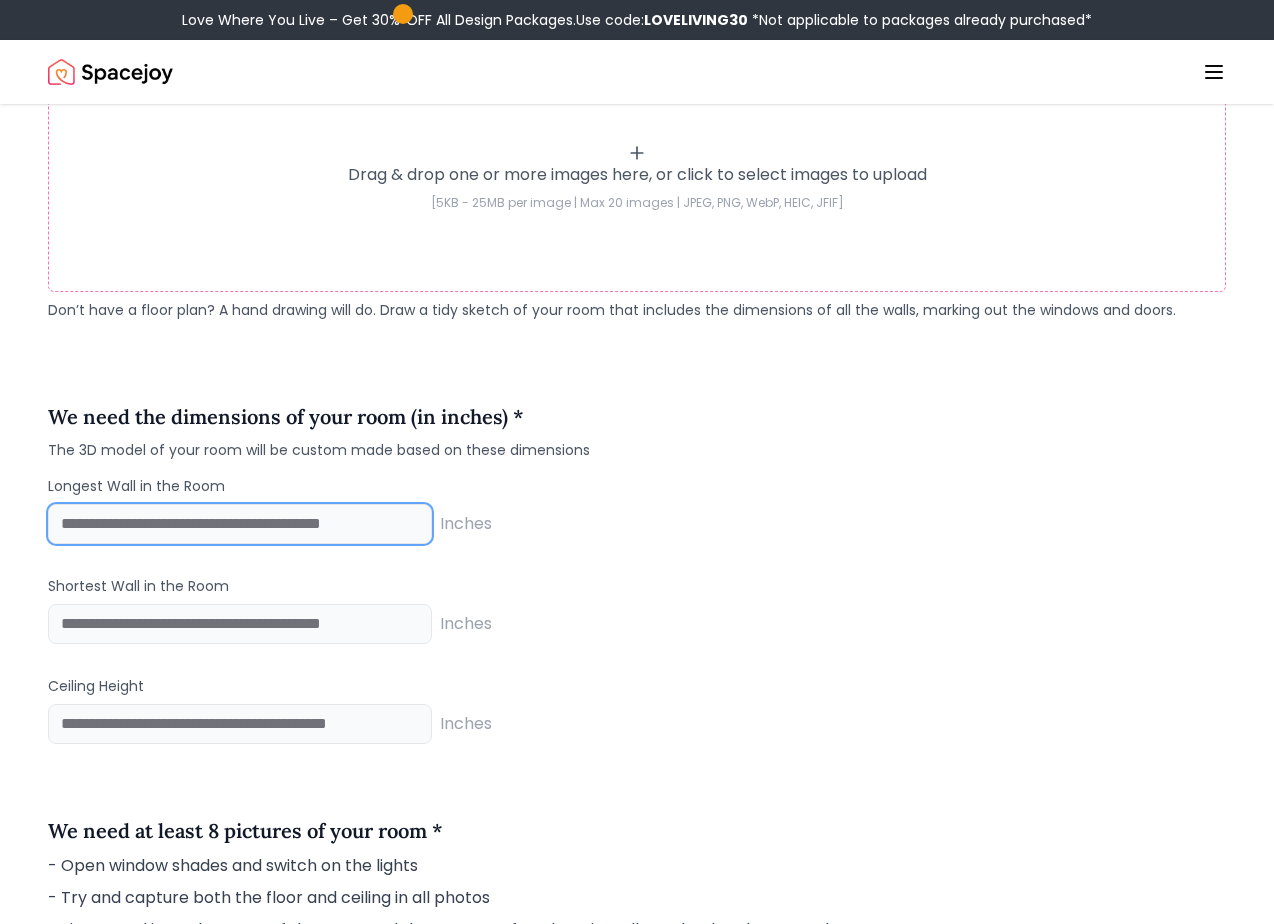 click at bounding box center (240, 524) 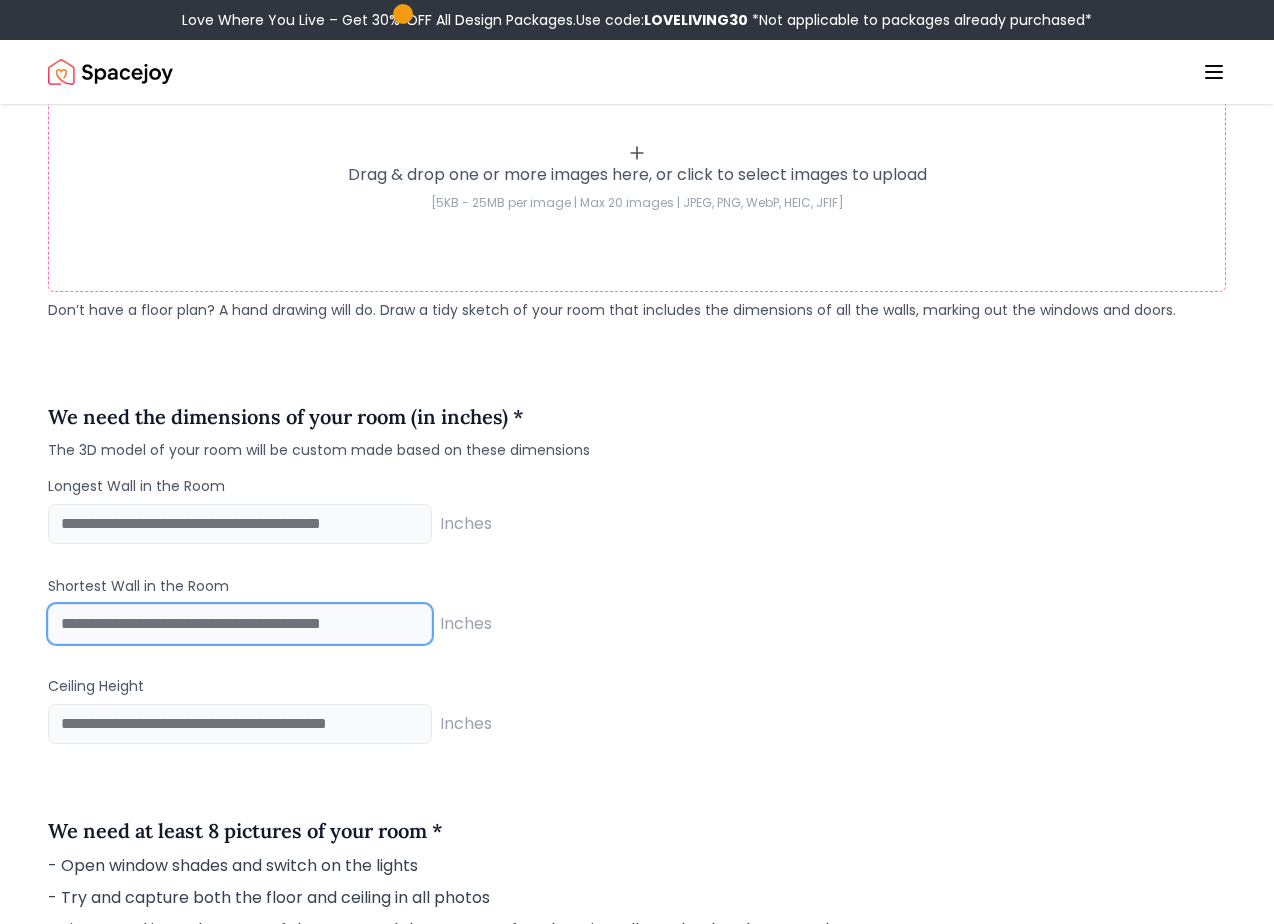 click at bounding box center (240, 624) 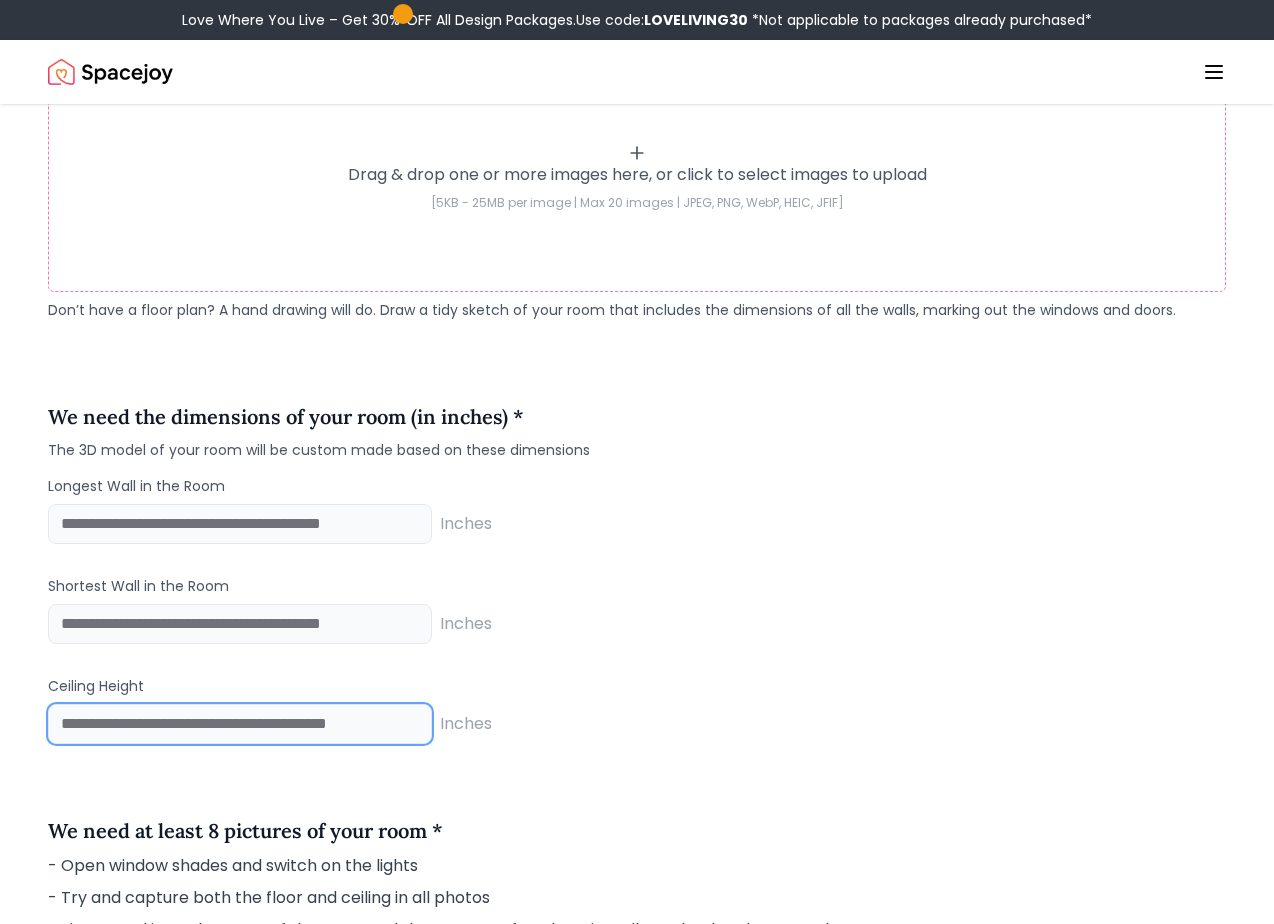 click at bounding box center (240, 724) 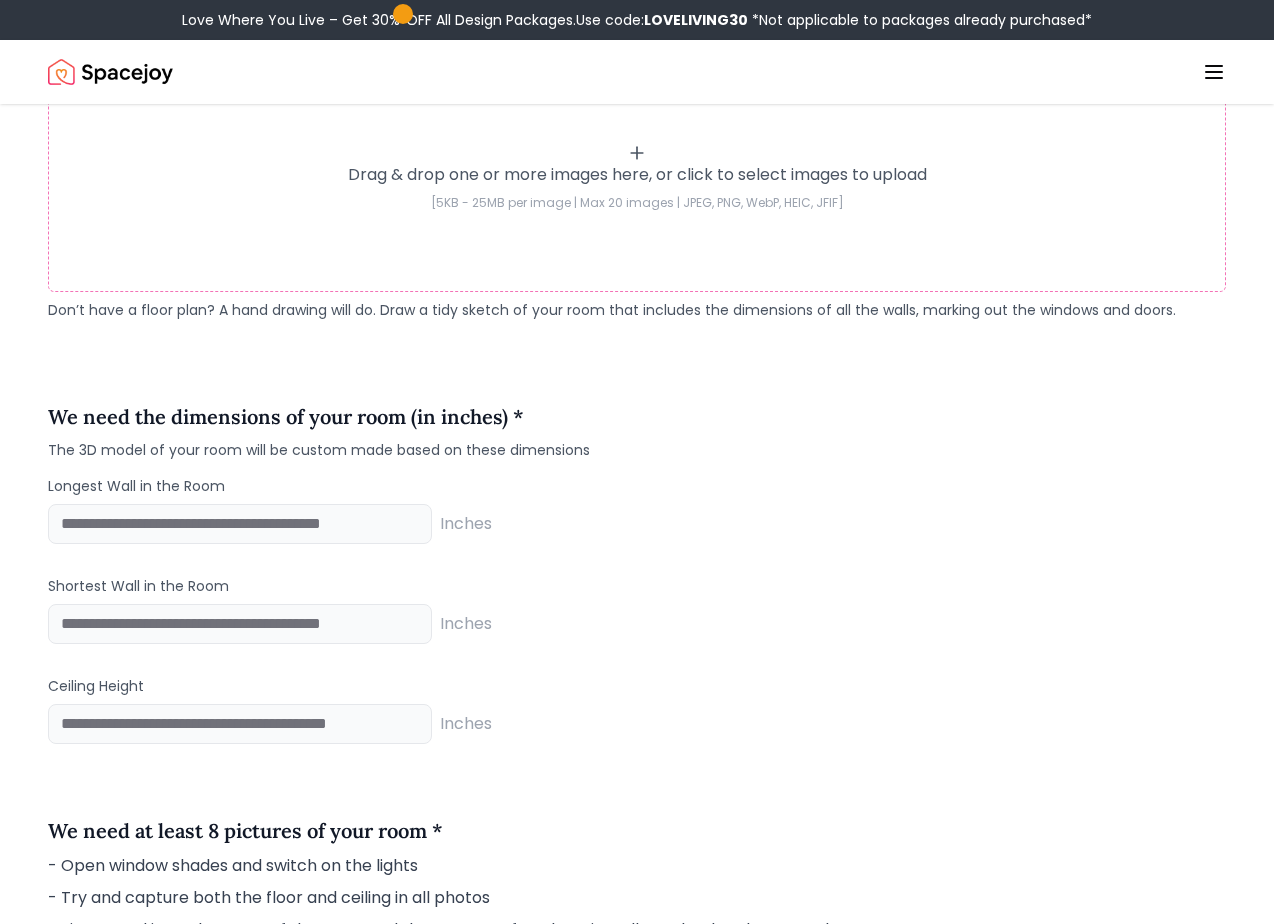 click on "*** Inches" at bounding box center (637, 724) 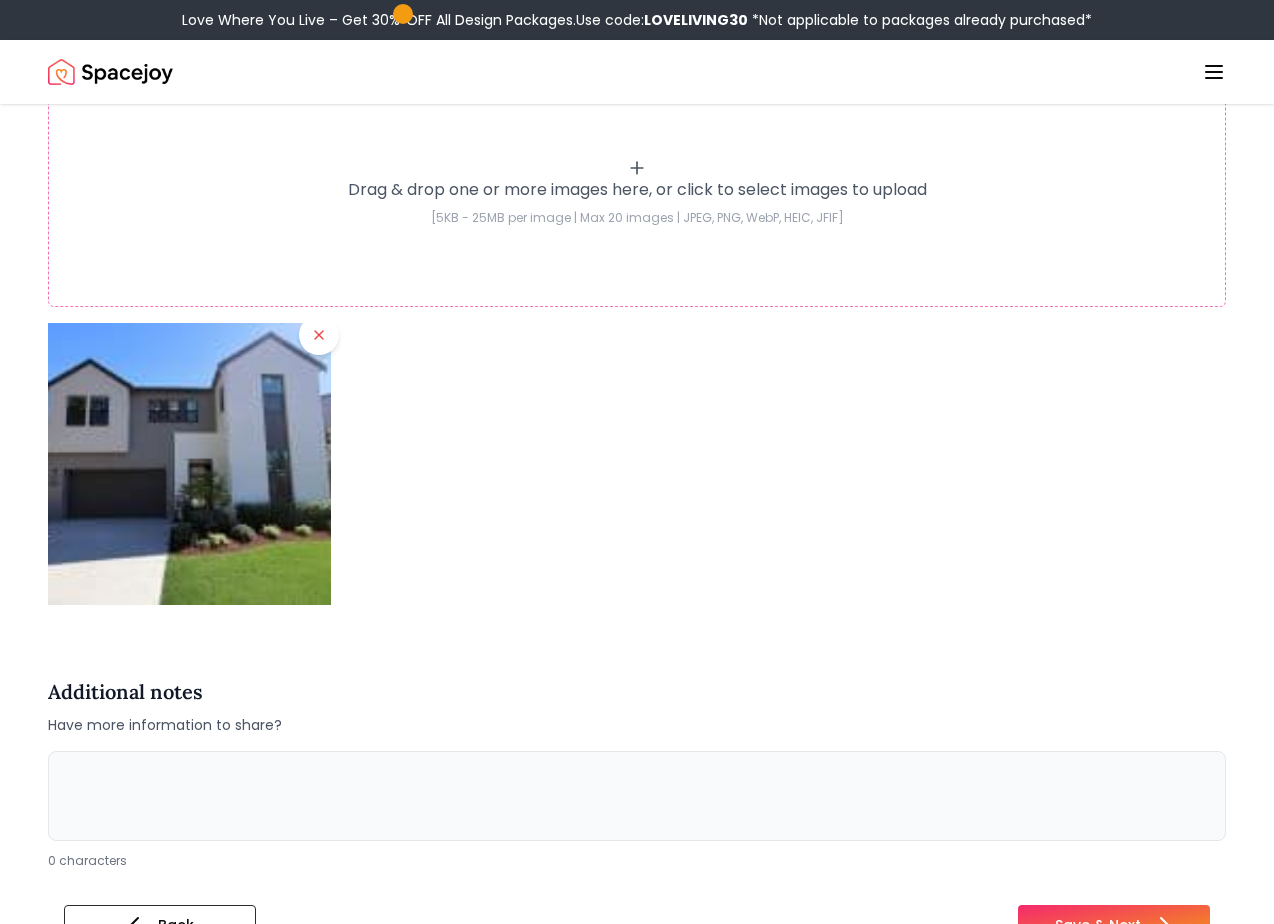 scroll, scrollTop: 4020, scrollLeft: 0, axis: vertical 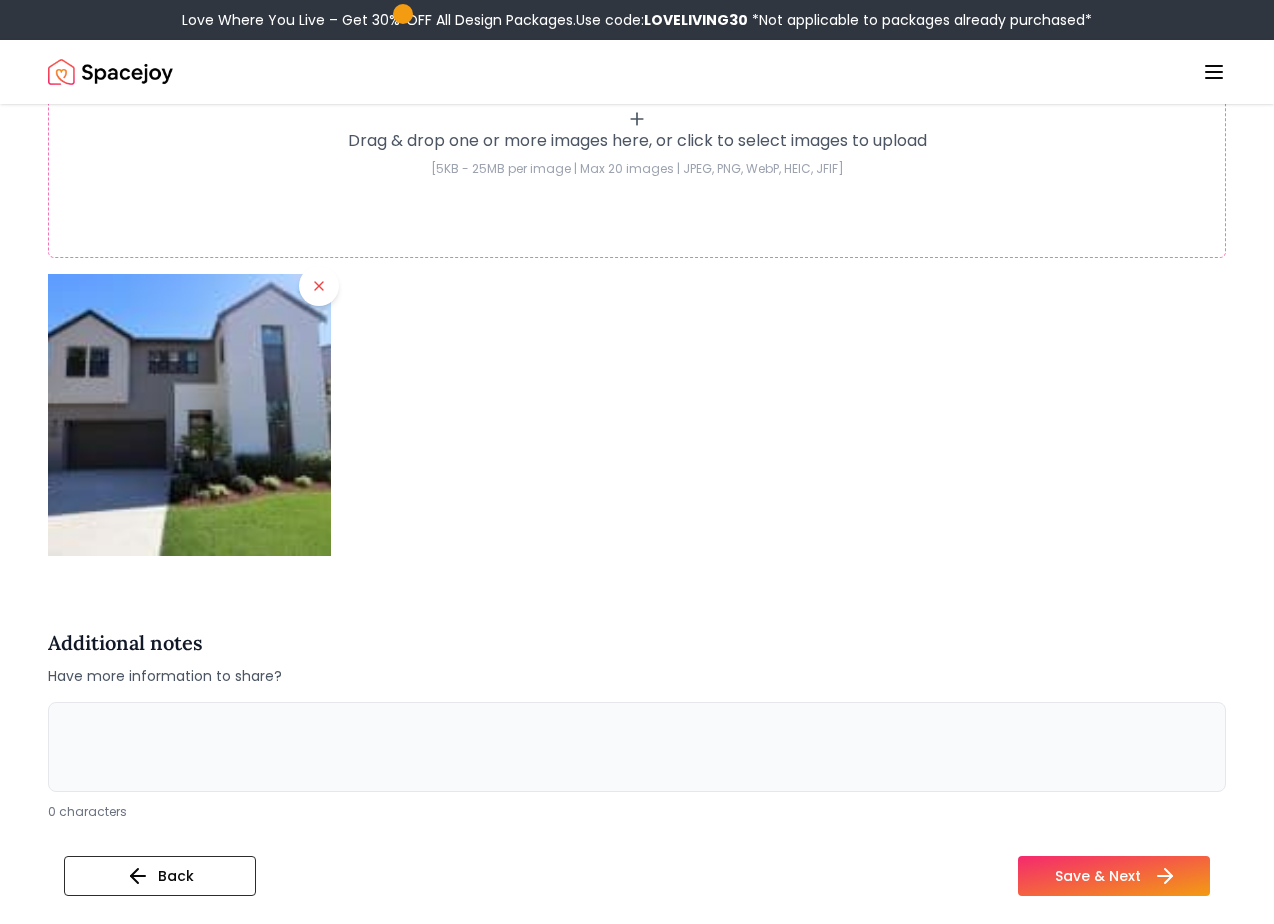 click on "Save & Next" at bounding box center (1114, 876) 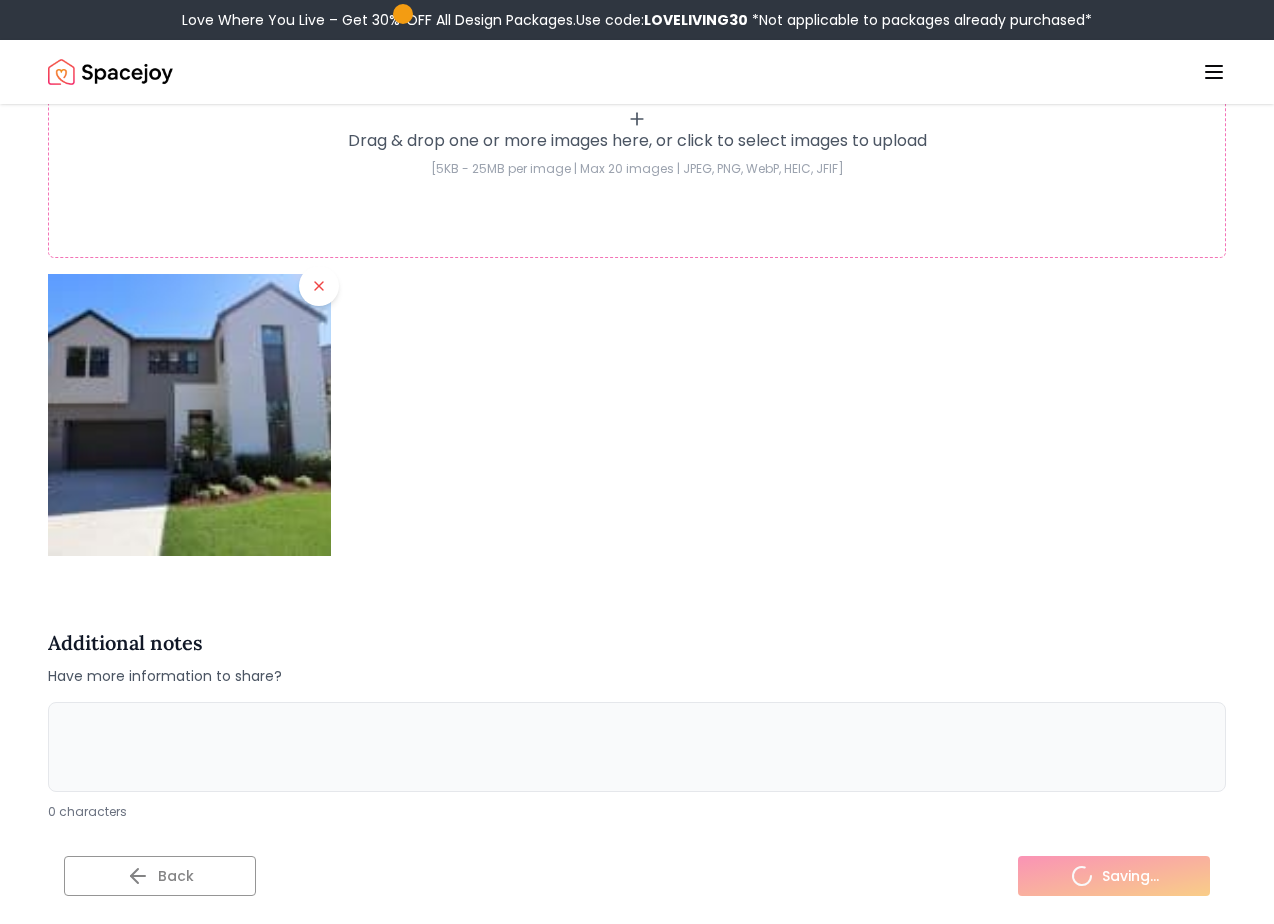 scroll, scrollTop: 0, scrollLeft: 0, axis: both 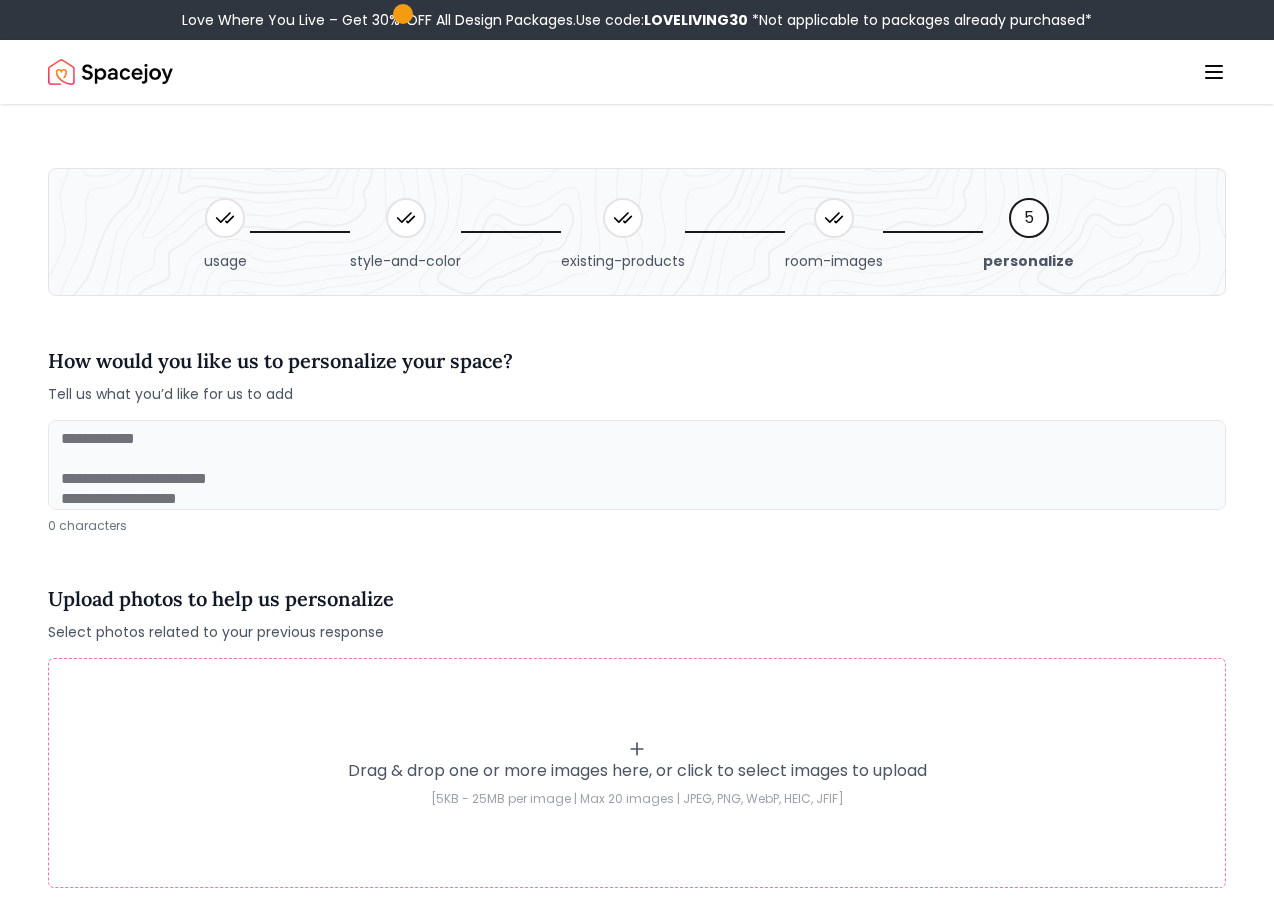 click at bounding box center (637, 465) 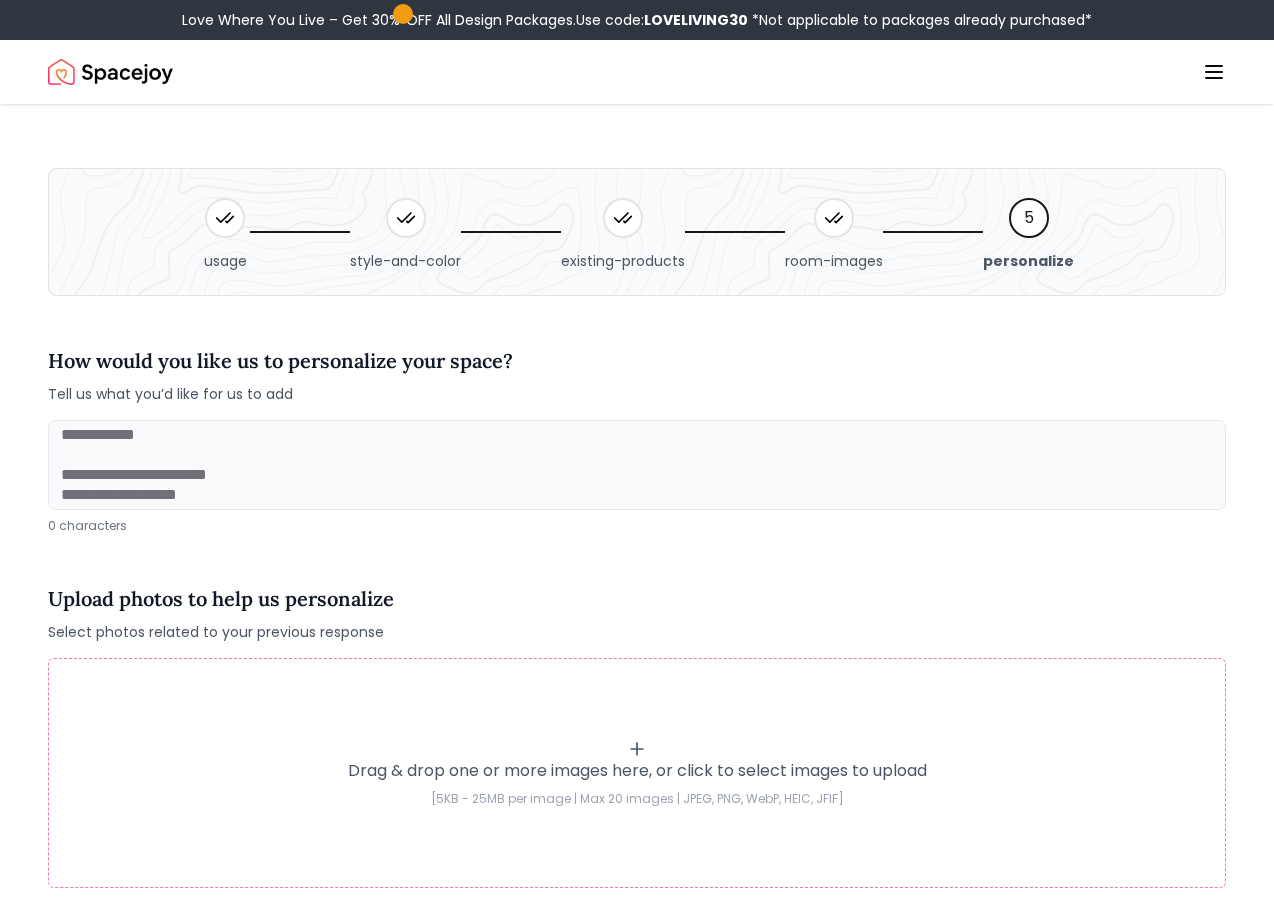 scroll, scrollTop: 0, scrollLeft: 0, axis: both 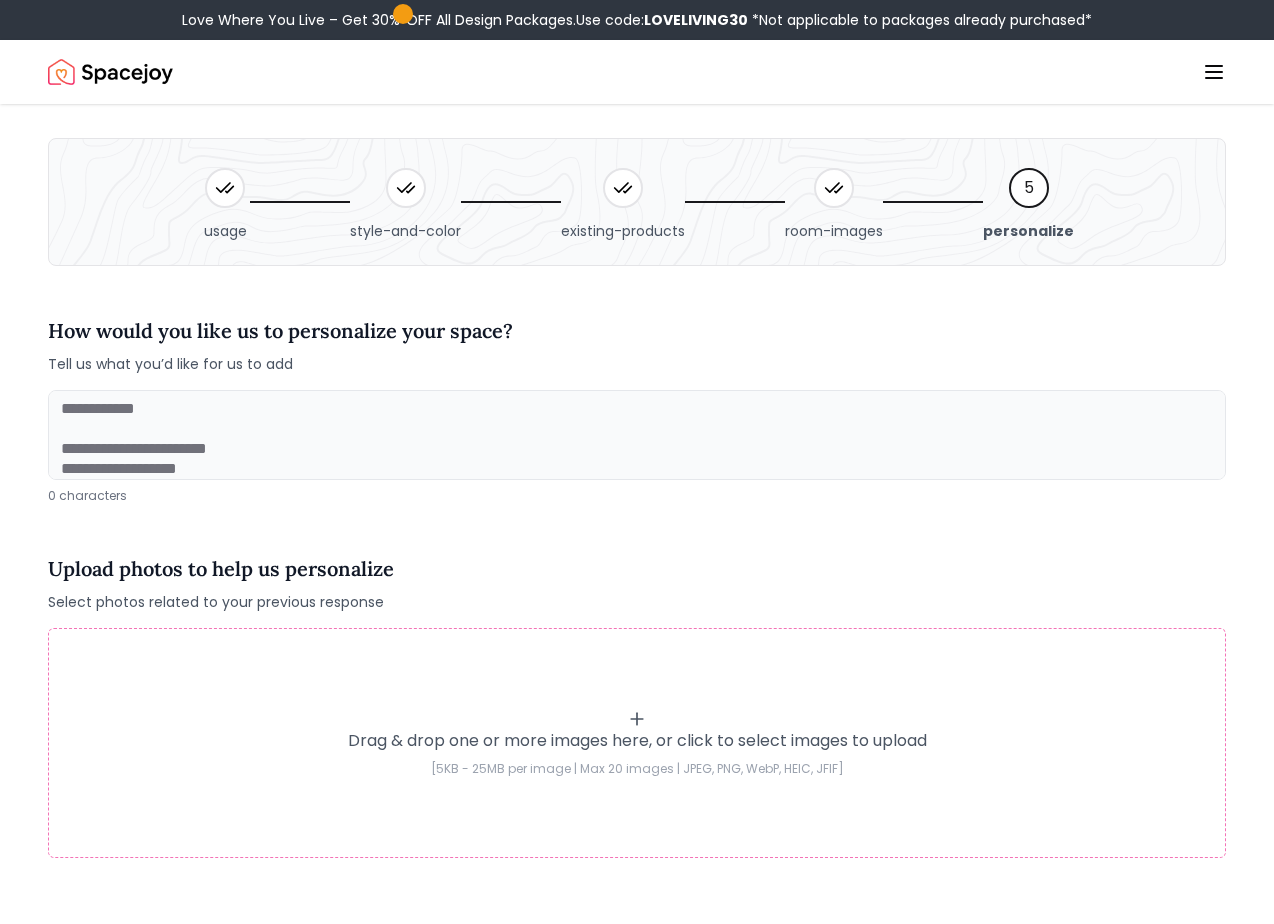 click at bounding box center [637, 435] 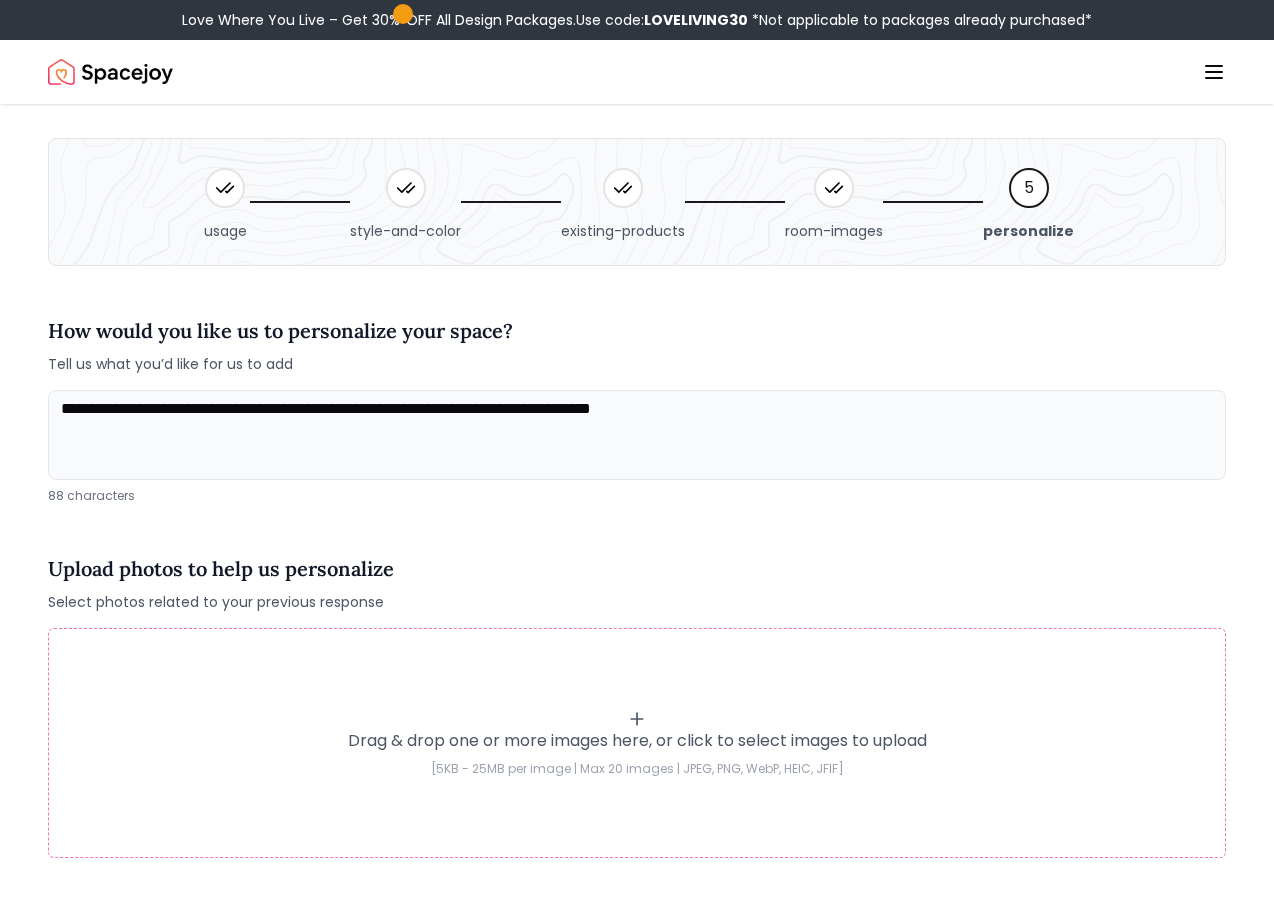 click on "**********" at bounding box center (637, 435) 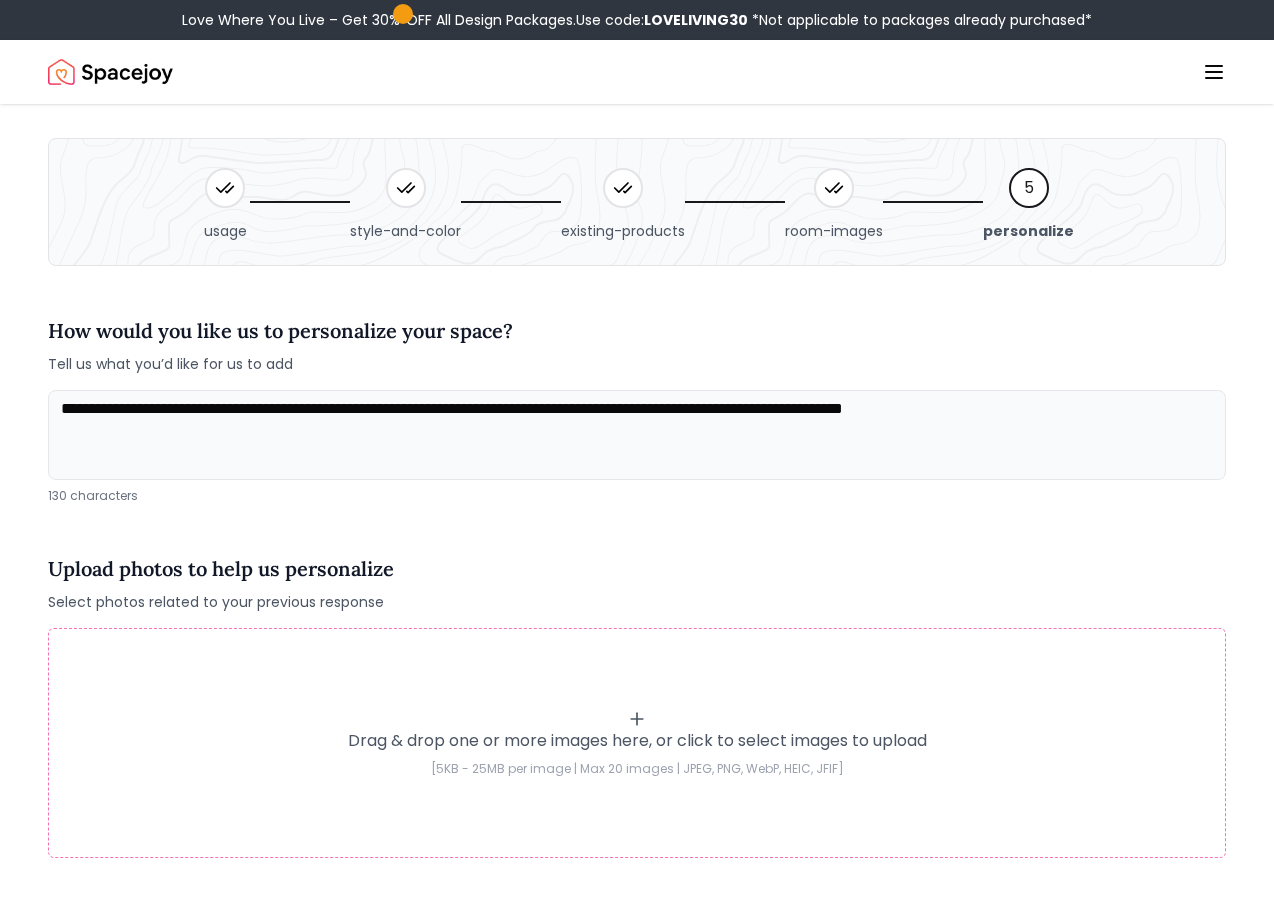 click on "**********" at bounding box center (637, 435) 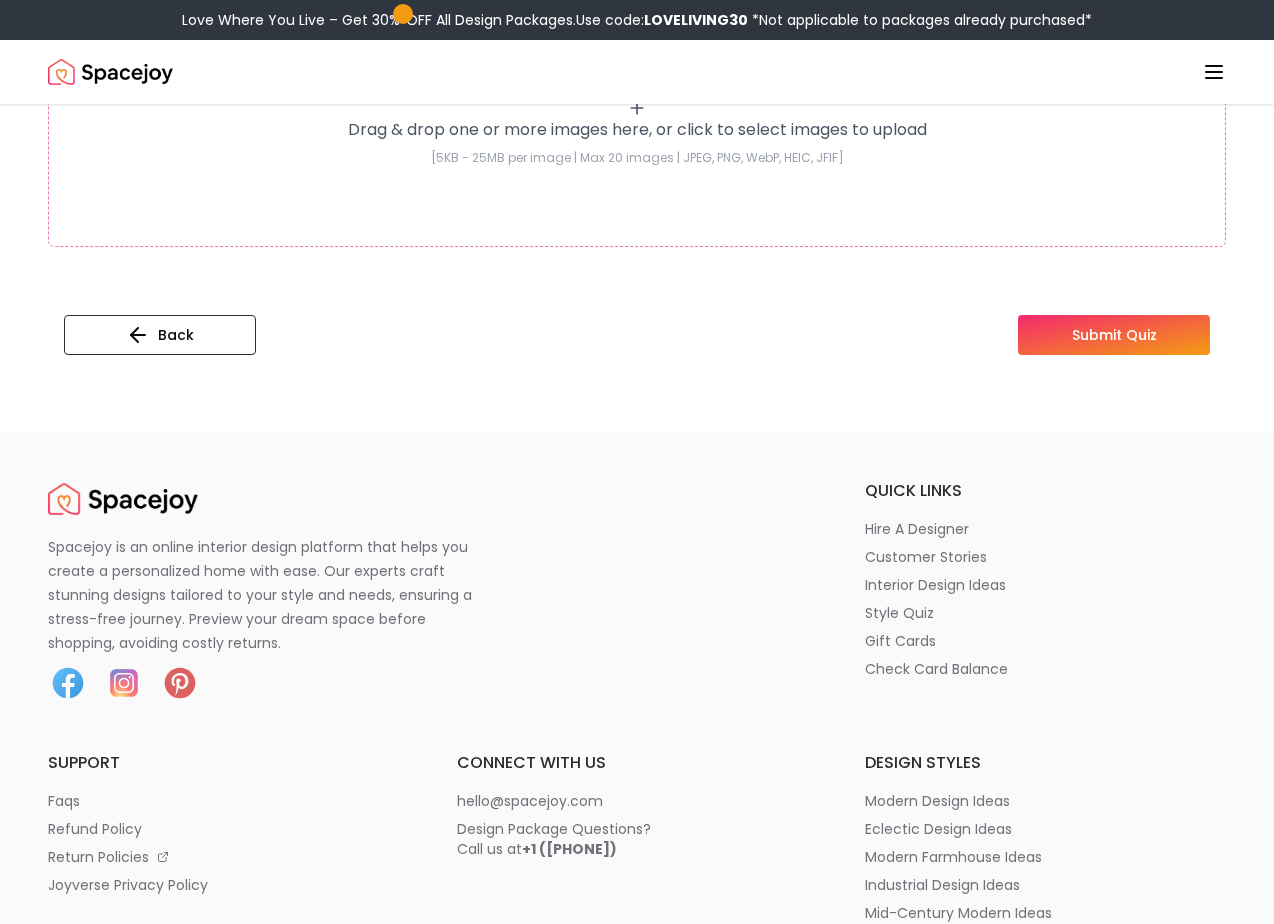 scroll, scrollTop: 795, scrollLeft: 0, axis: vertical 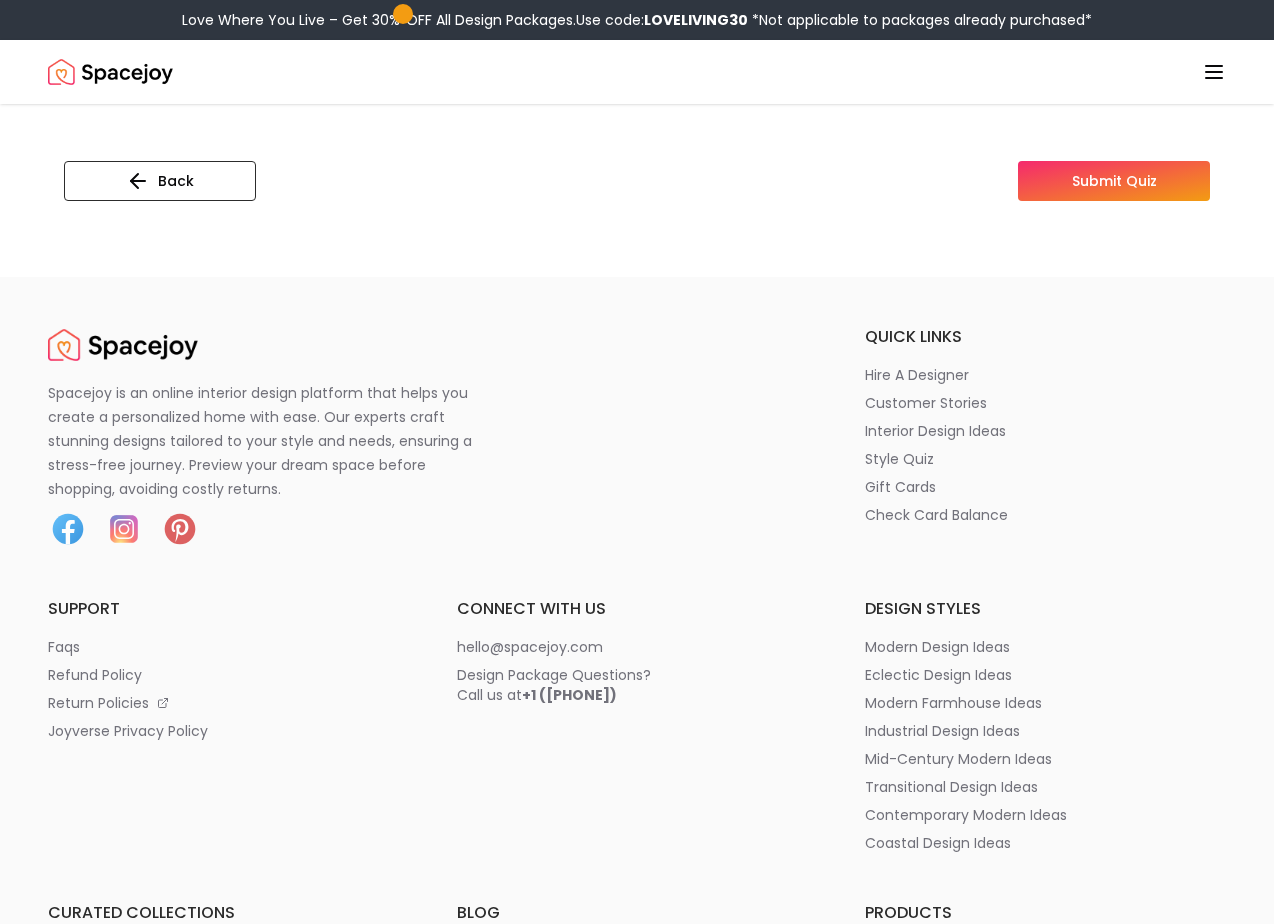 type on "**********" 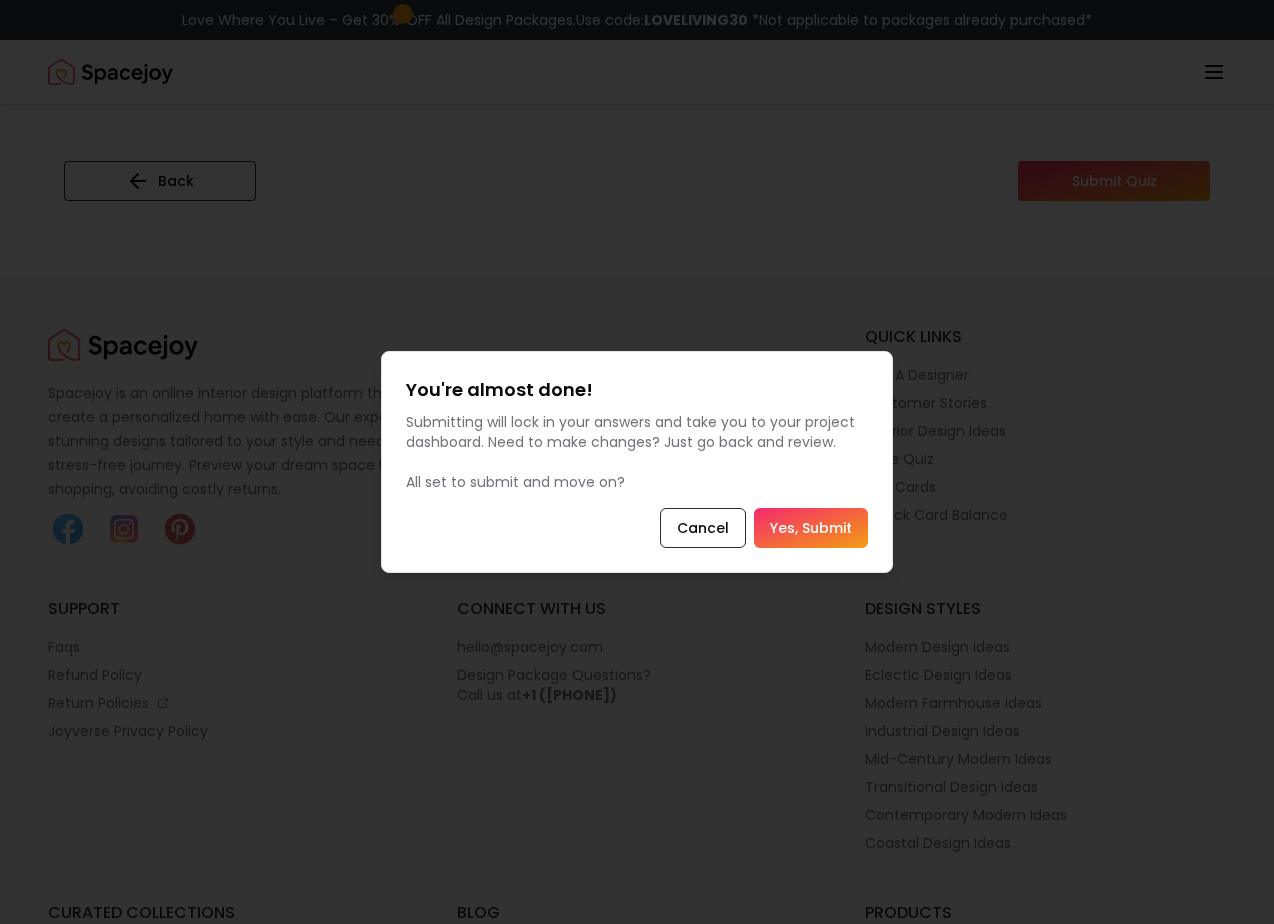 scroll, scrollTop: 0, scrollLeft: 0, axis: both 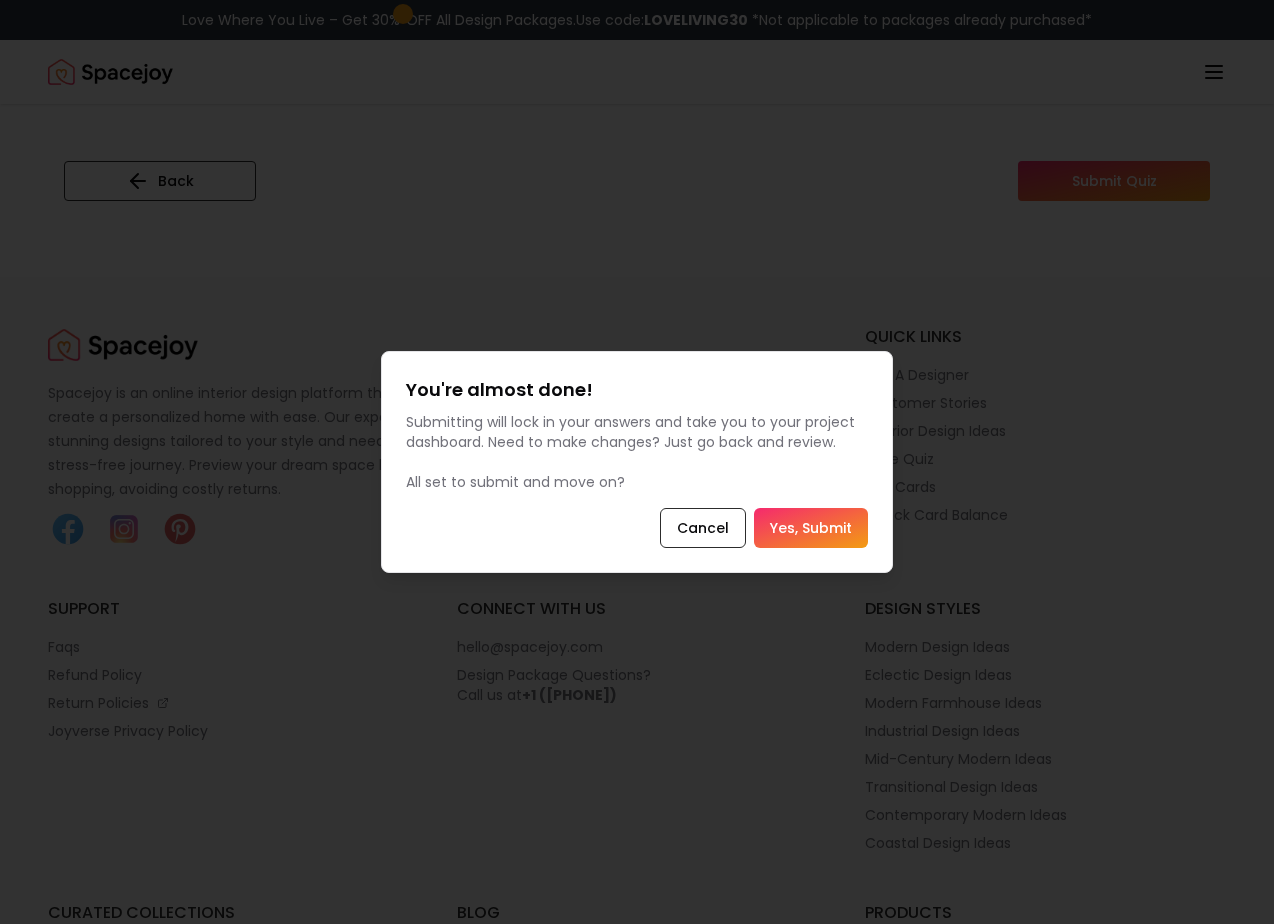 click on "Yes, Submit" at bounding box center [811, 528] 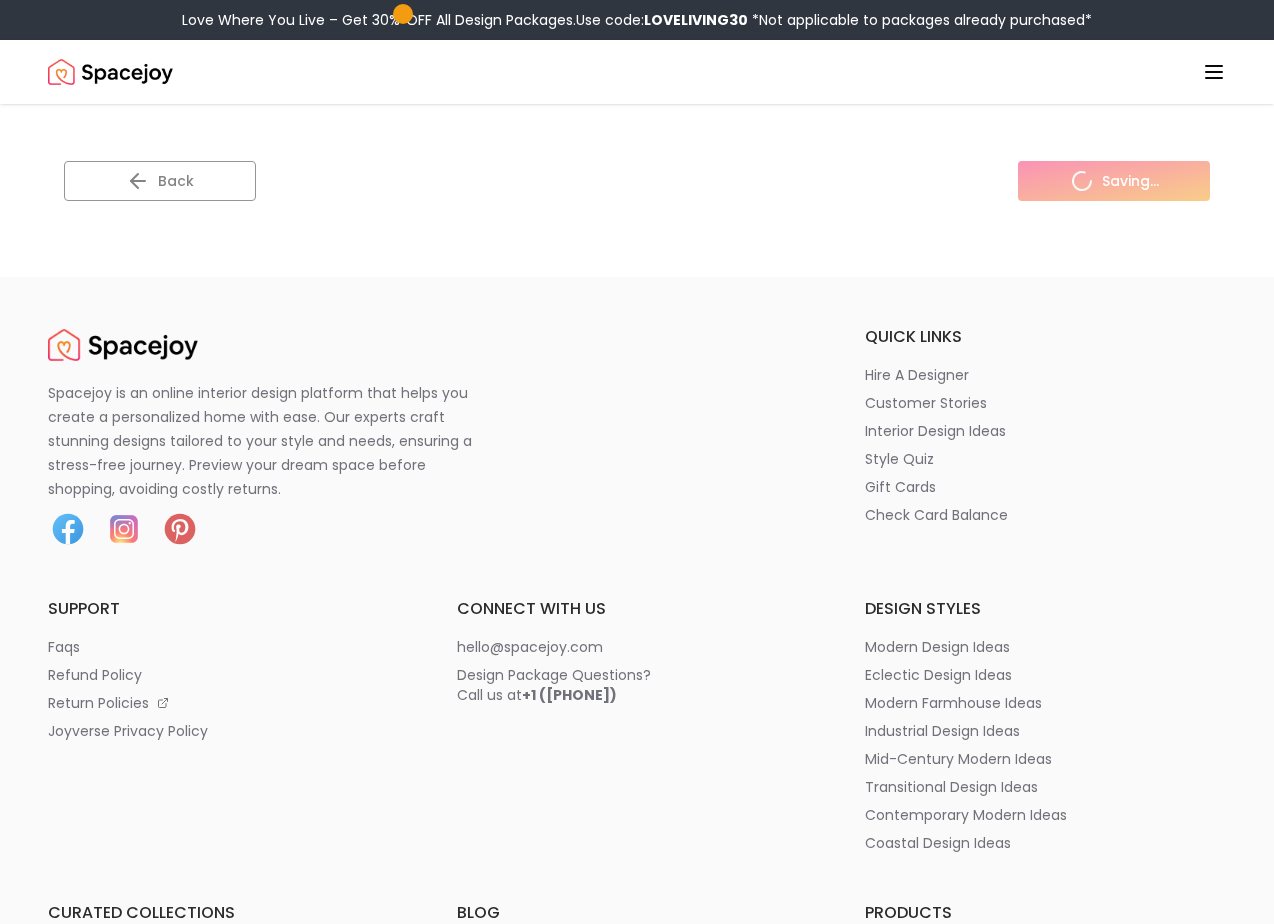 scroll, scrollTop: 477, scrollLeft: 0, axis: vertical 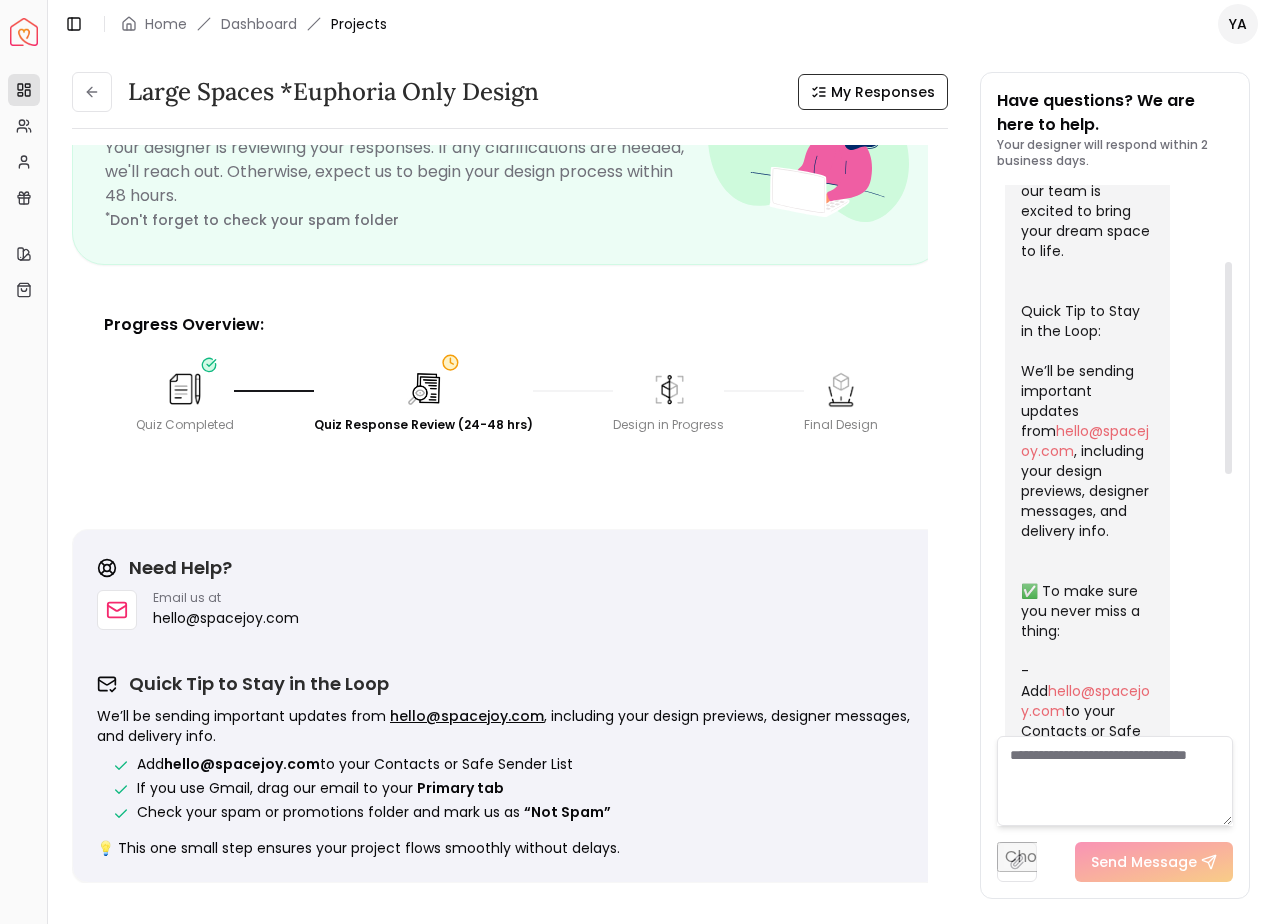 click on "Large Spaces
*Euphoria Only design  My Responses You're All Set!  Thank you for sharing your preferences! Your designer is reviewing your responses. If any clarifications are needed, we'll reach out. Otherwise, expect us to begin your design process within 48 hours. * Don't forget to check your spam folder Progress Overview: Quiz Completed Quiz Response Review (24-48 hrs) Design in Progress Final Design Need Help? Email us at [EMAIL] Quick Tip to Stay in the Loop We’ll be sending important updates from   [EMAIL] , including your design previews, designer messages, and delivery info. Add  [EMAIL]  to your Contacts or Safe Sender List If you use Gmail, drag our email to your   Primary tab Check your spam or promotions folder and mark us as   “Not Spam” 💡 This one small step ensures your project flows smoothly without delays. Have questions? We are here to help. Your designer will respond within 2 business days. No More Messages Today [EMAIL] 11:07 PM" at bounding box center (661, 475) 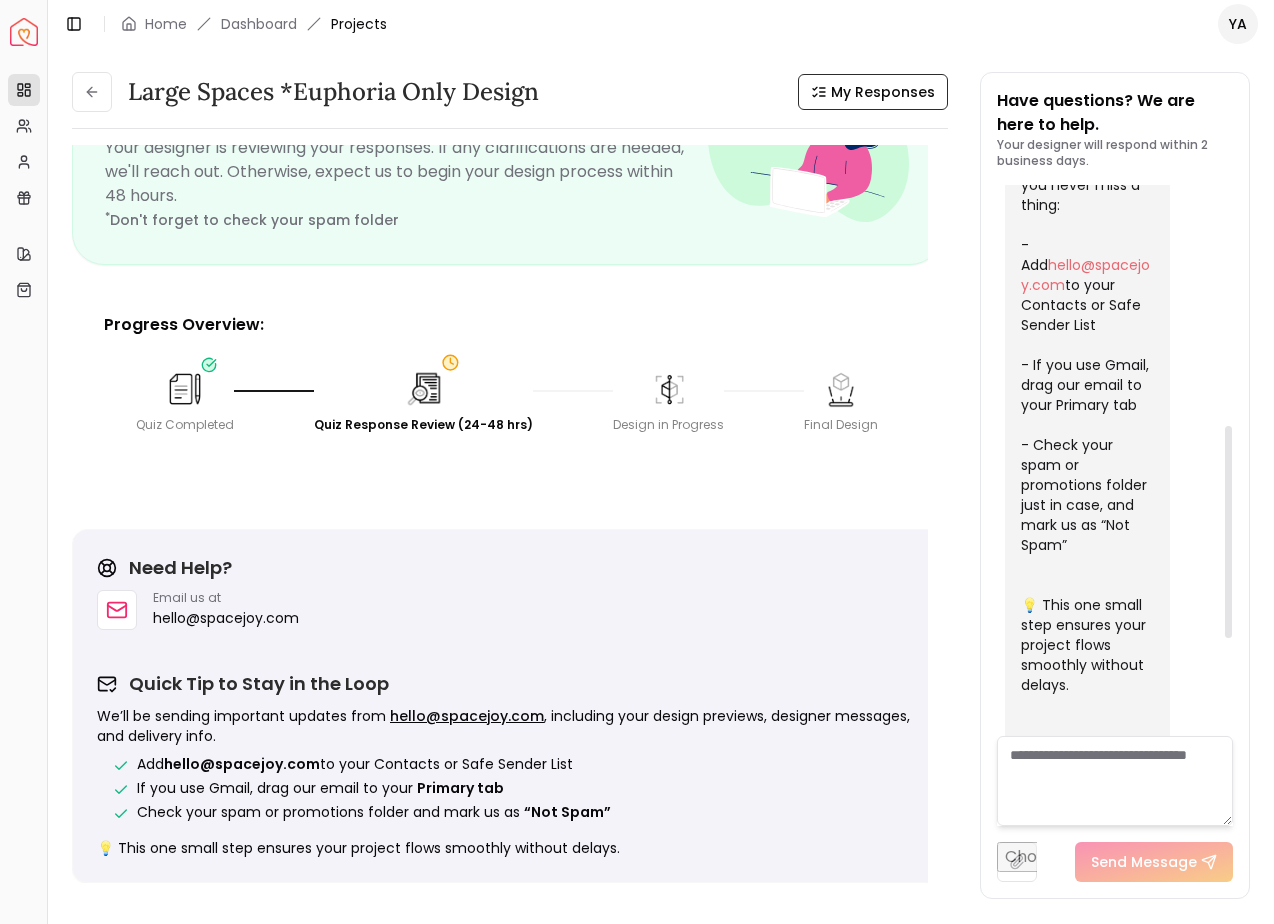scroll, scrollTop: 877, scrollLeft: 0, axis: vertical 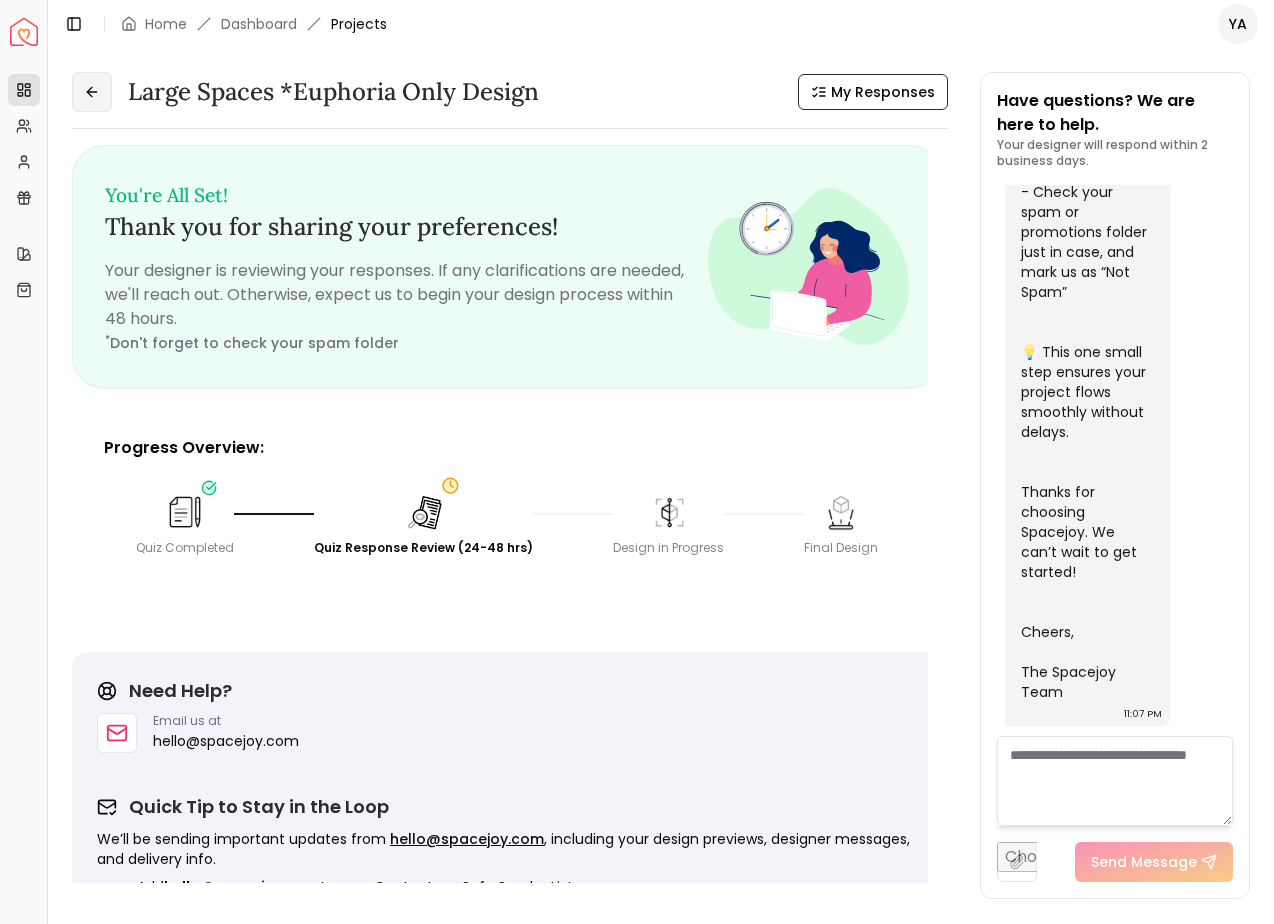click 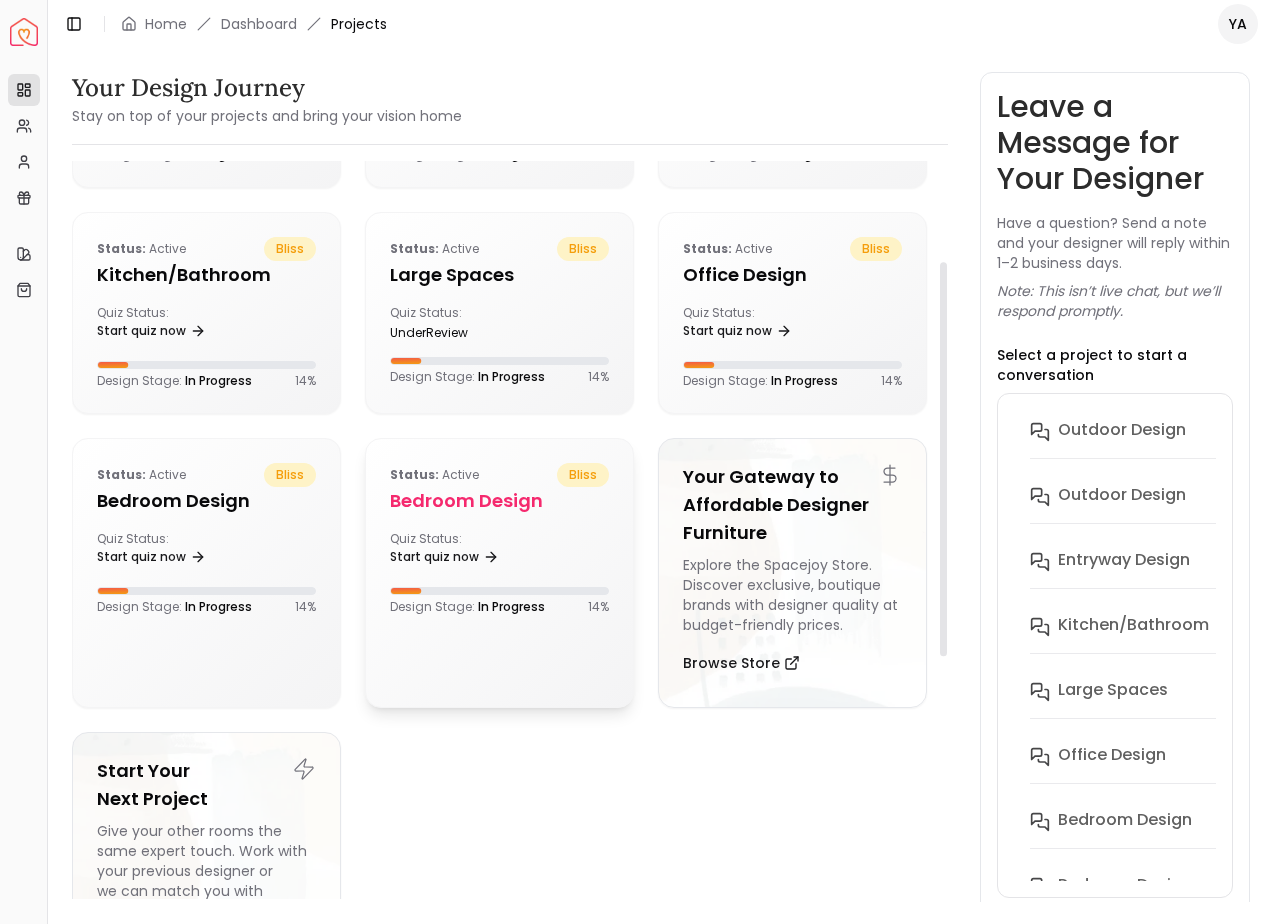 scroll, scrollTop: 187, scrollLeft: 0, axis: vertical 